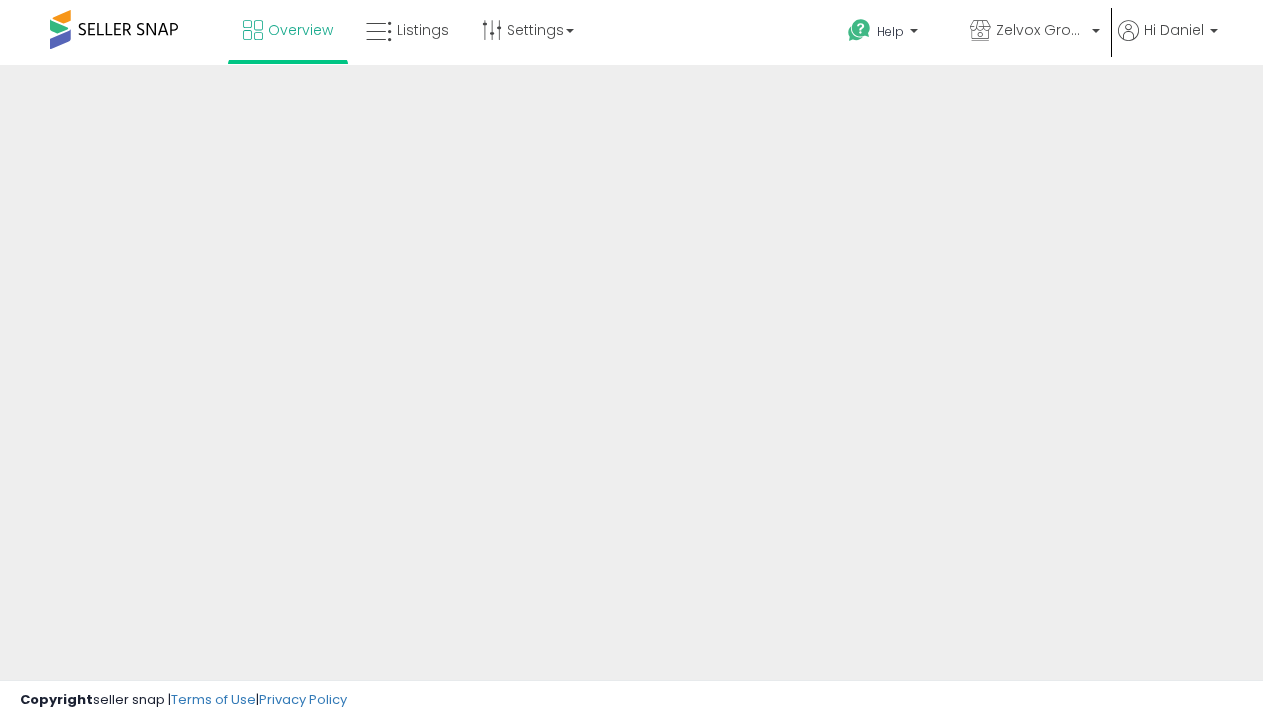 scroll, scrollTop: 0, scrollLeft: 0, axis: both 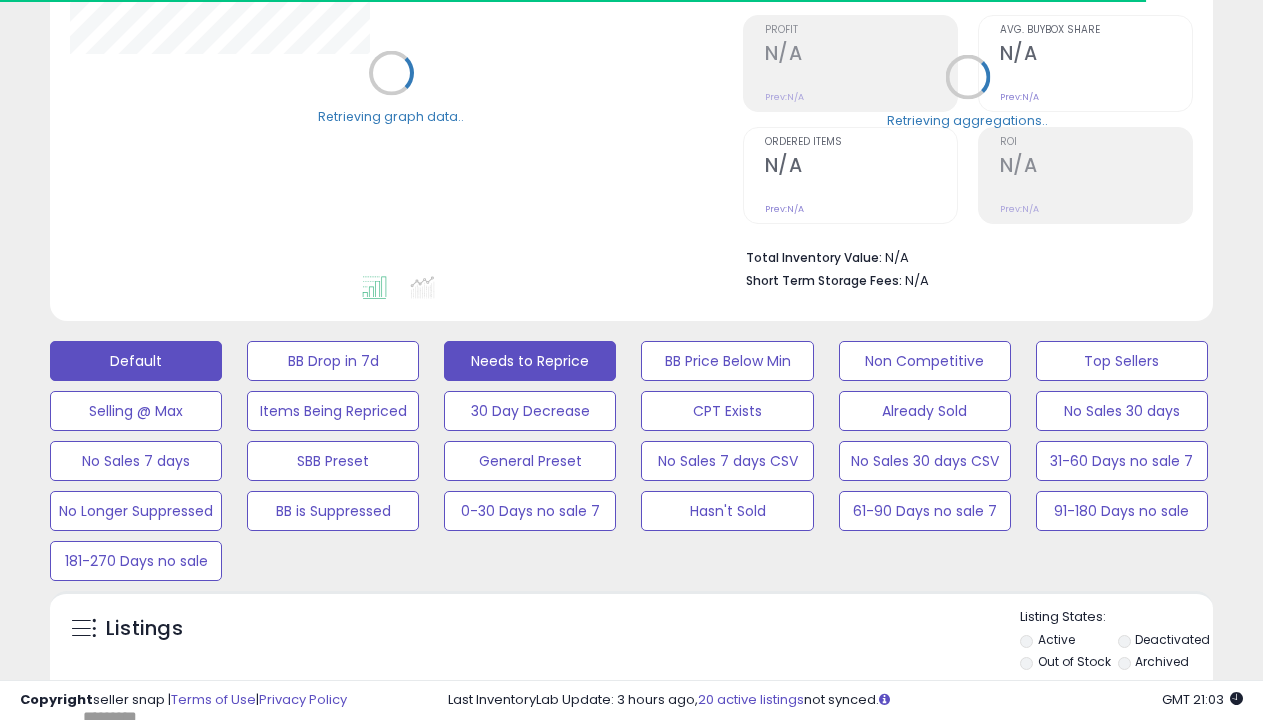 click on "Needs to Reprice" at bounding box center (333, 361) 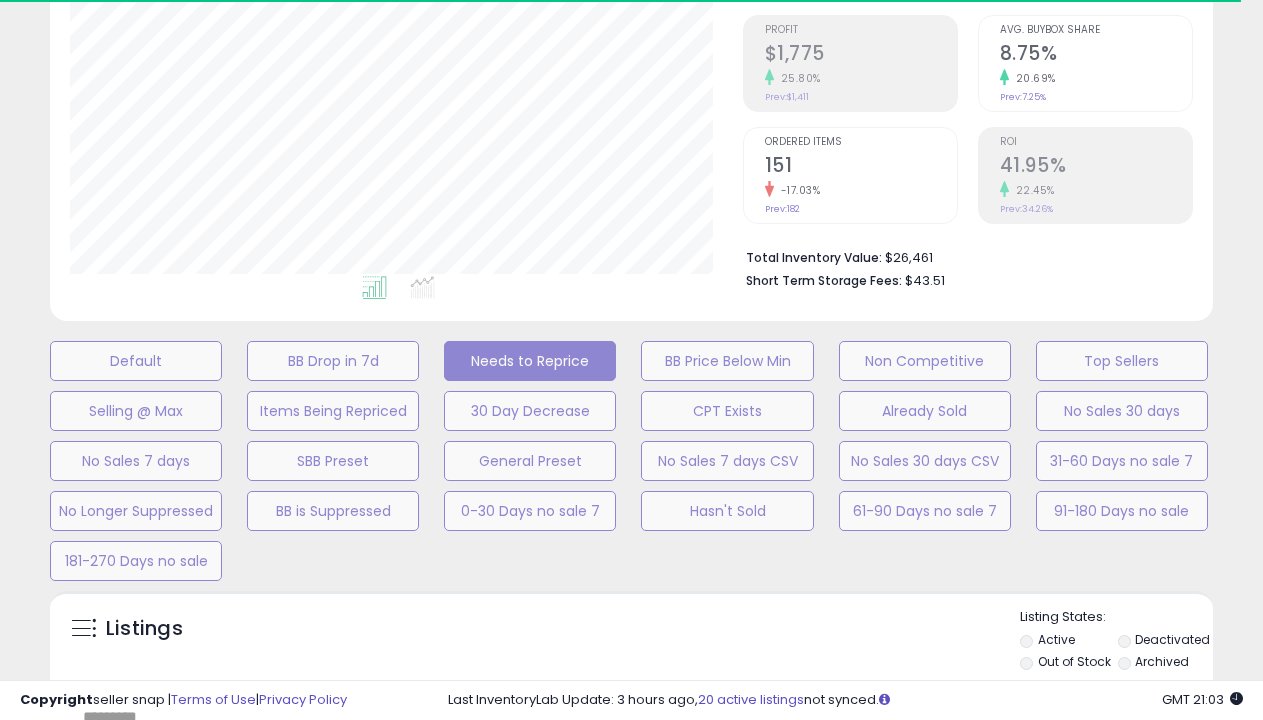 scroll, scrollTop: 999590, scrollLeft: 999327, axis: both 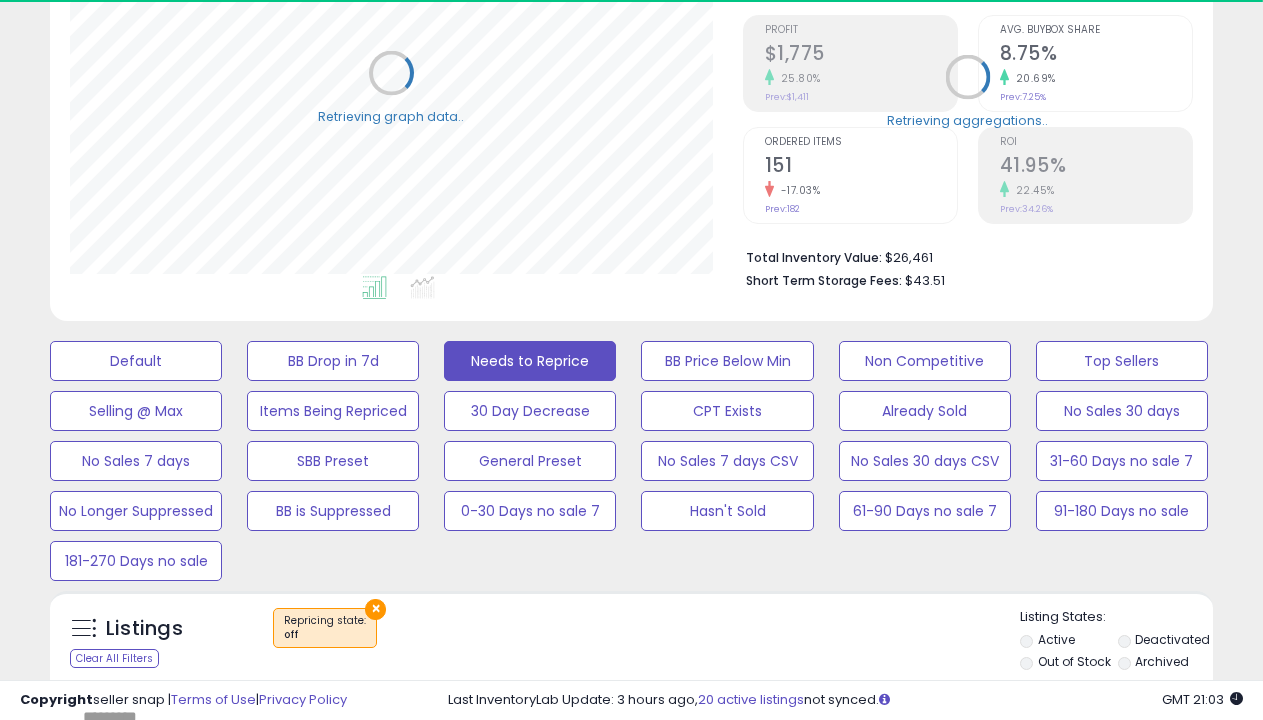 select on "**" 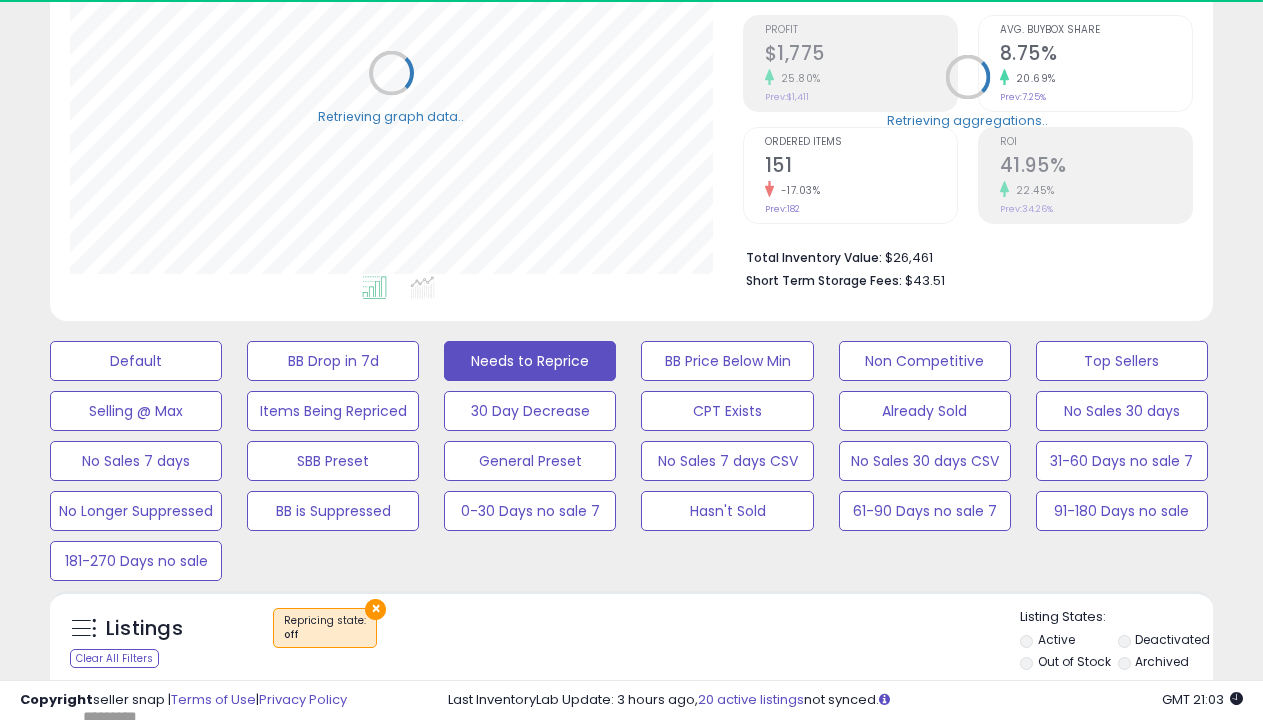 scroll, scrollTop: 999590, scrollLeft: 999327, axis: both 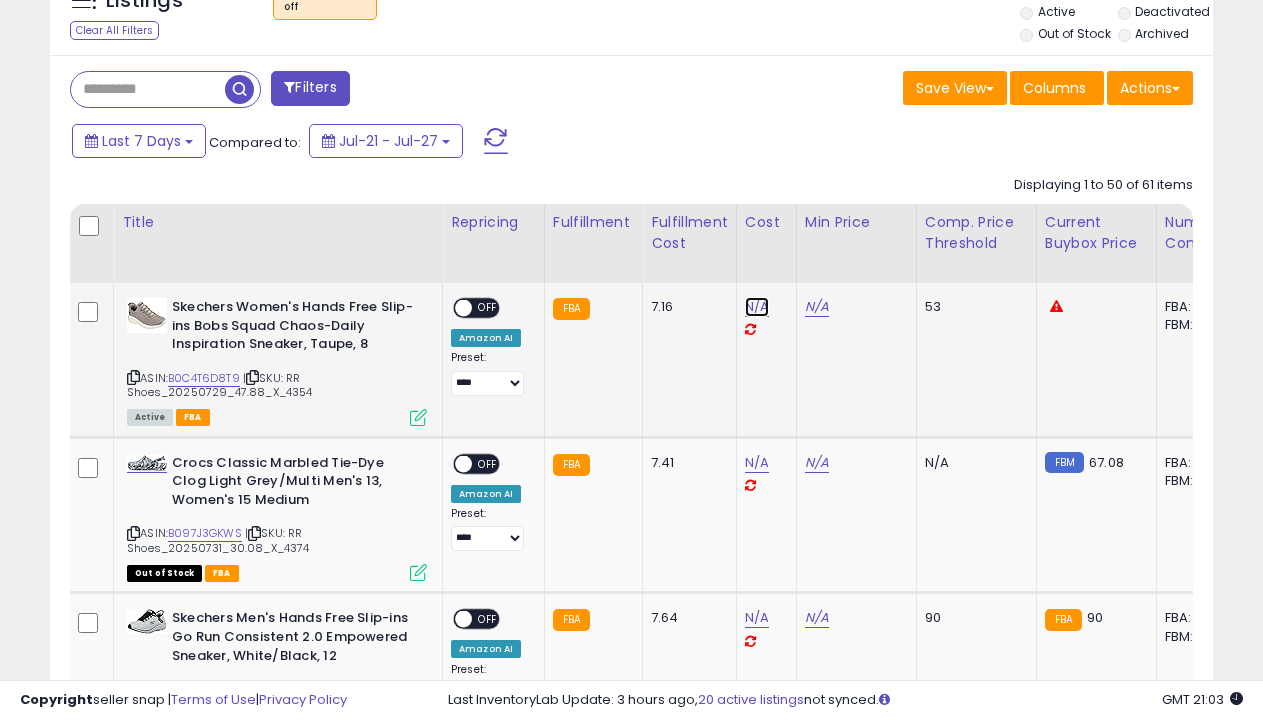 click on "N/A" at bounding box center [757, 307] 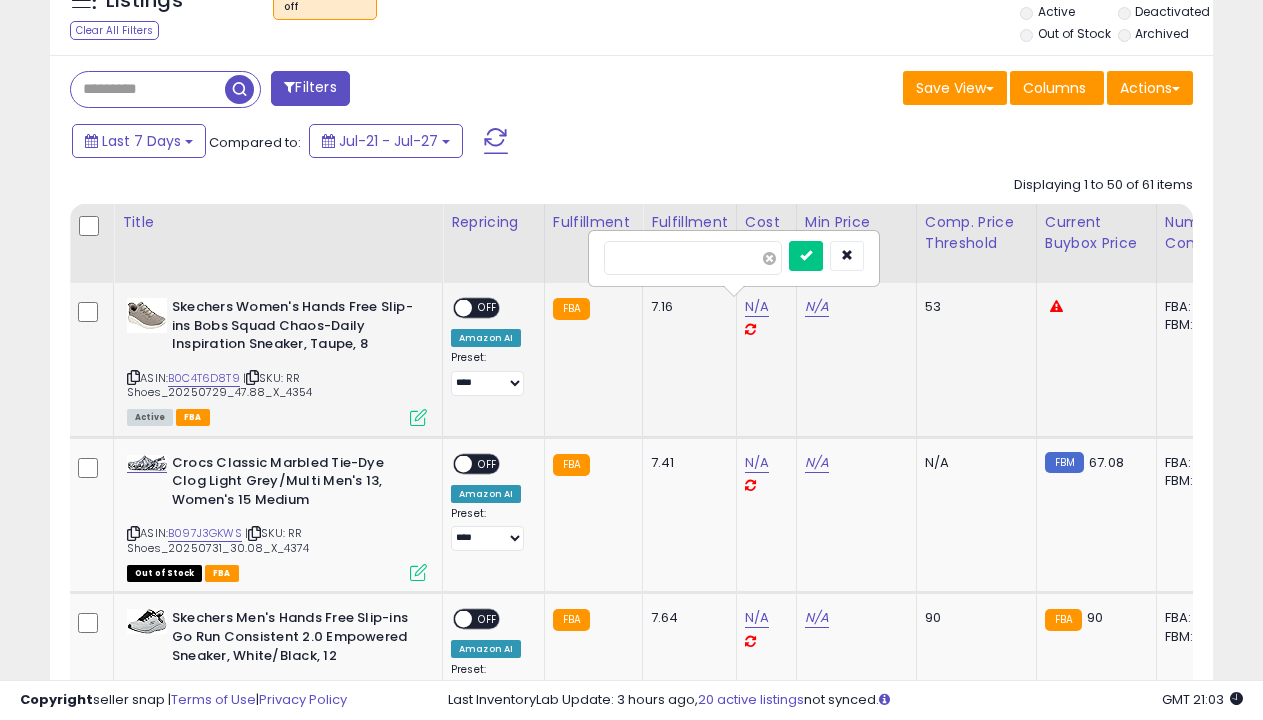click at bounding box center (769, 258) 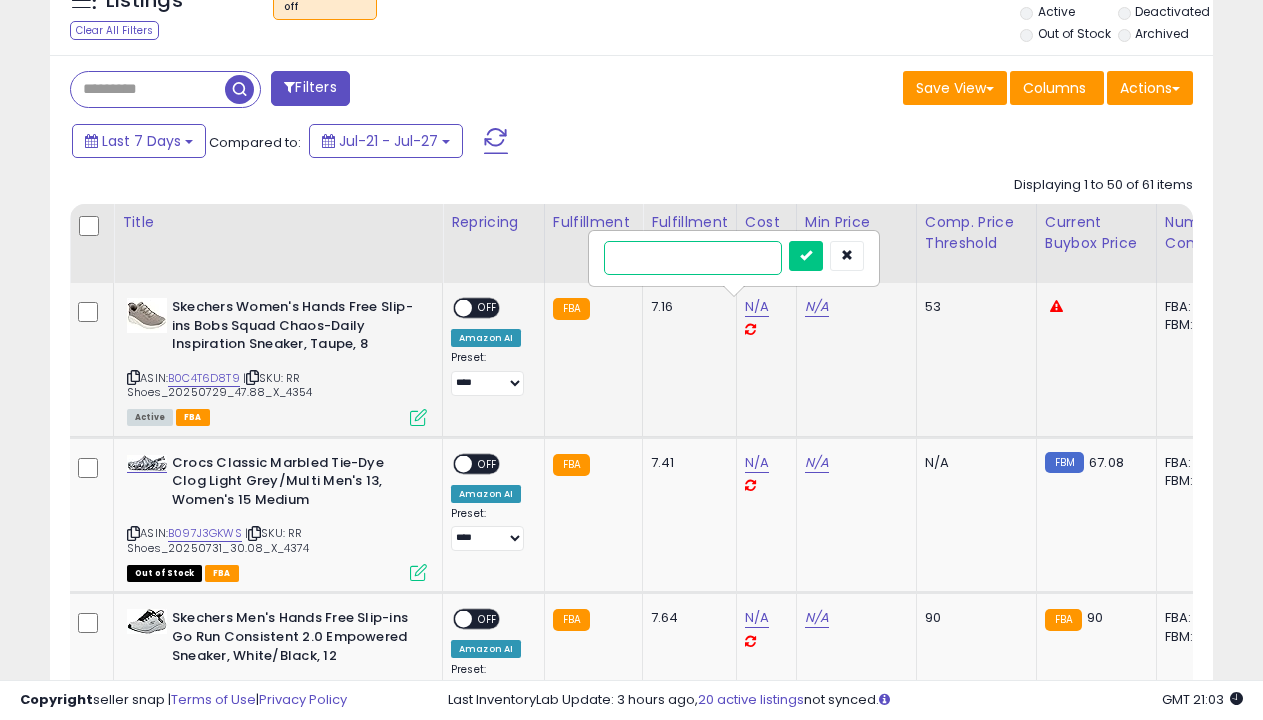 type on "*****" 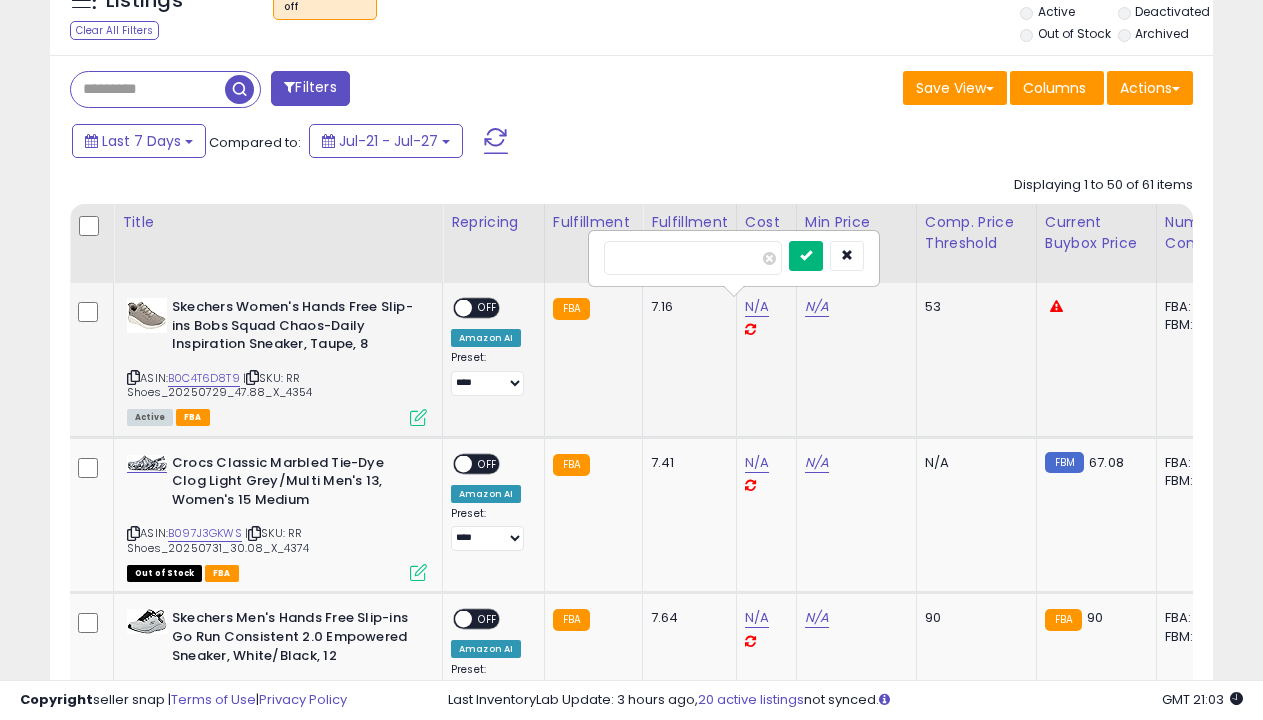 click at bounding box center (806, 255) 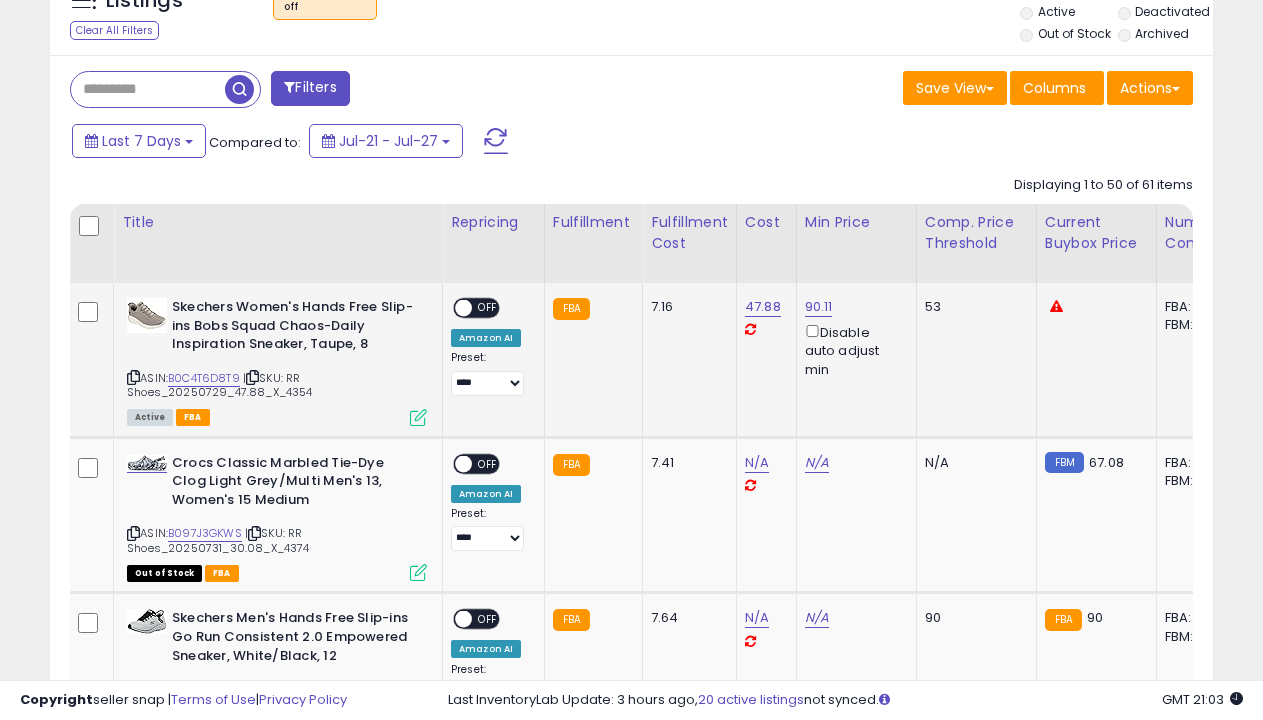 select on "**********" 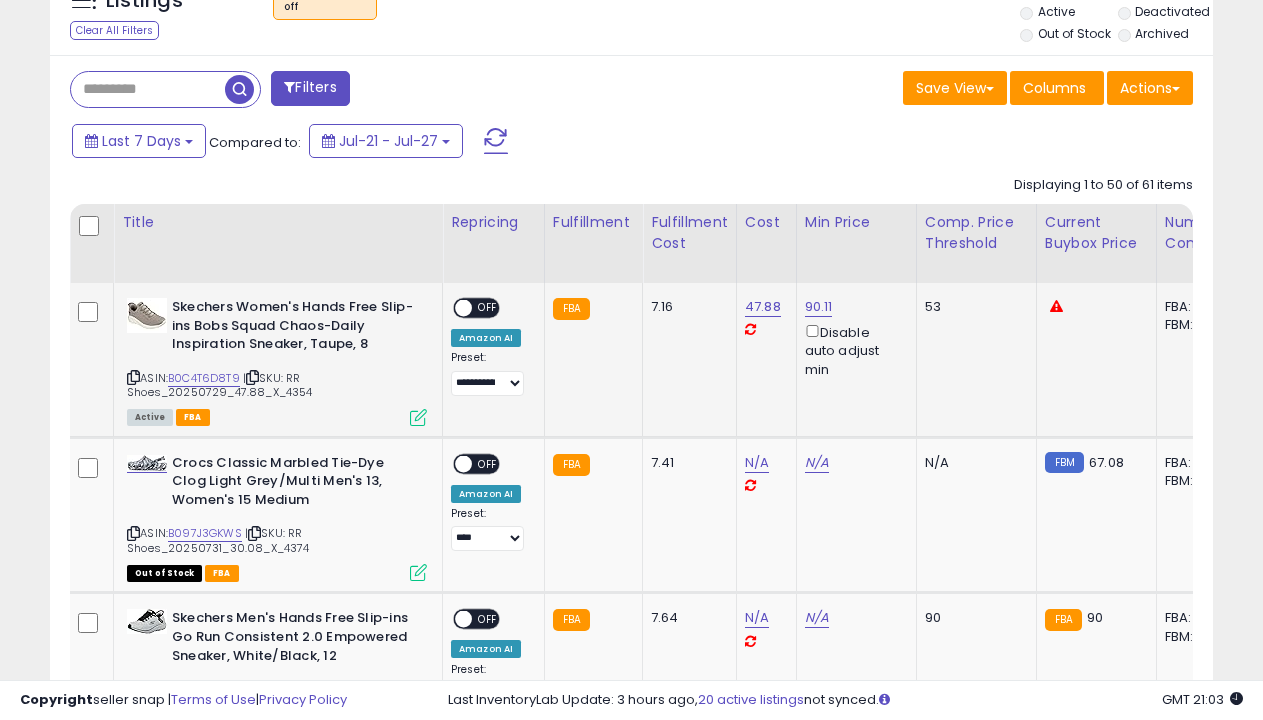 click on "OFF" at bounding box center [488, 308] 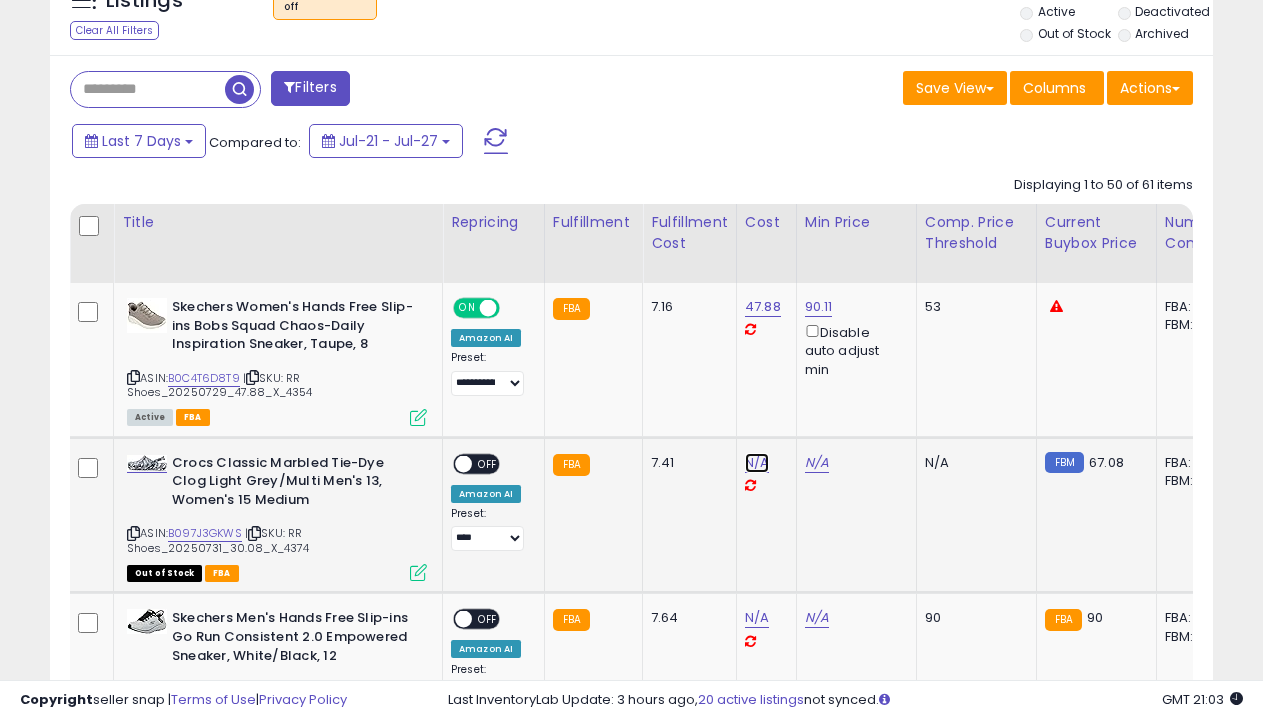 click on "N/A" at bounding box center (757, 463) 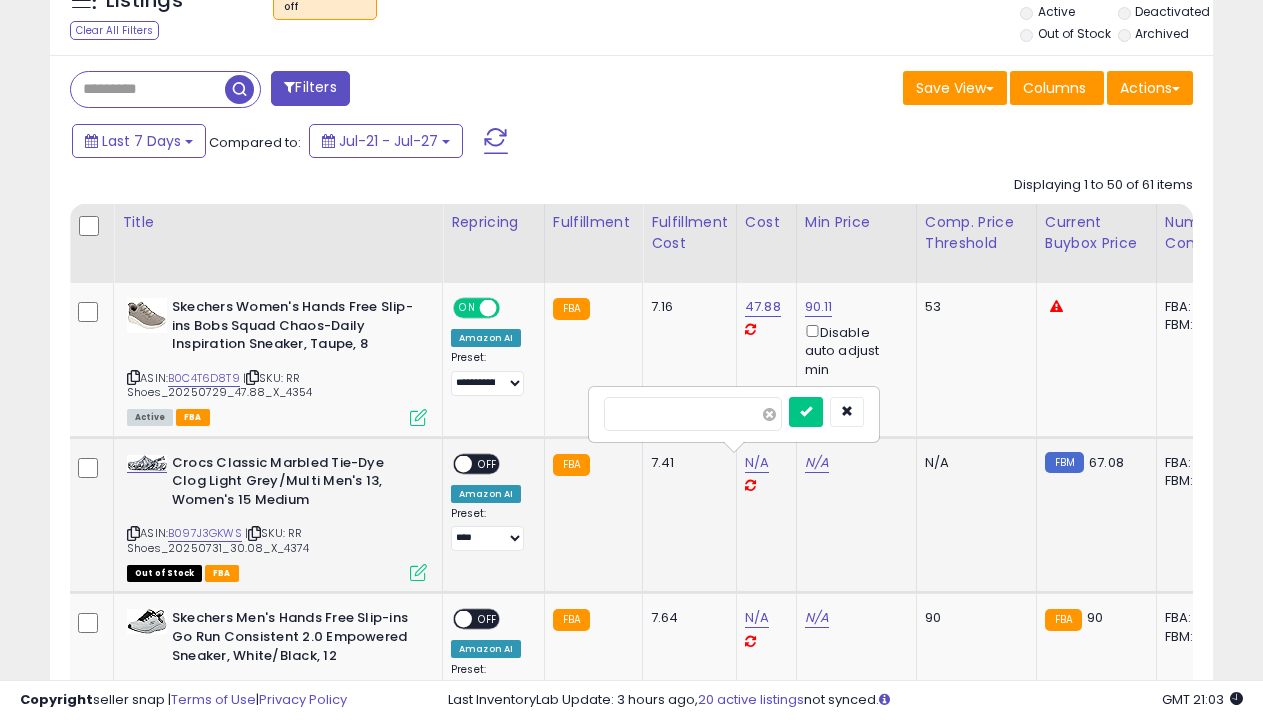 click at bounding box center [769, 414] 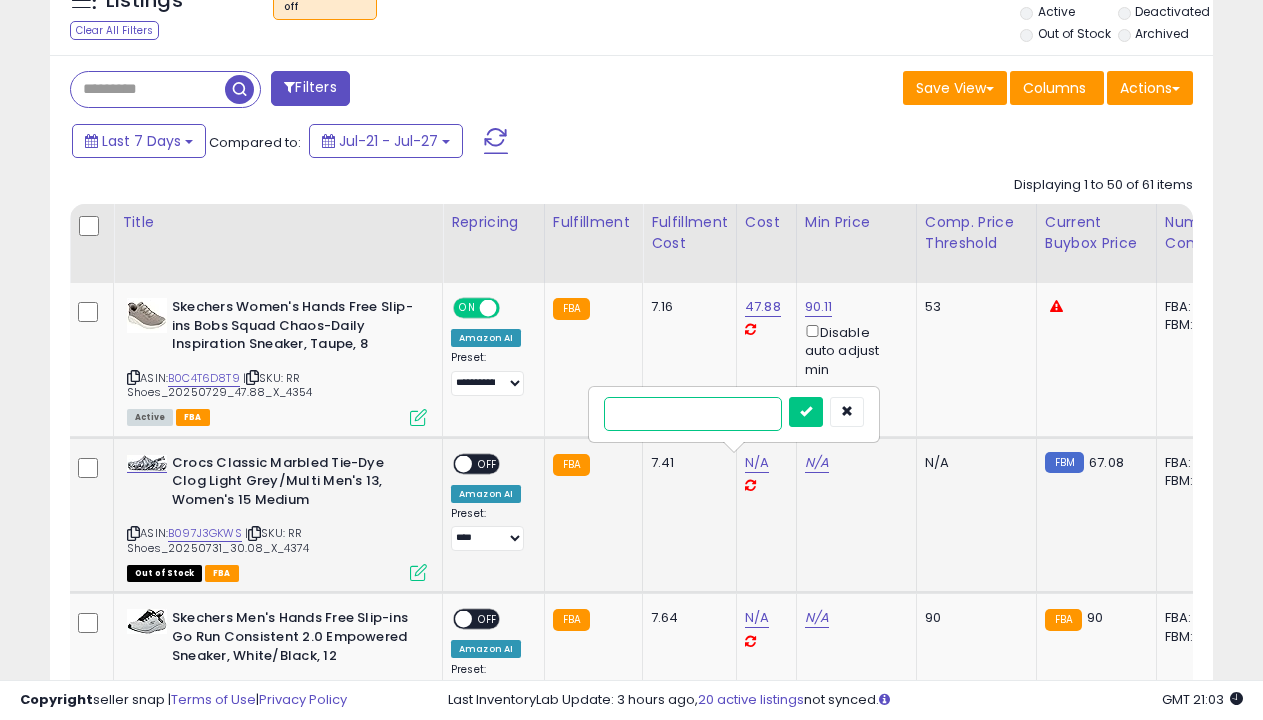type on "*****" 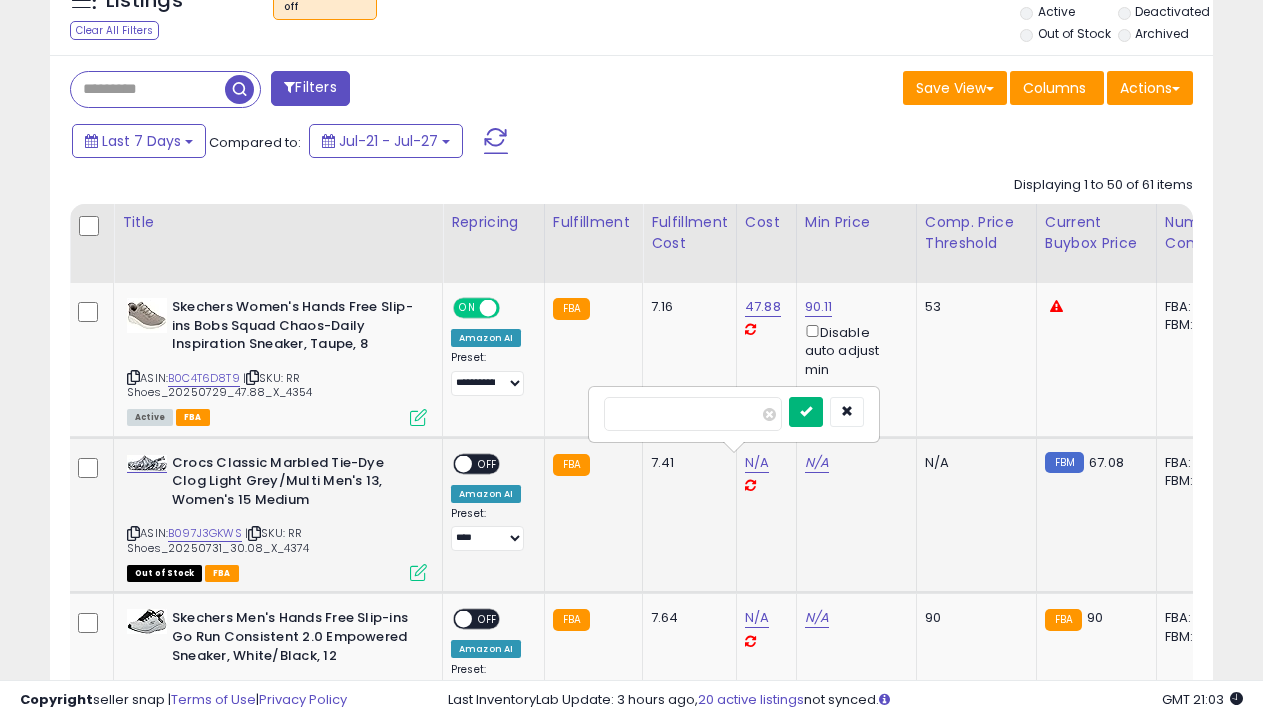 click at bounding box center [806, 411] 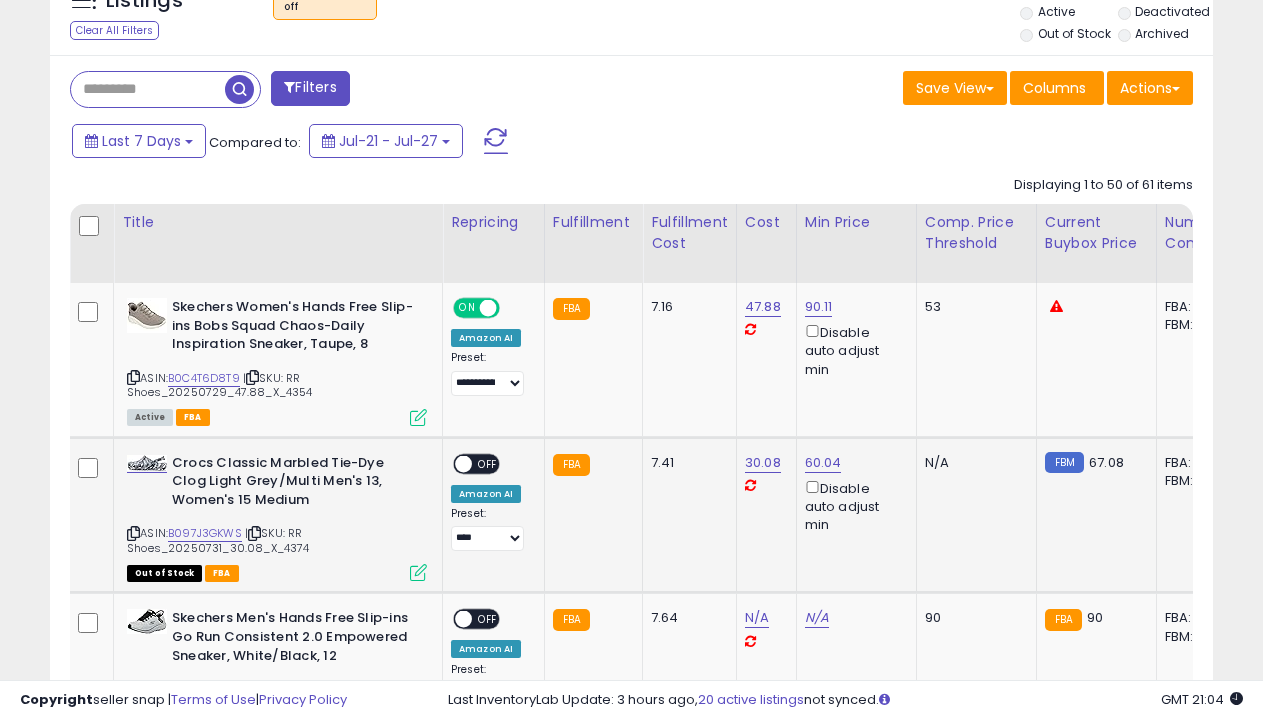 select on "**********" 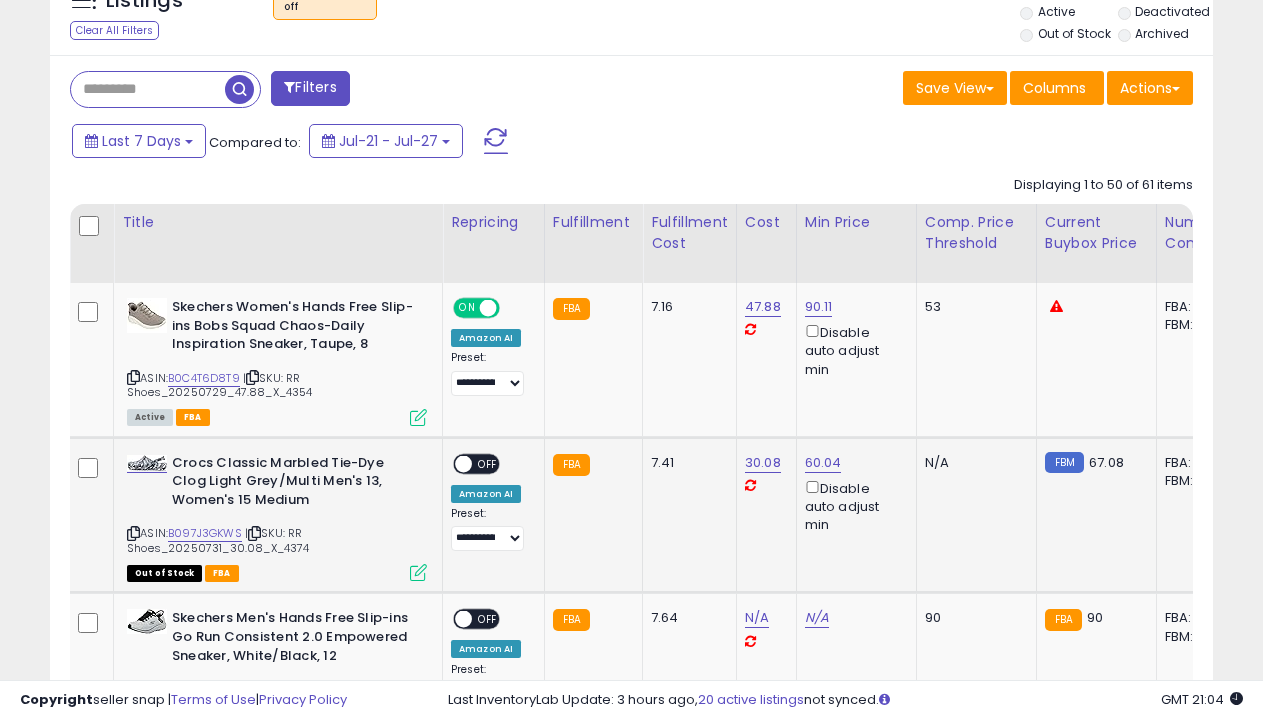 click on "OFF" at bounding box center [488, 463] 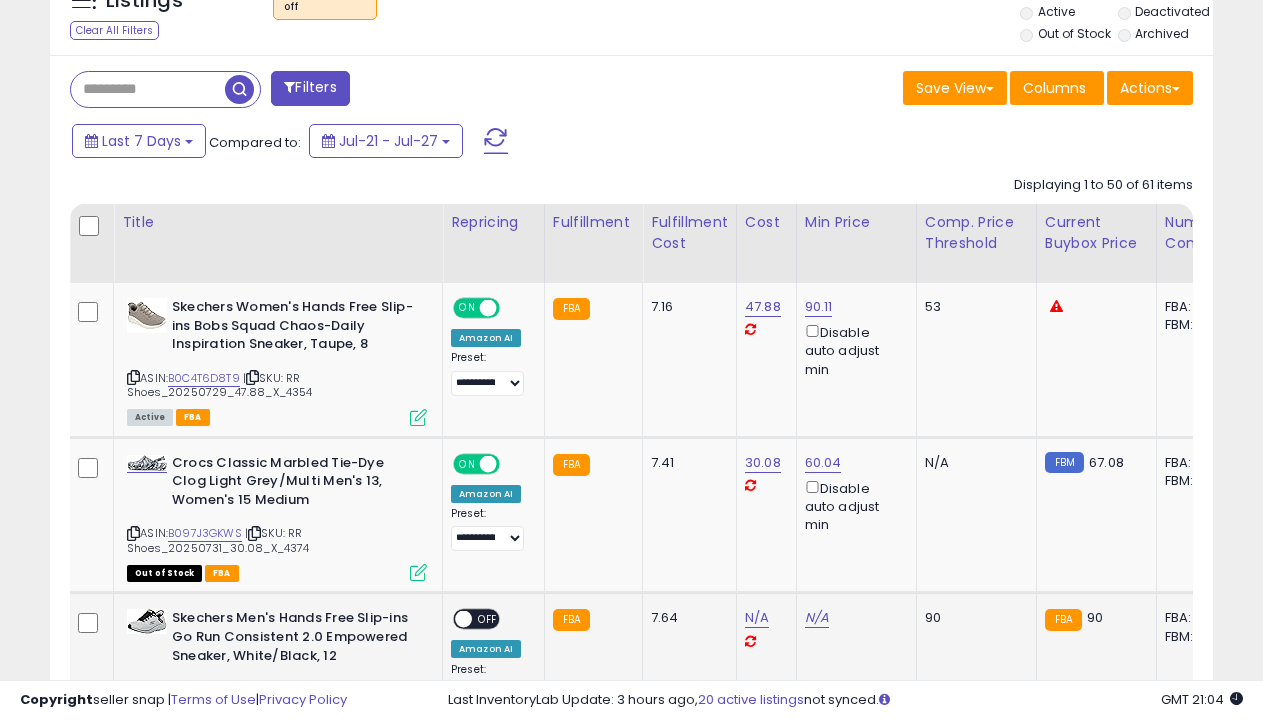 scroll, scrollTop: 945, scrollLeft: 0, axis: vertical 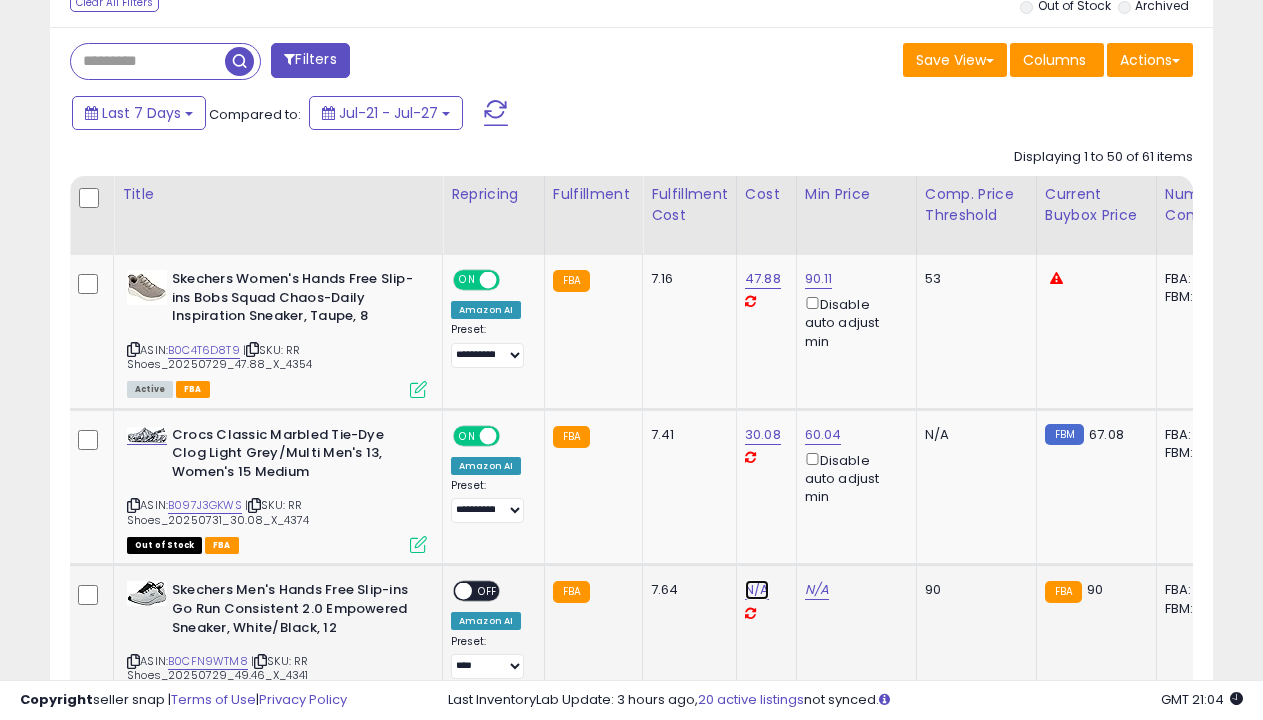 click on "N/A" at bounding box center [757, 590] 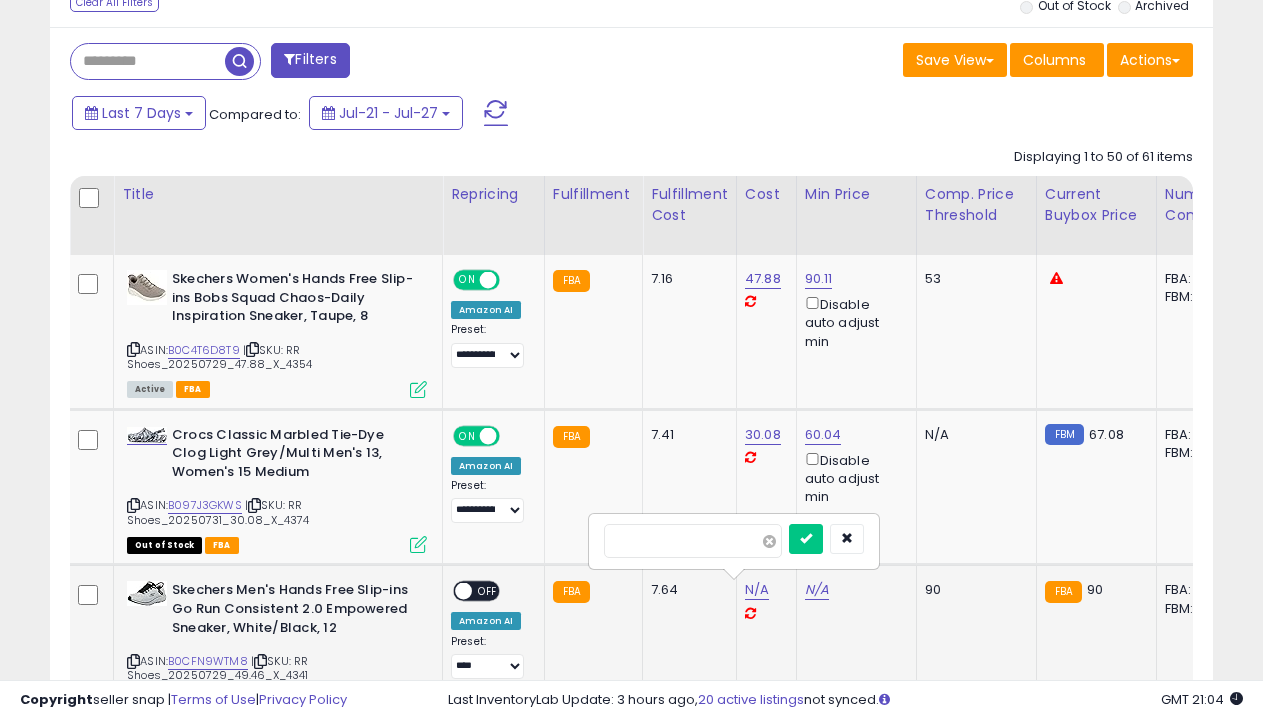 click at bounding box center (769, 541) 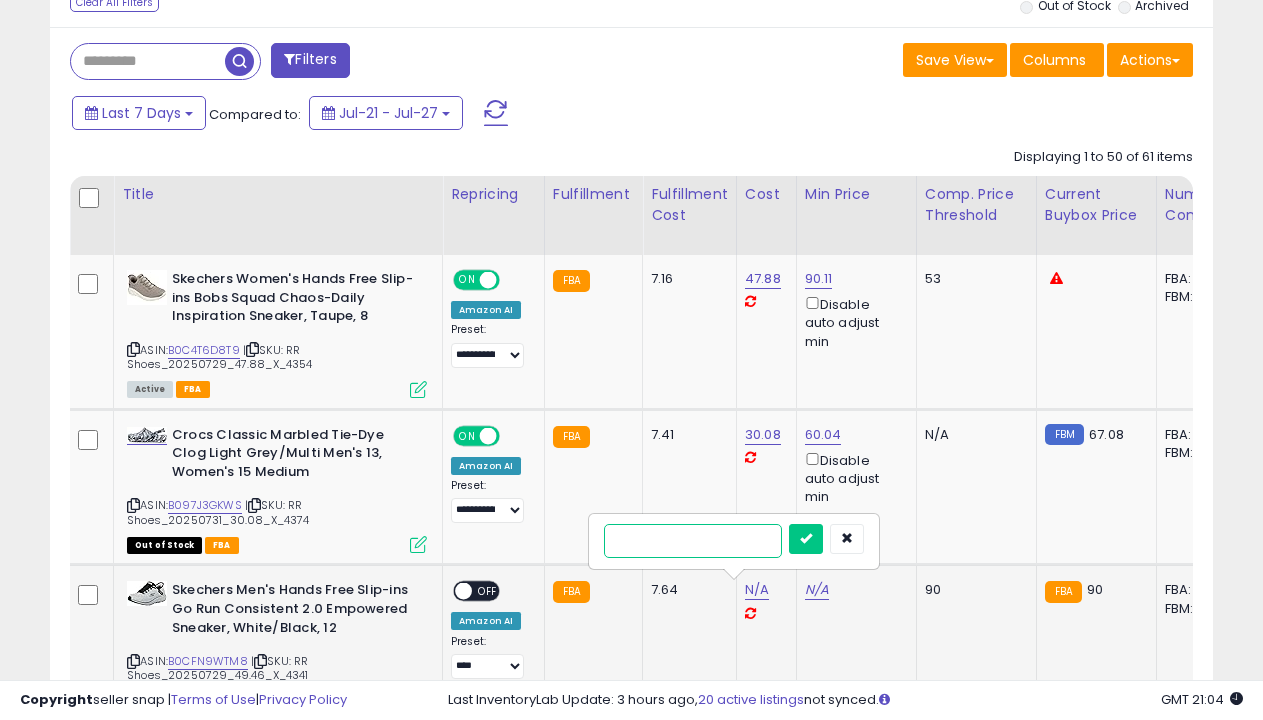 type on "*****" 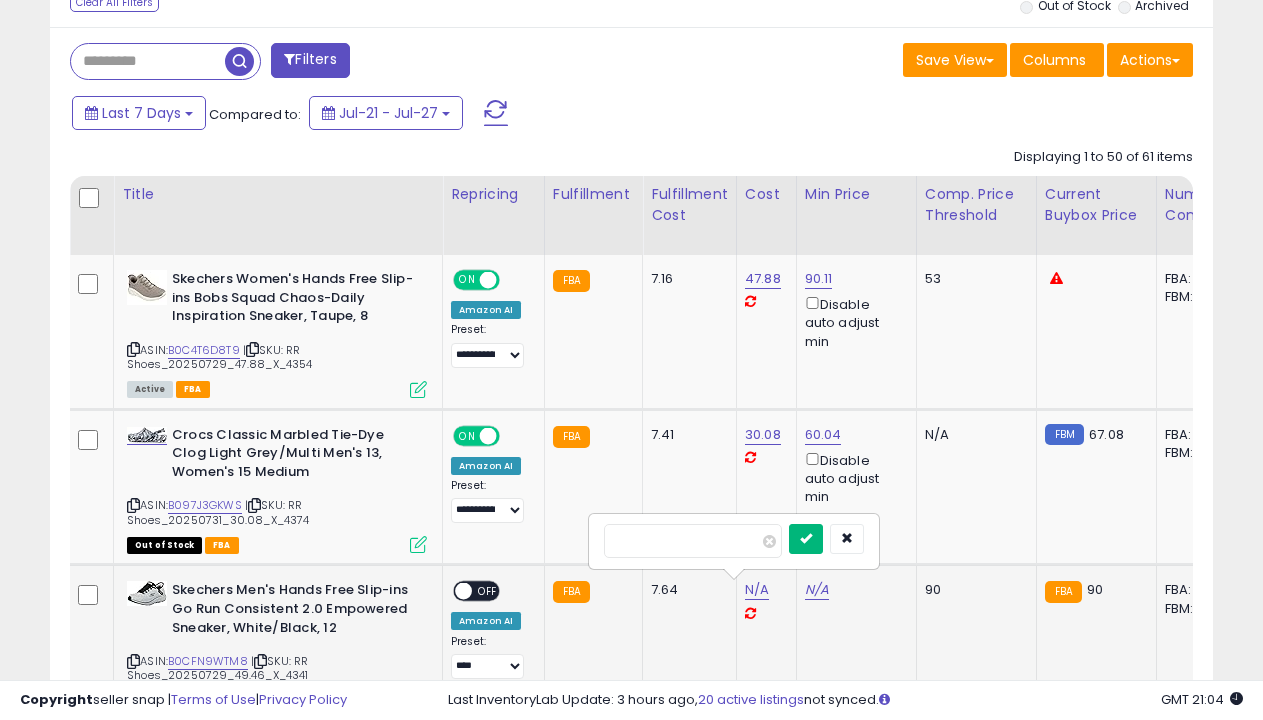 click at bounding box center (806, 538) 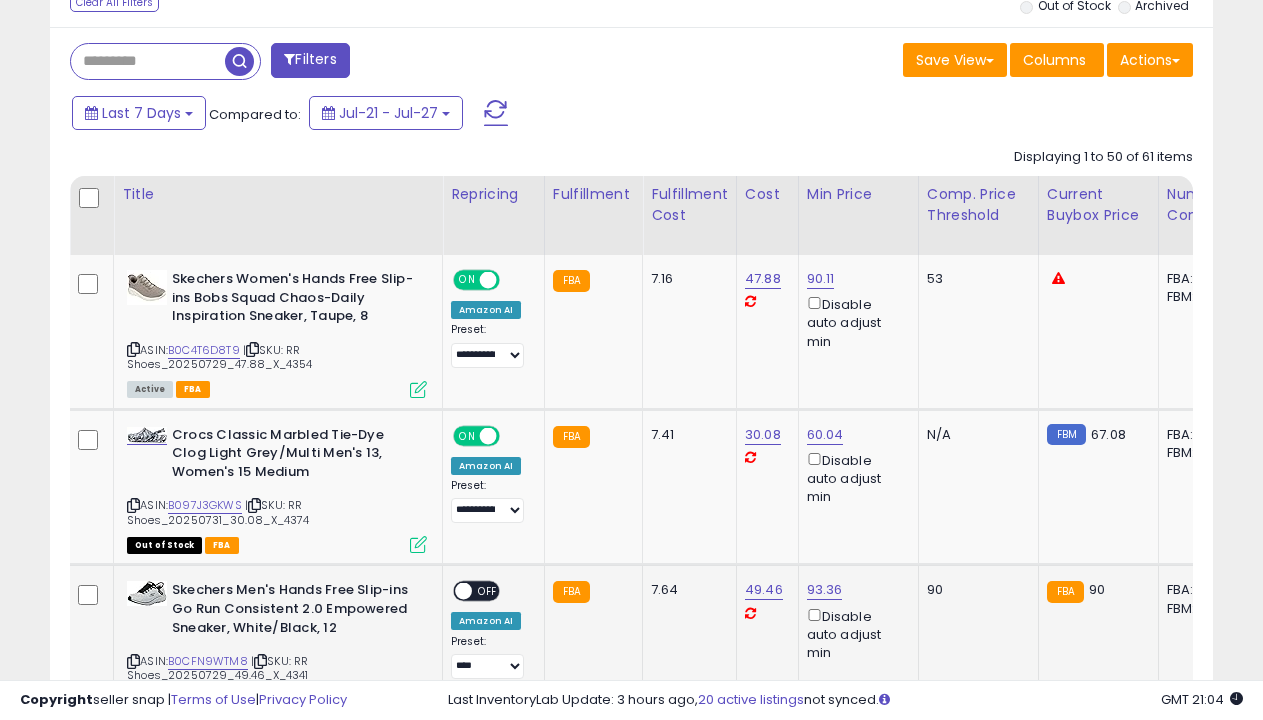 select on "**********" 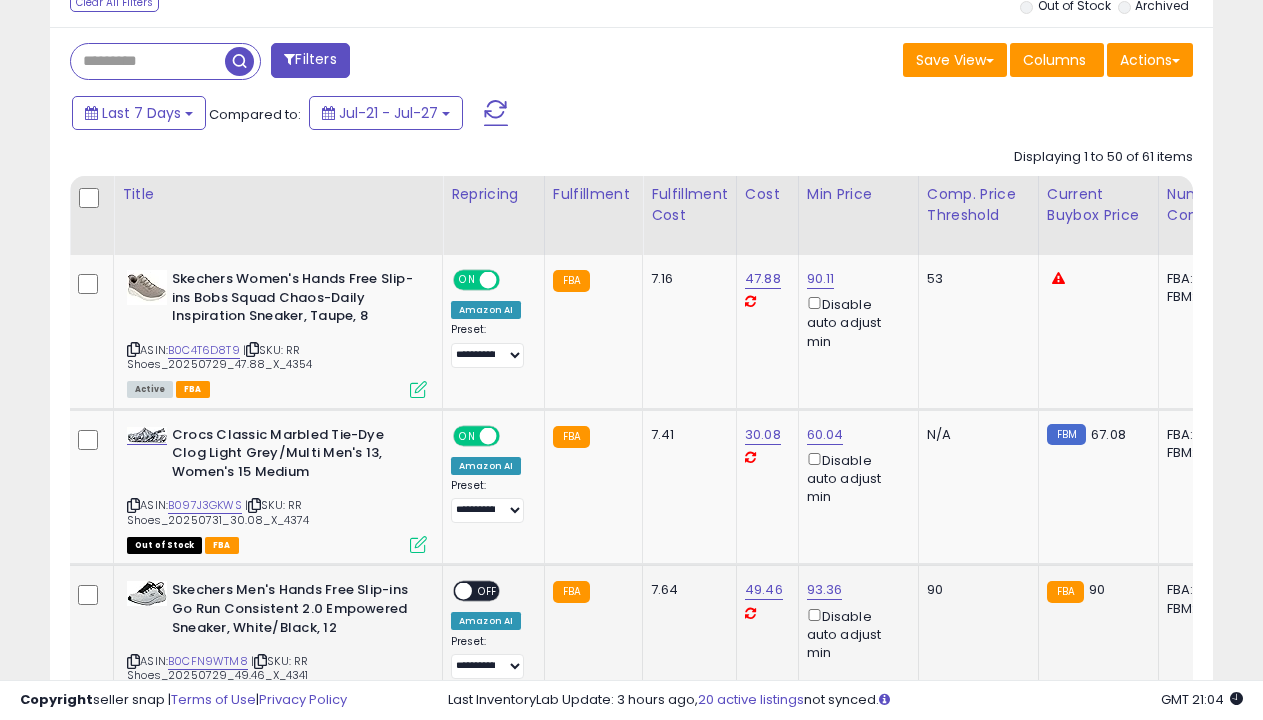 click on "OFF" at bounding box center [488, 591] 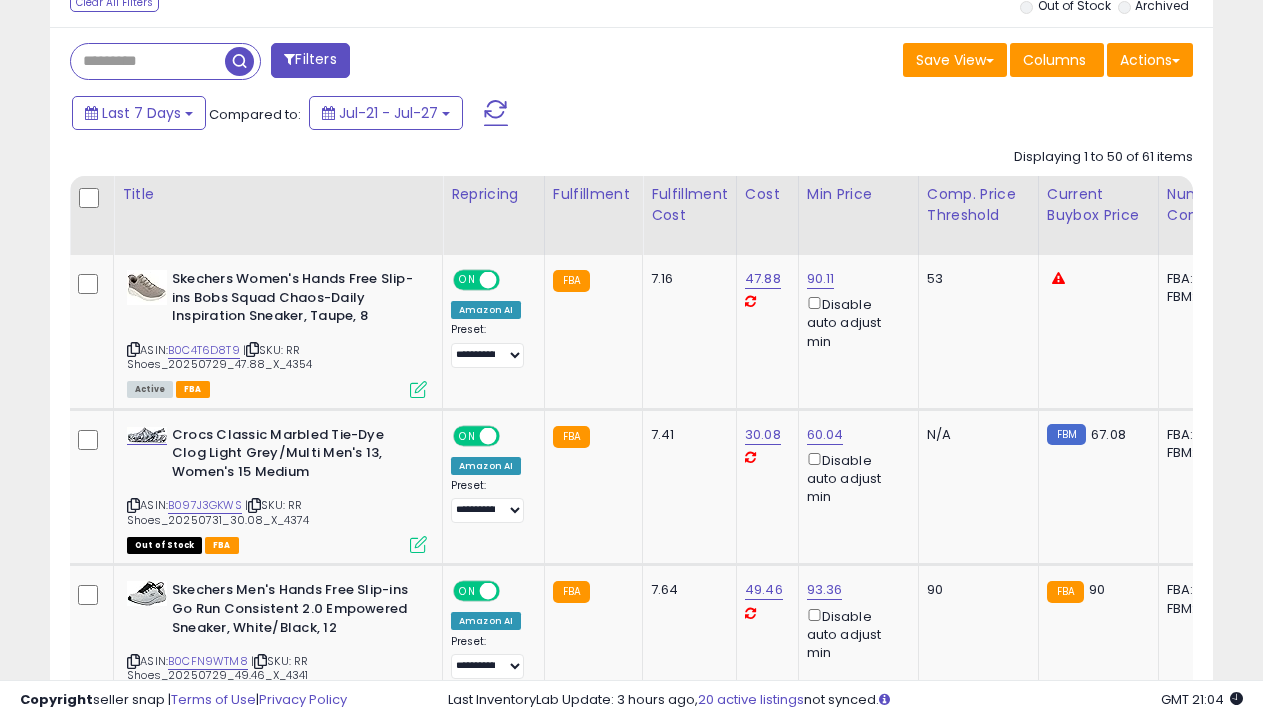 scroll, scrollTop: 1383, scrollLeft: 0, axis: vertical 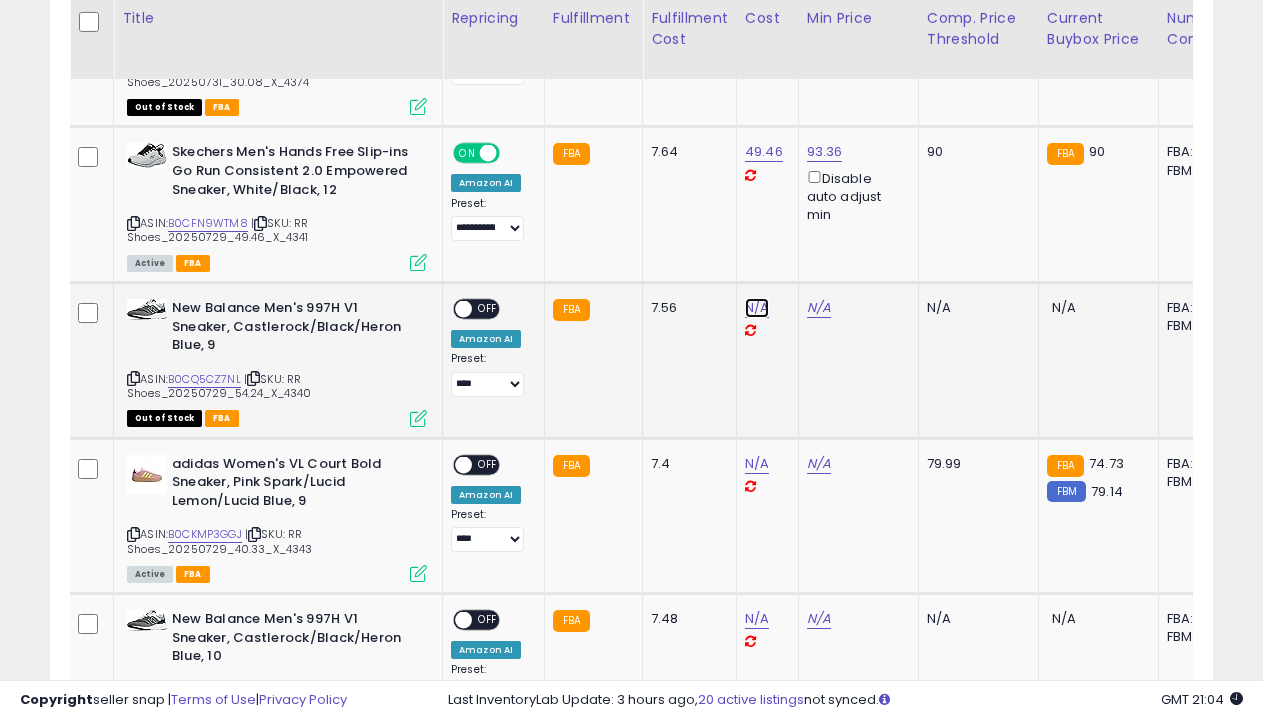 click on "N/A" at bounding box center [757, 308] 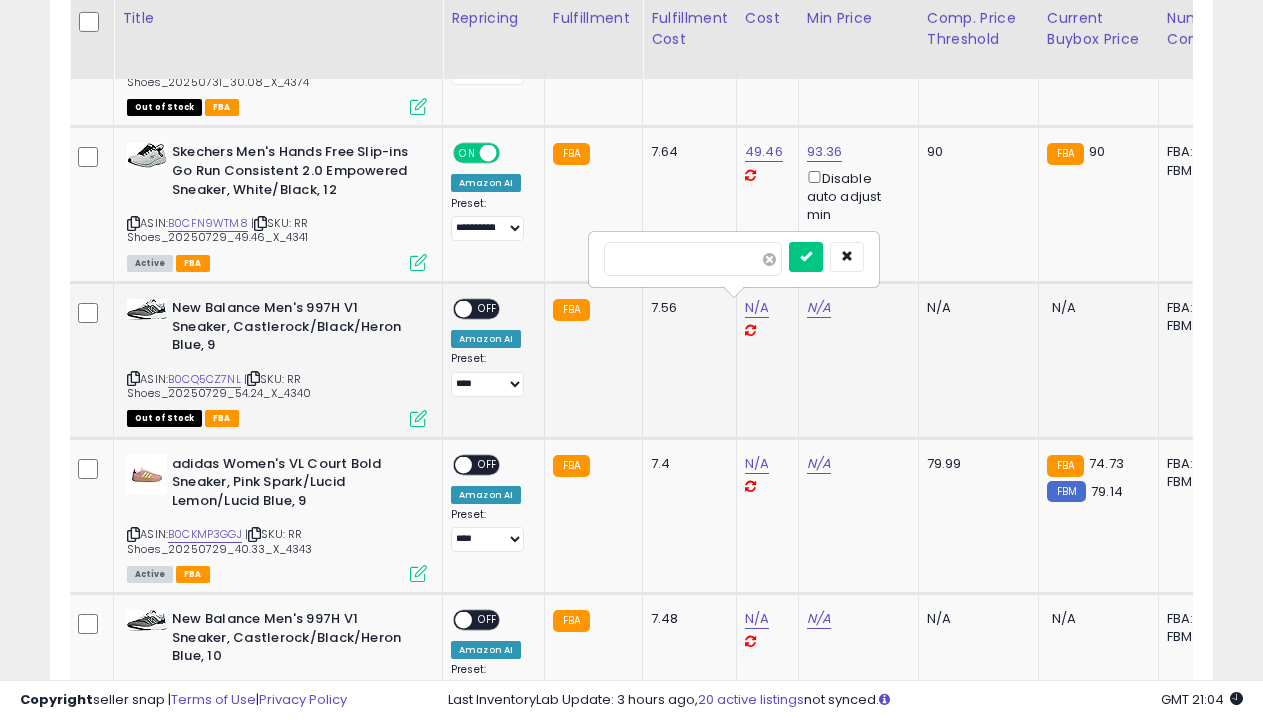 click at bounding box center (769, 259) 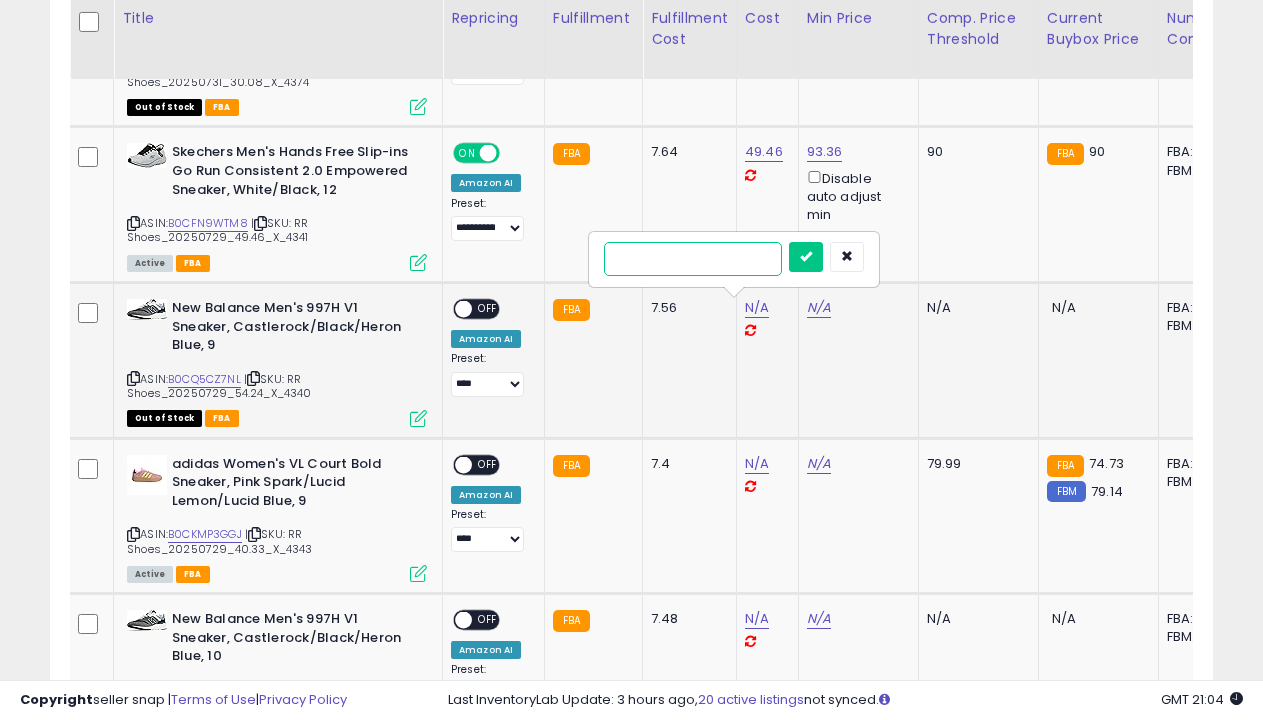 type on "*****" 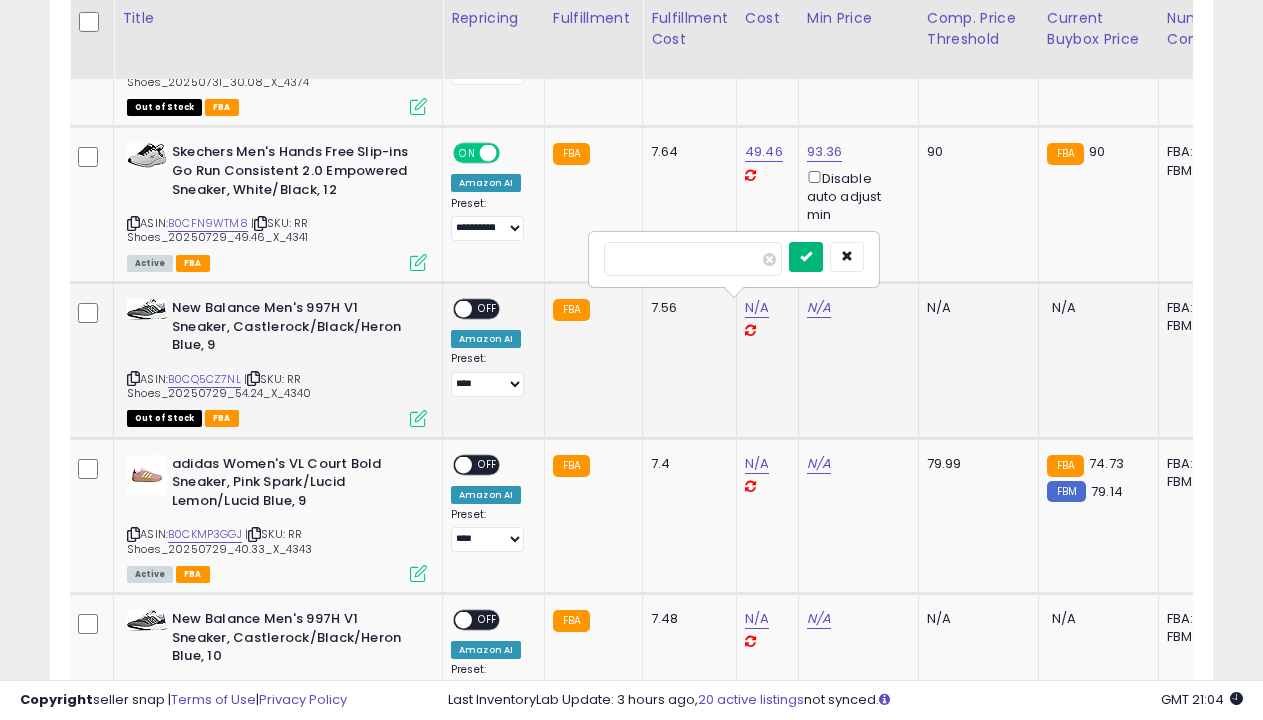 click at bounding box center [806, 256] 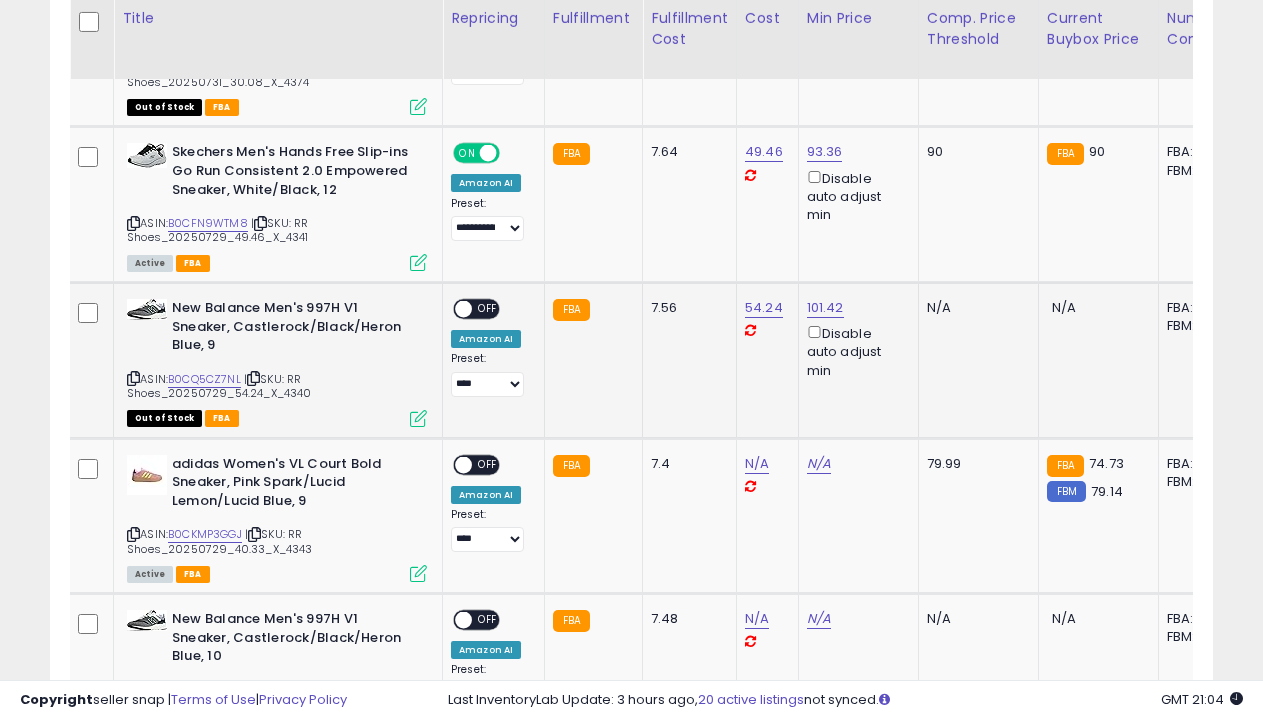 select on "**********" 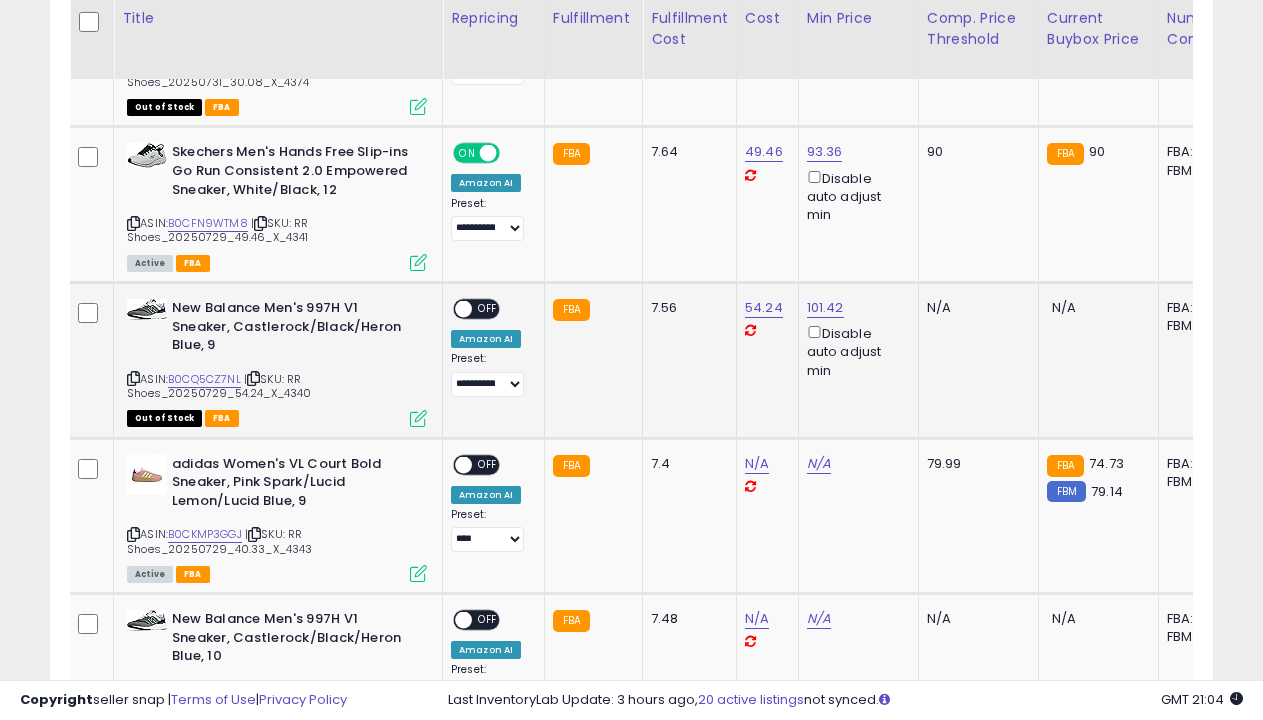 click on "OFF" at bounding box center [488, 309] 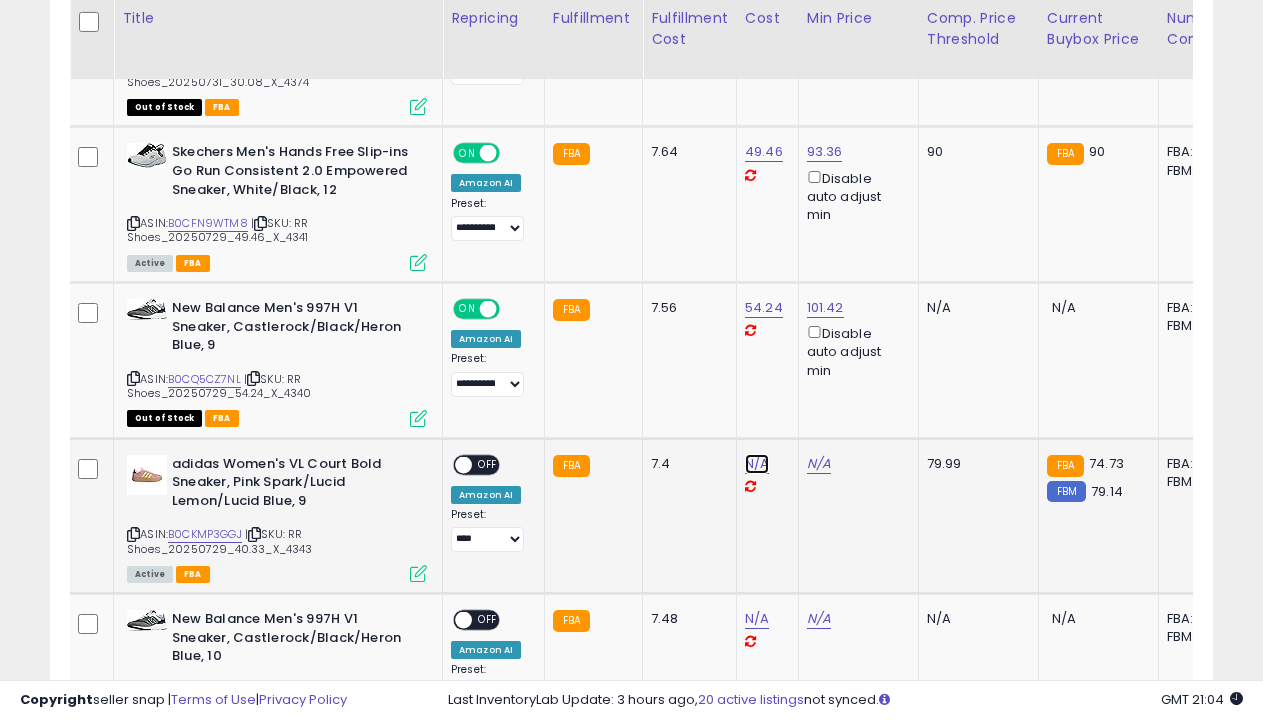 click on "N/A" at bounding box center (757, 464) 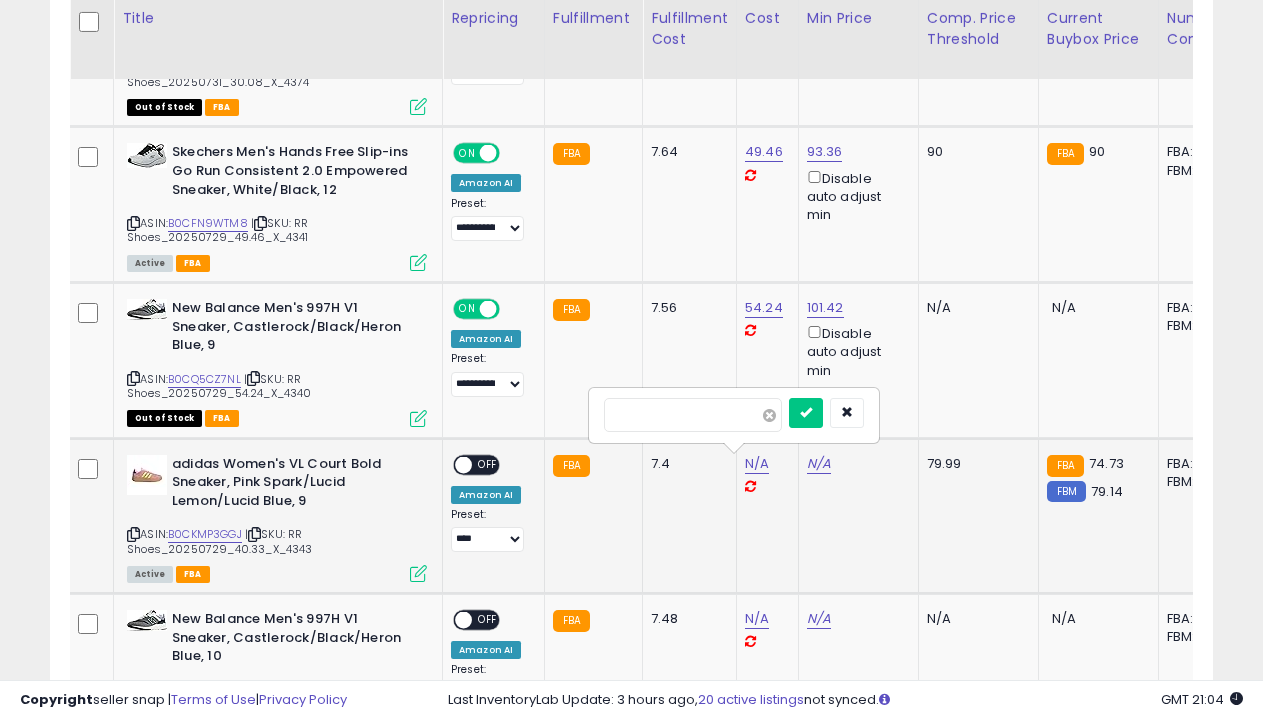 click at bounding box center [769, 415] 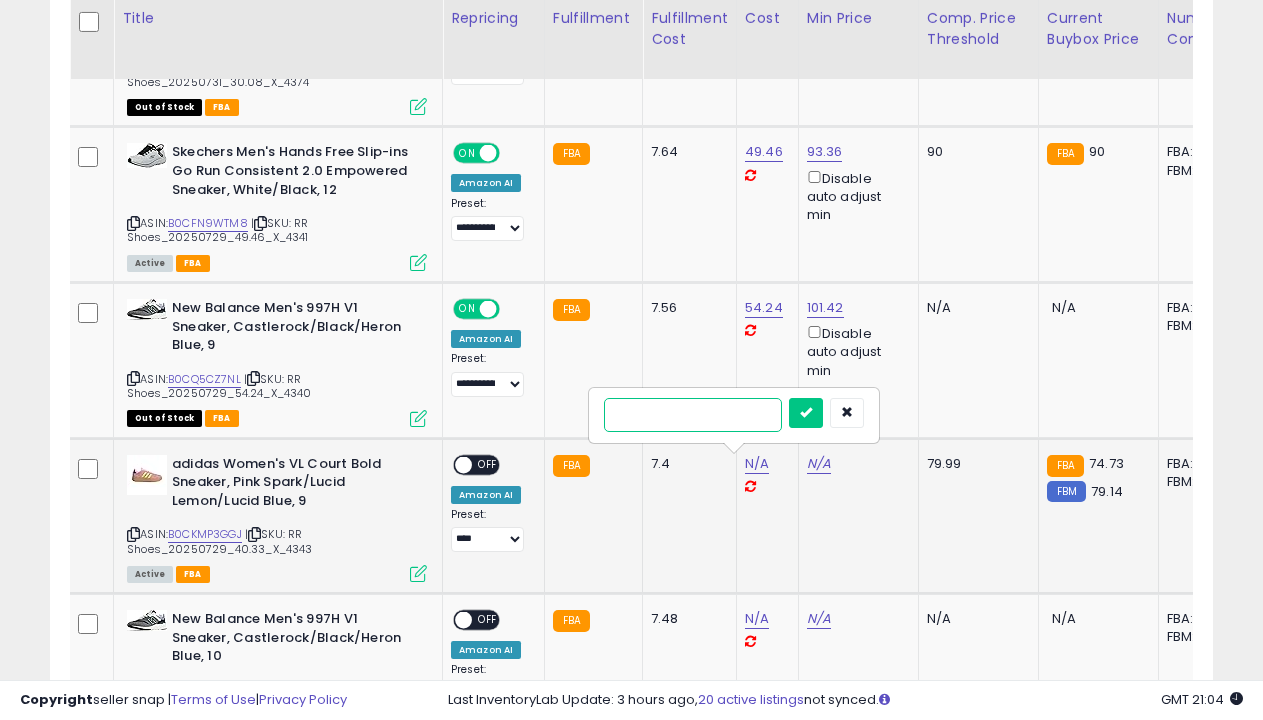 type on "*****" 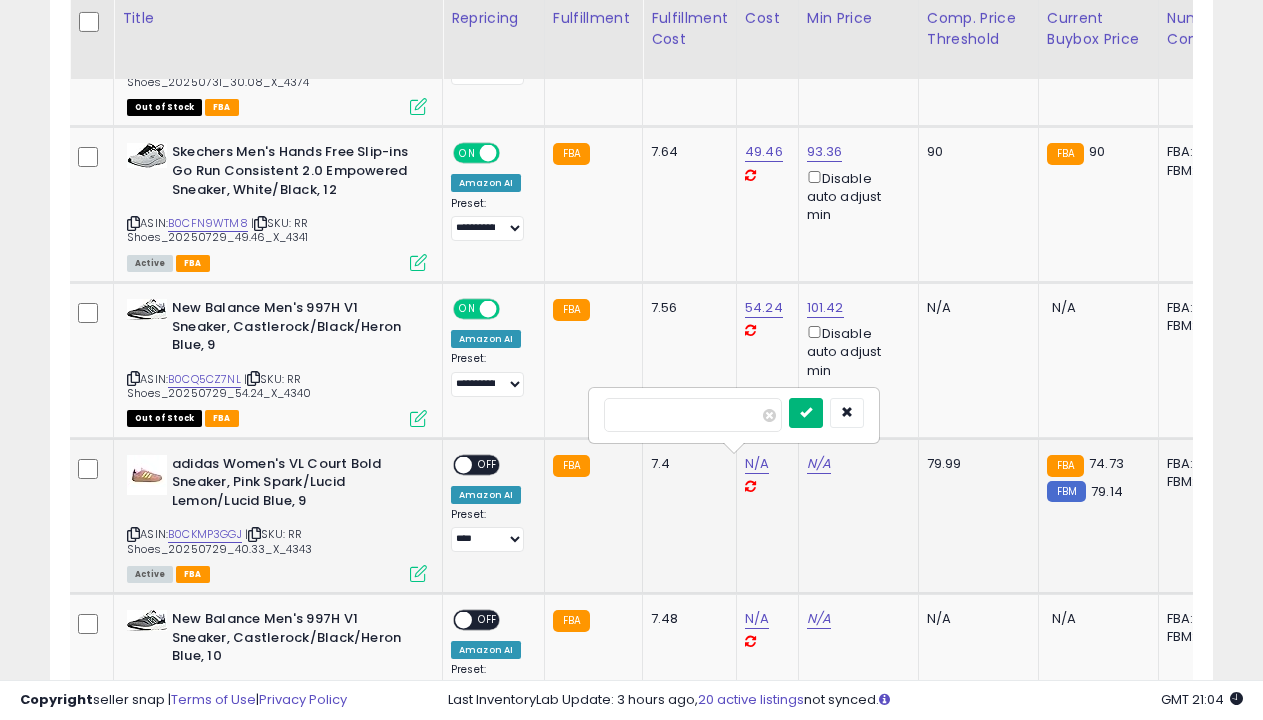 click at bounding box center [806, 412] 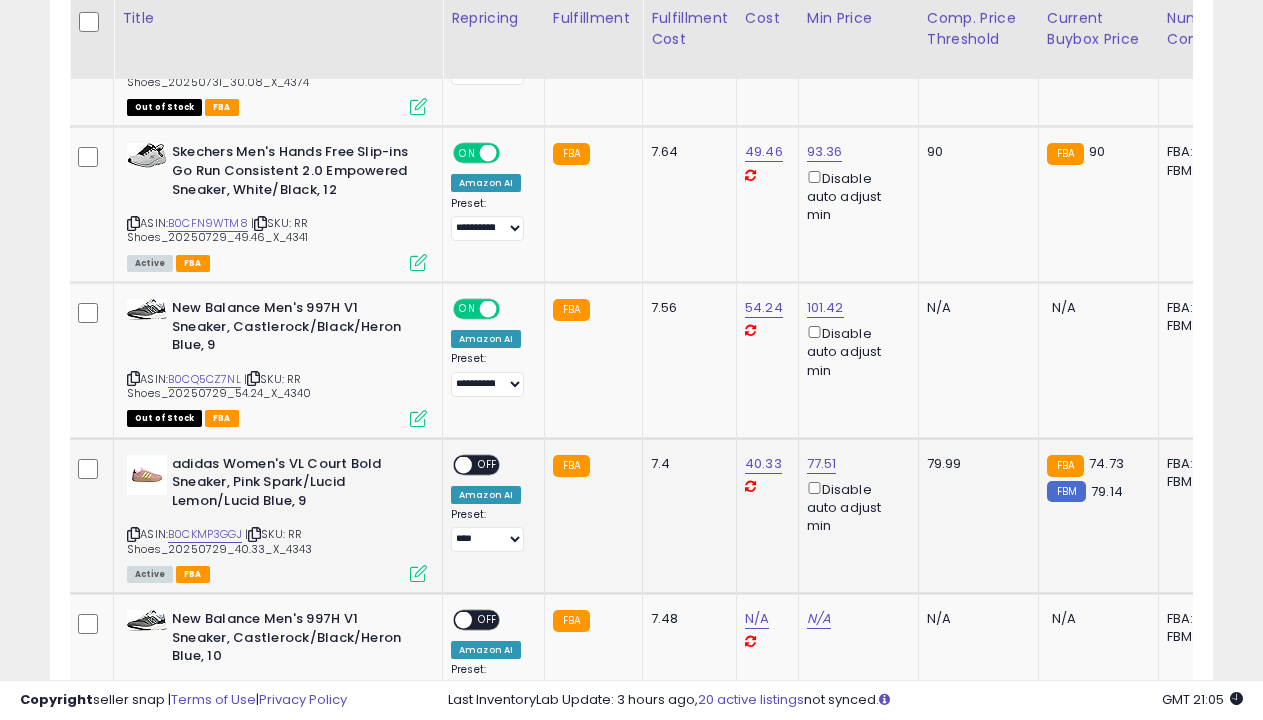 select on "**********" 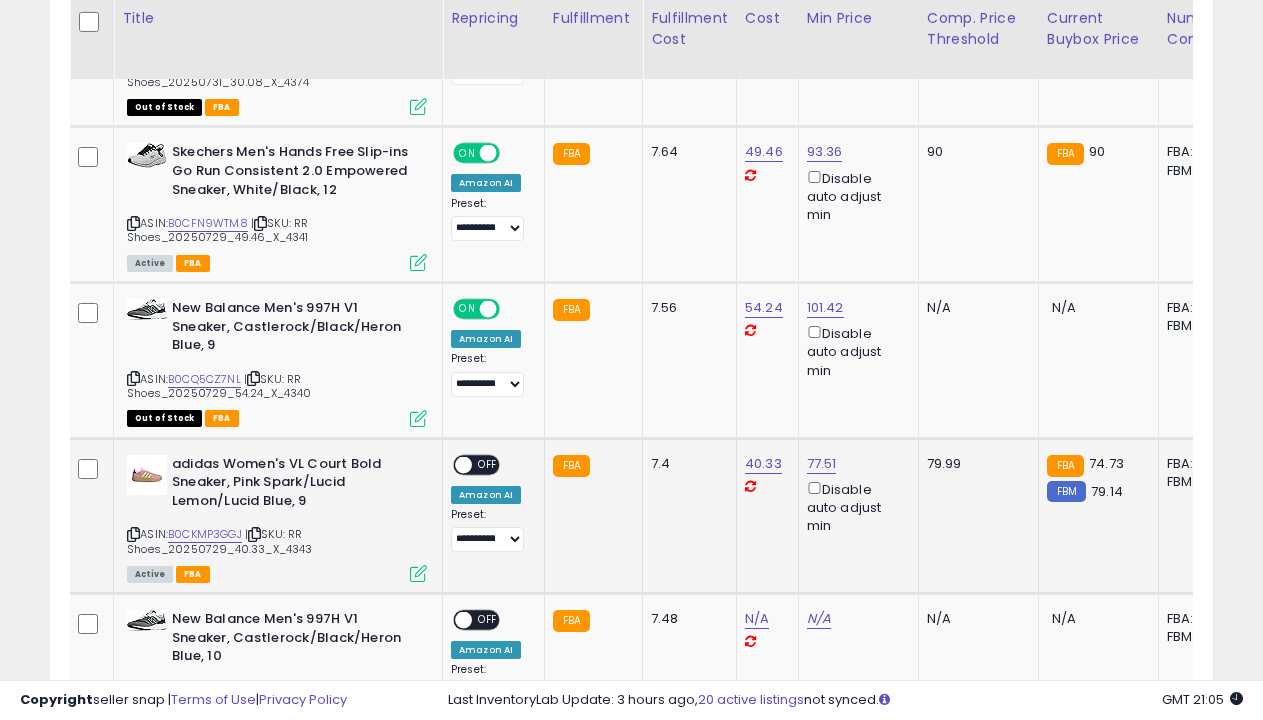 click on "OFF" at bounding box center [488, 464] 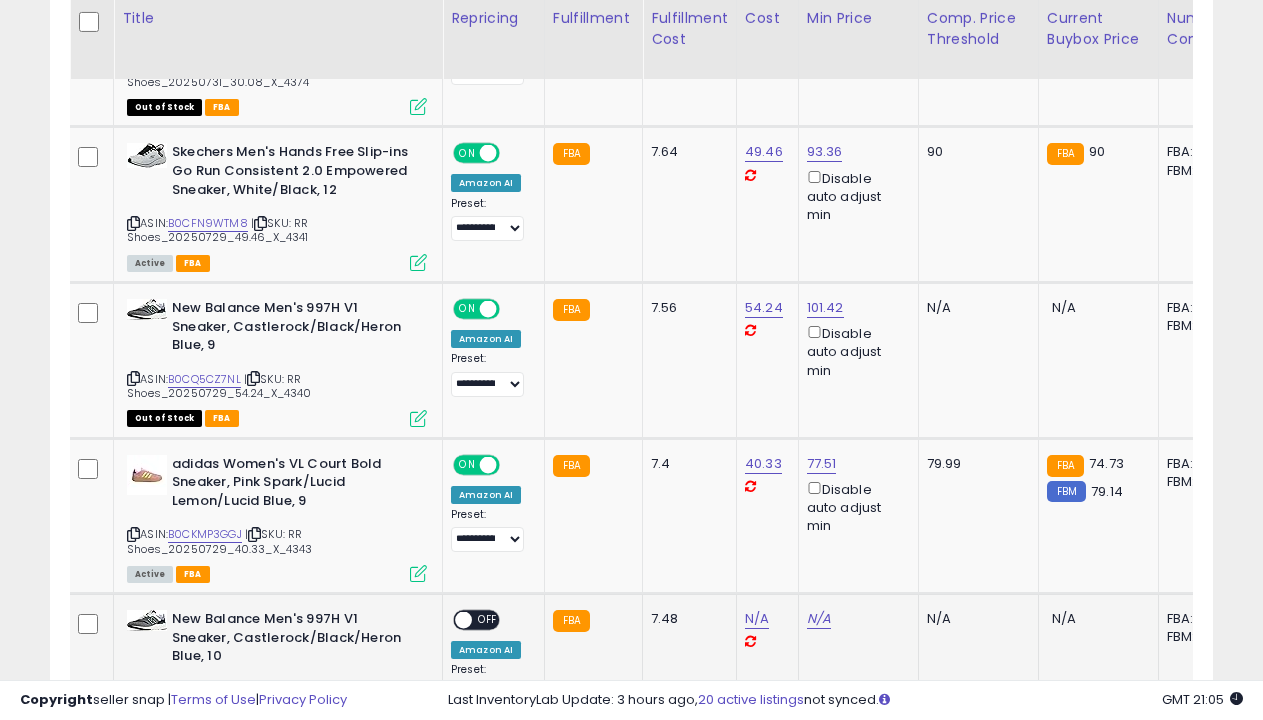 scroll, scrollTop: 1412, scrollLeft: 0, axis: vertical 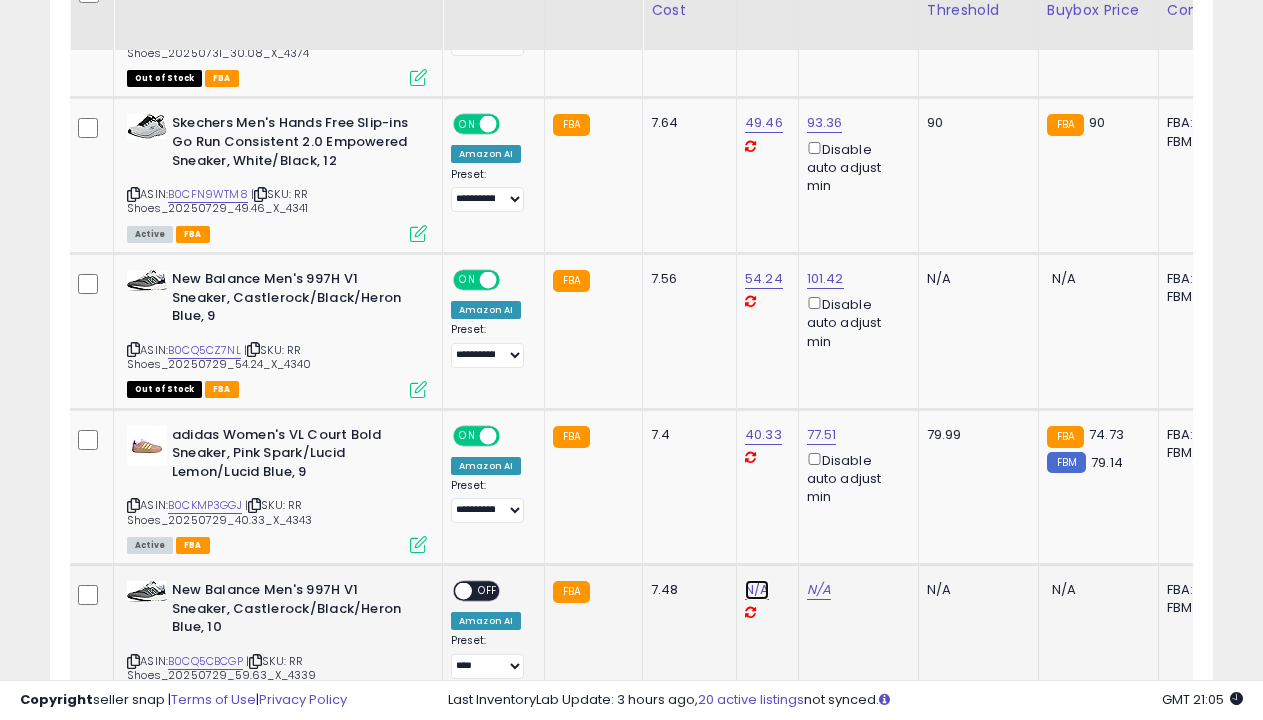 click on "N/A" at bounding box center [757, 590] 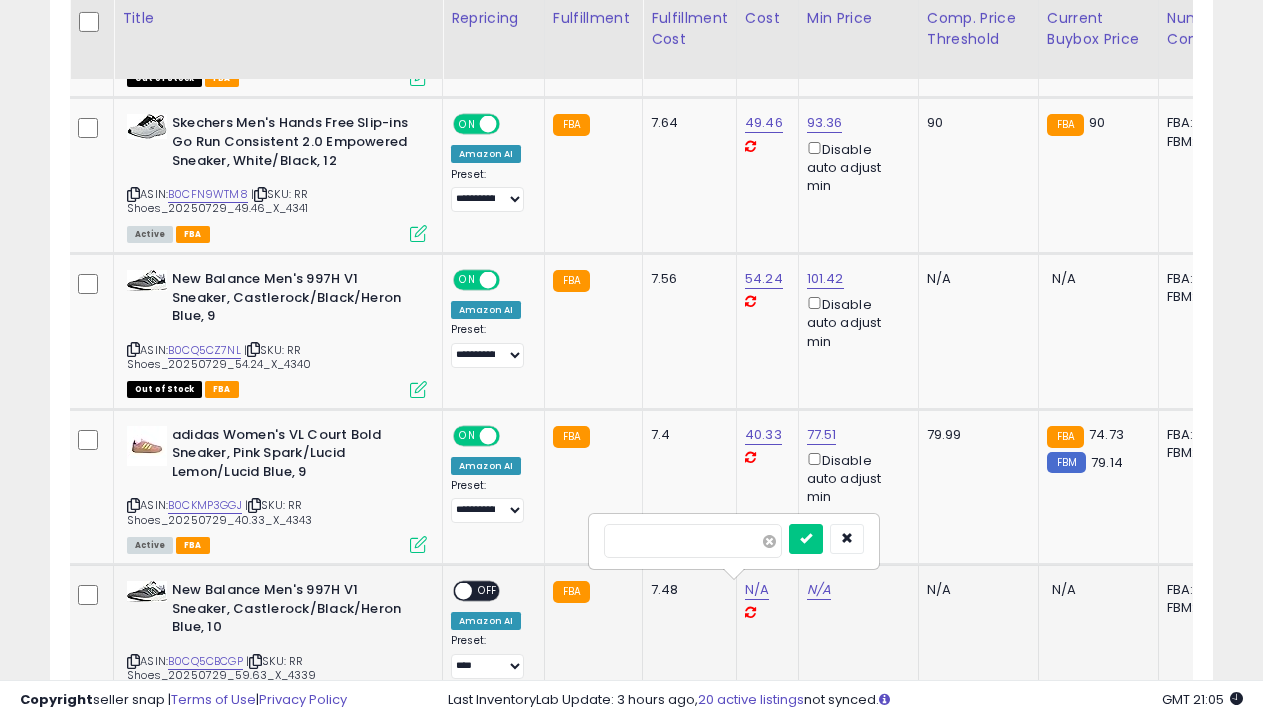 click at bounding box center [769, 541] 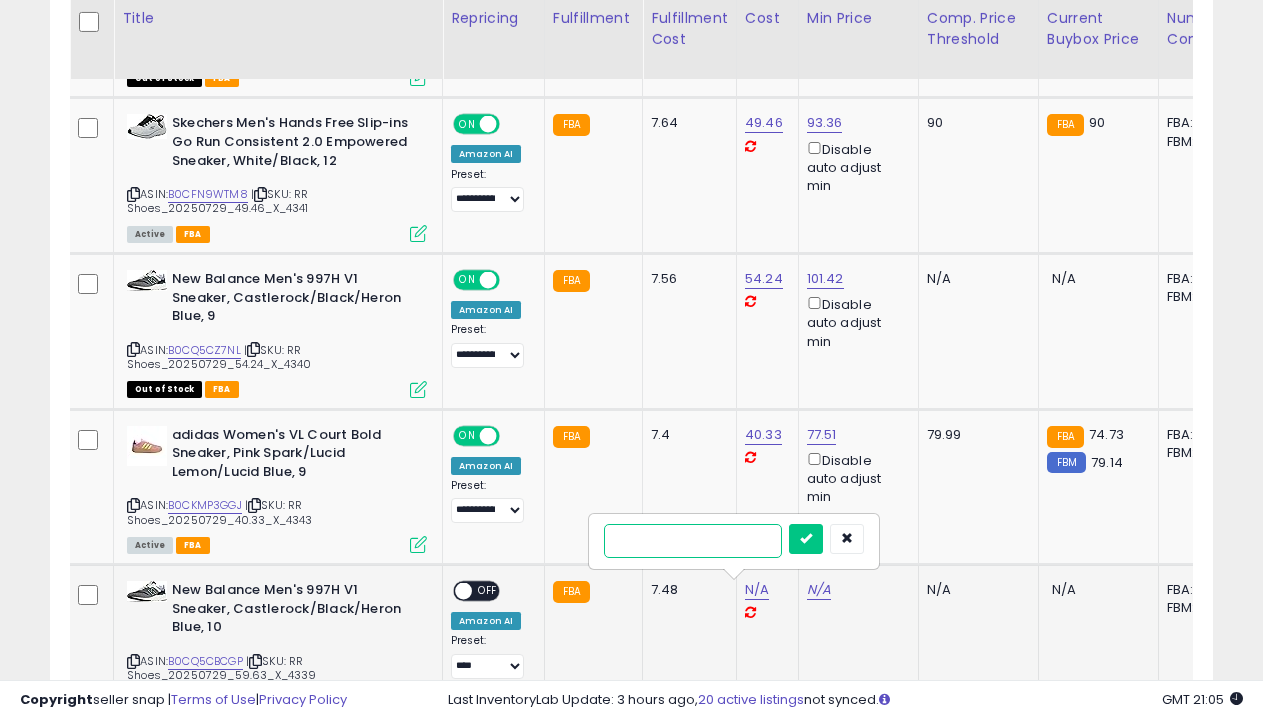type on "*****" 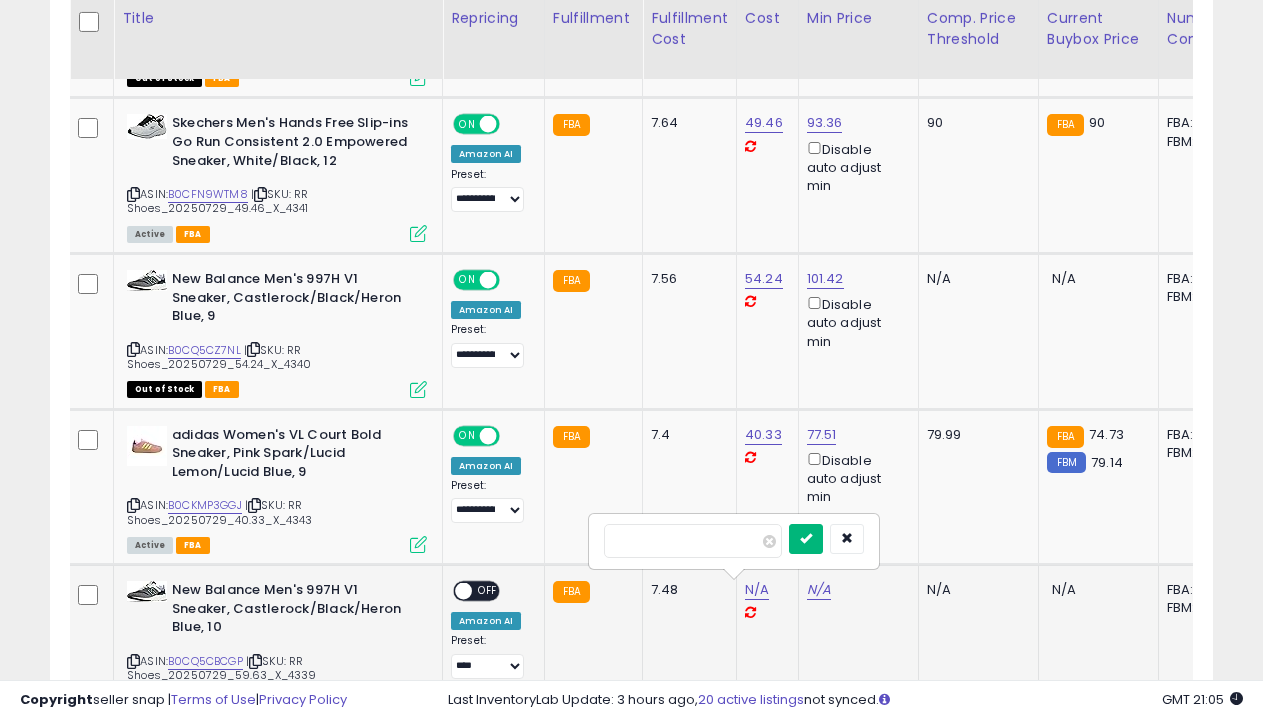 click at bounding box center (806, 538) 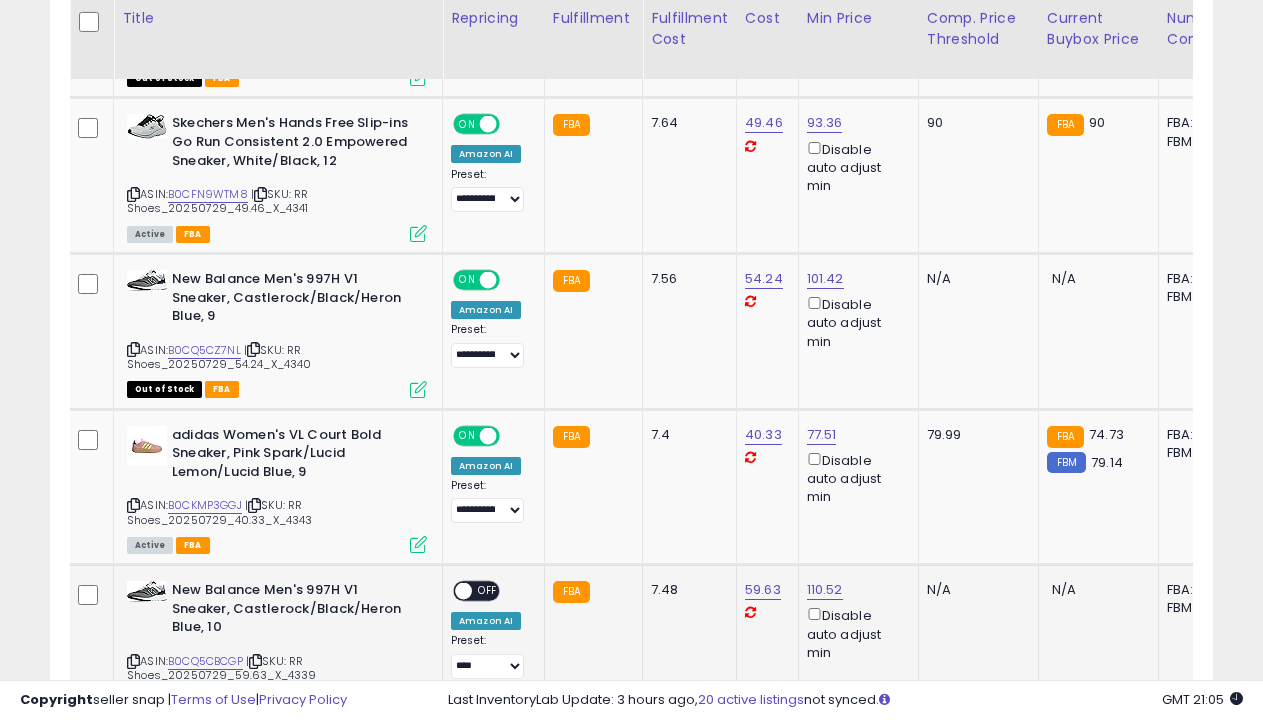 select on "**********" 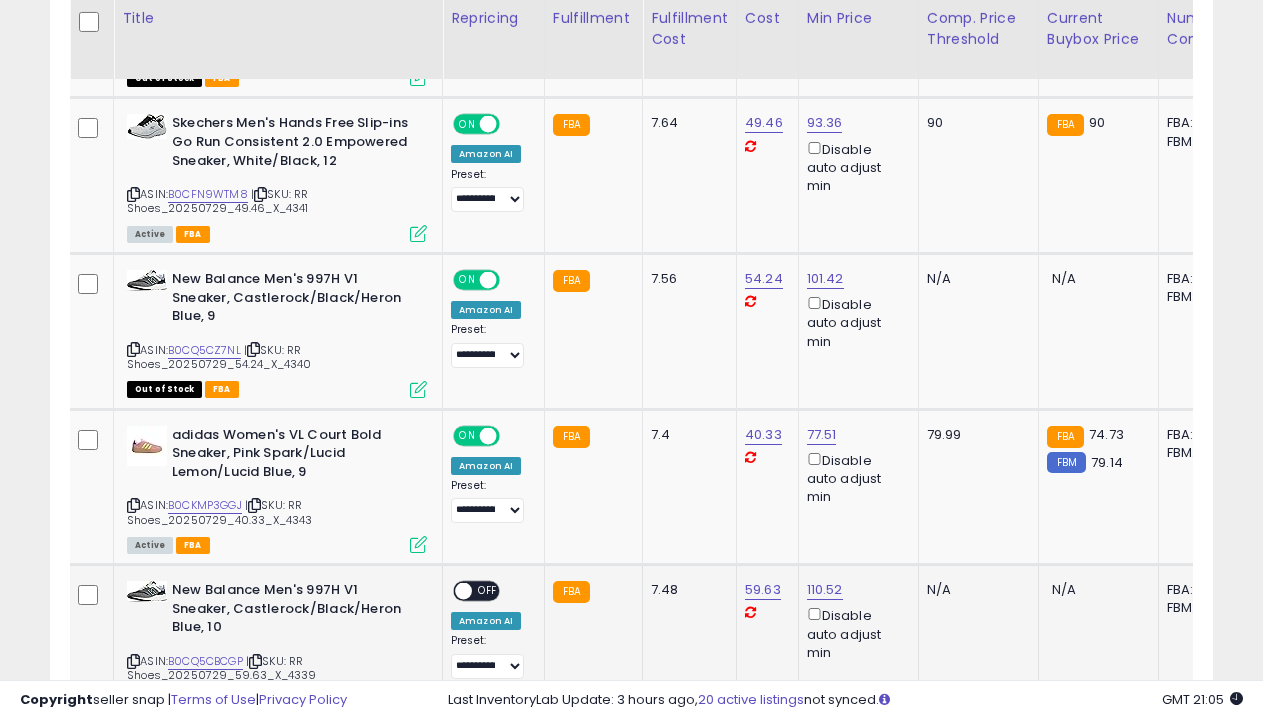 click on "OFF" at bounding box center (488, 591) 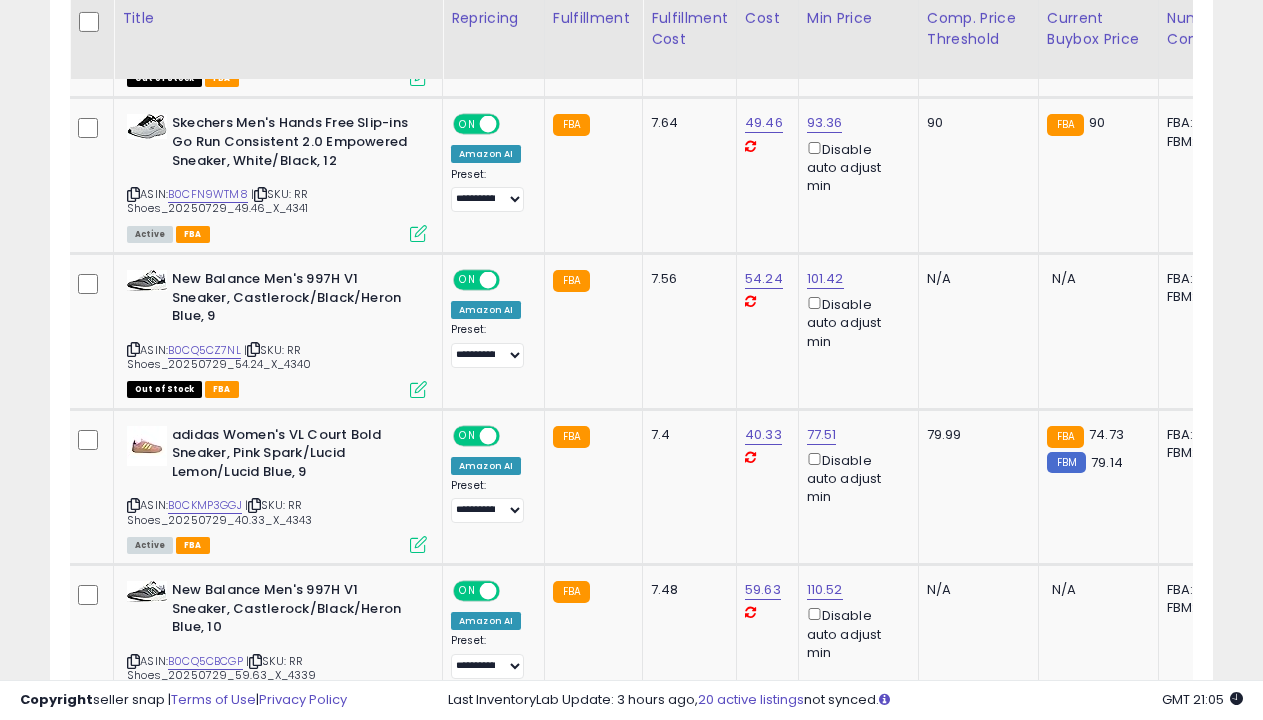 scroll, scrollTop: 1850, scrollLeft: 0, axis: vertical 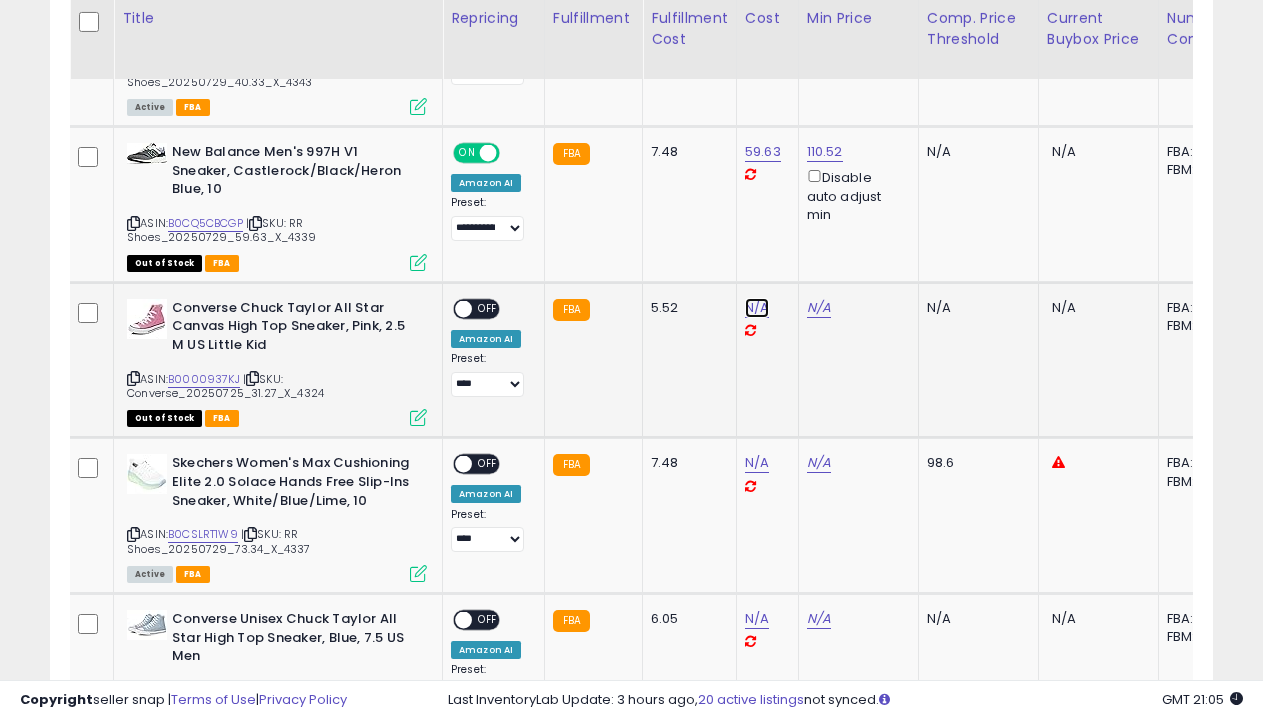 click on "N/A" at bounding box center [757, 308] 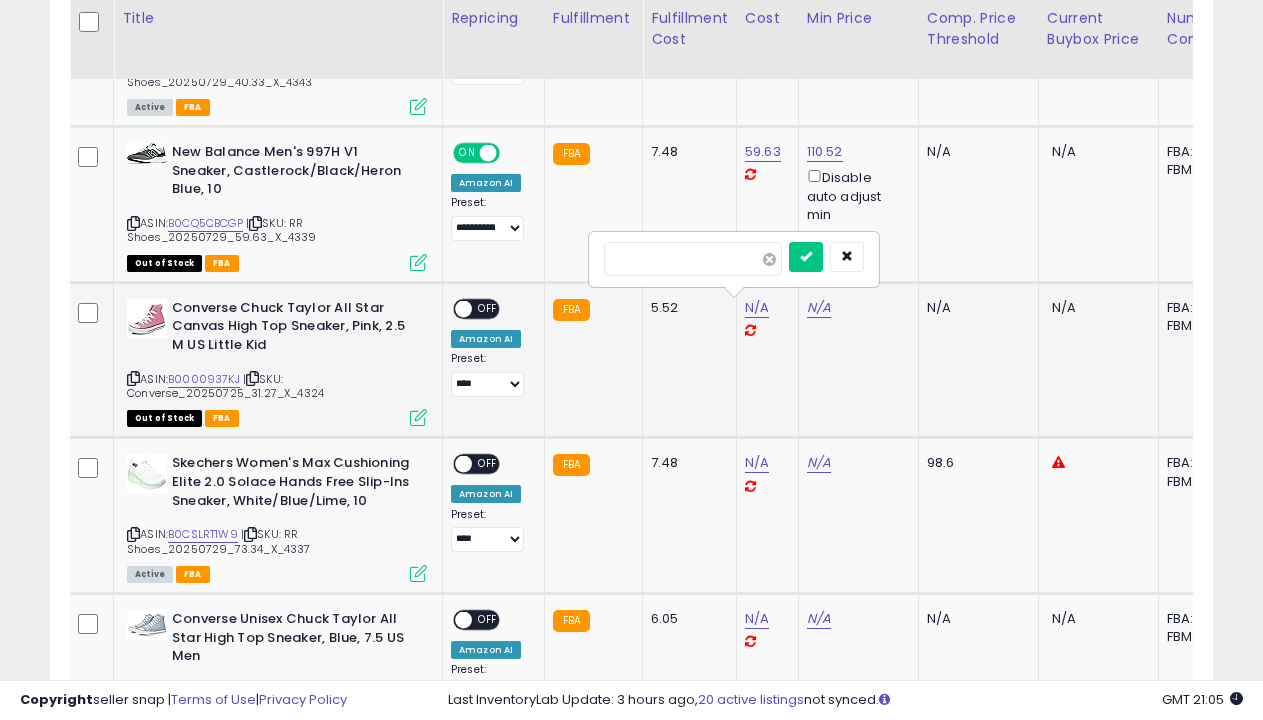 click at bounding box center [769, 259] 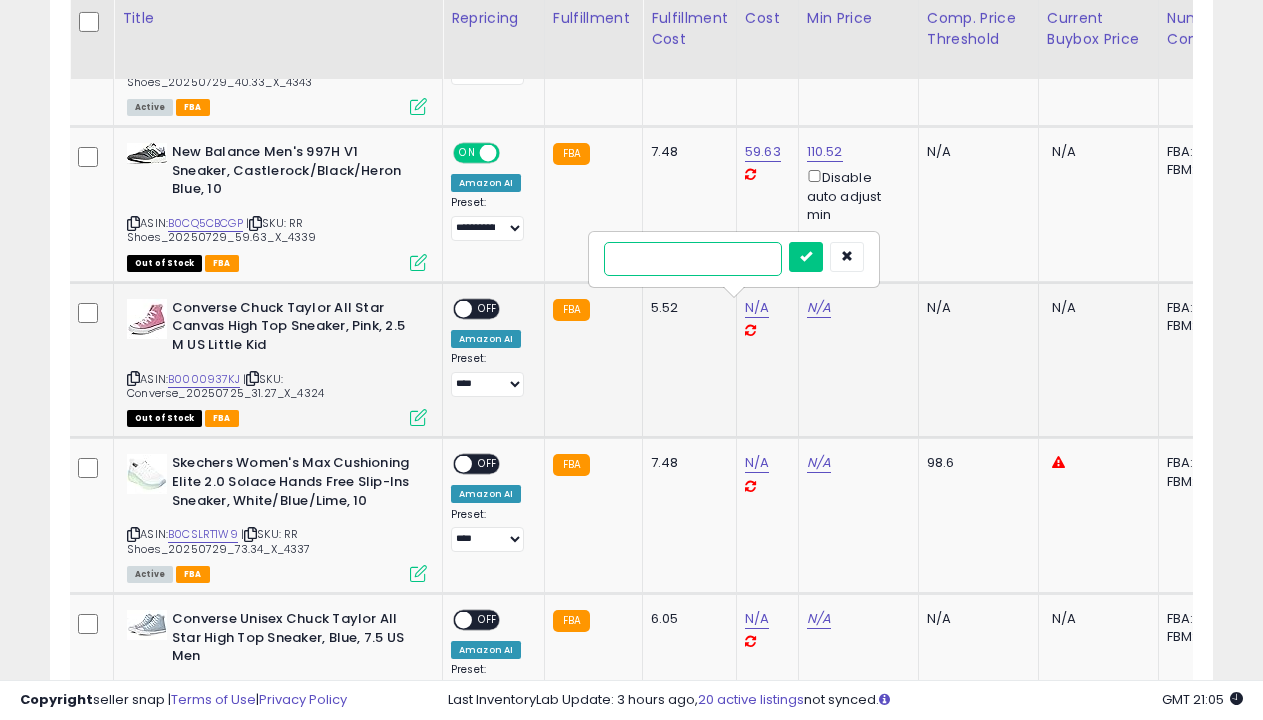 type on "*****" 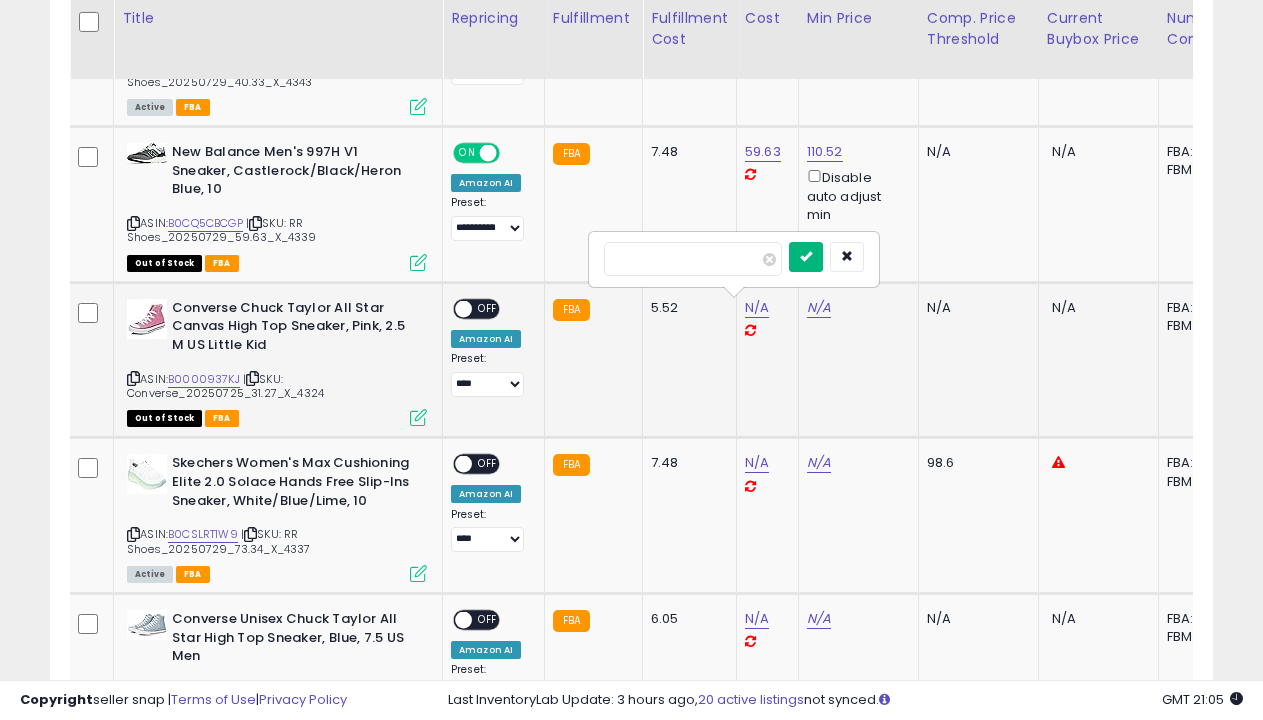 click at bounding box center [806, 256] 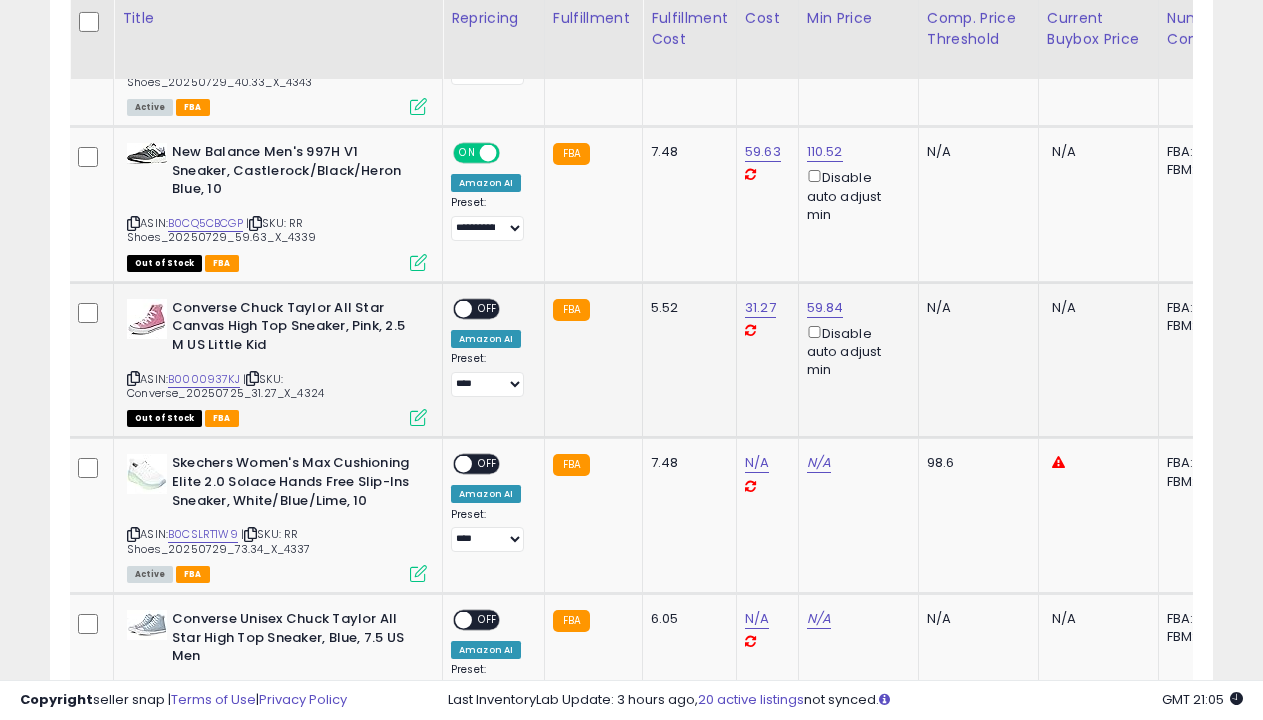 select on "**********" 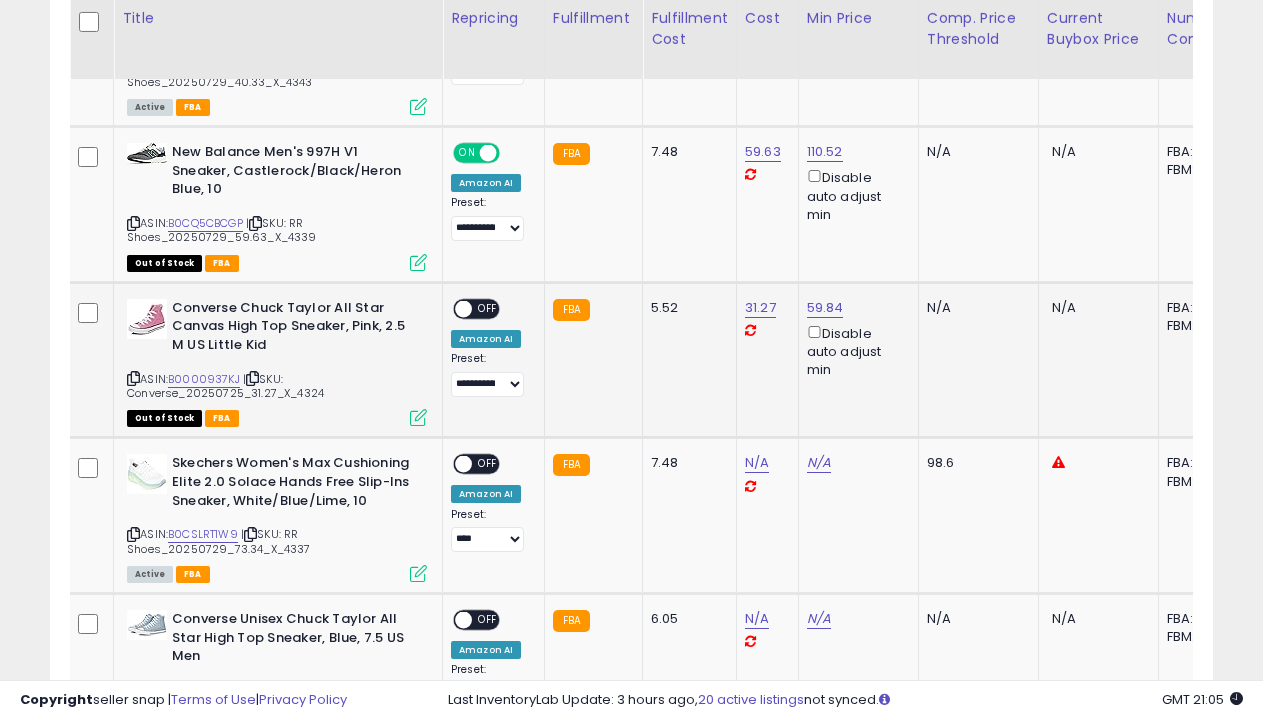 click on "OFF" at bounding box center (488, 308) 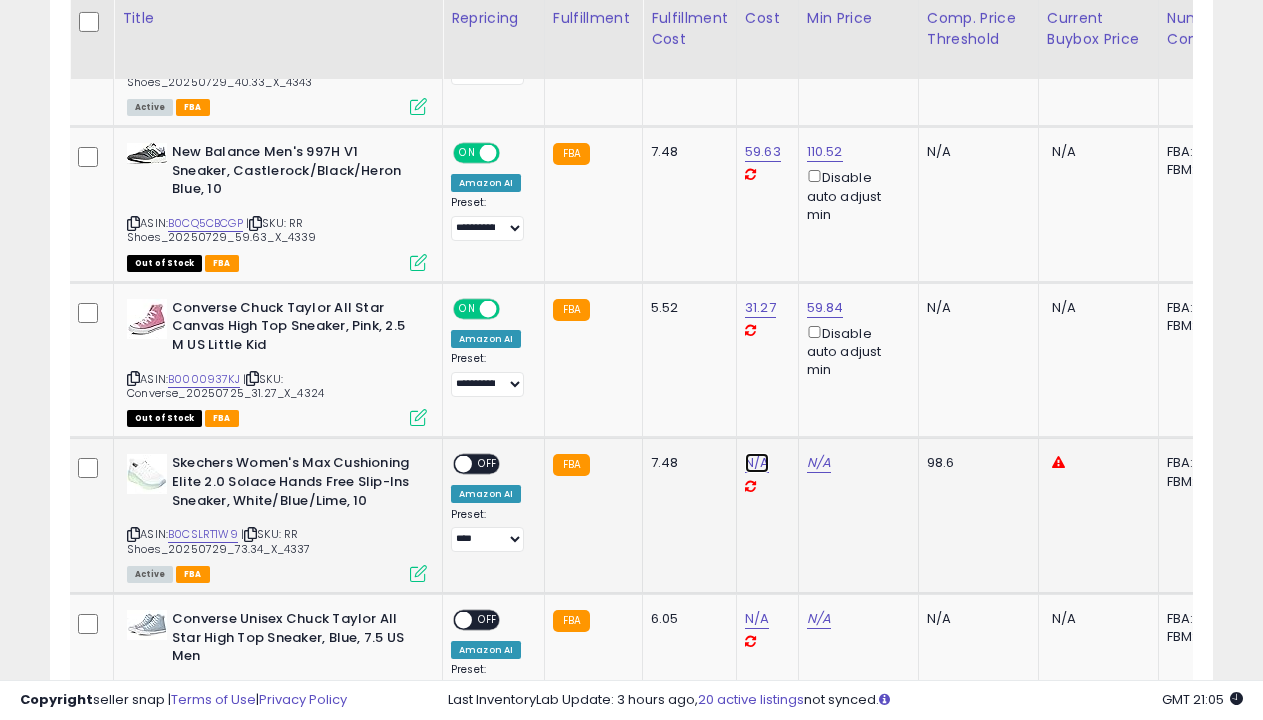 click on "N/A" at bounding box center [757, 463] 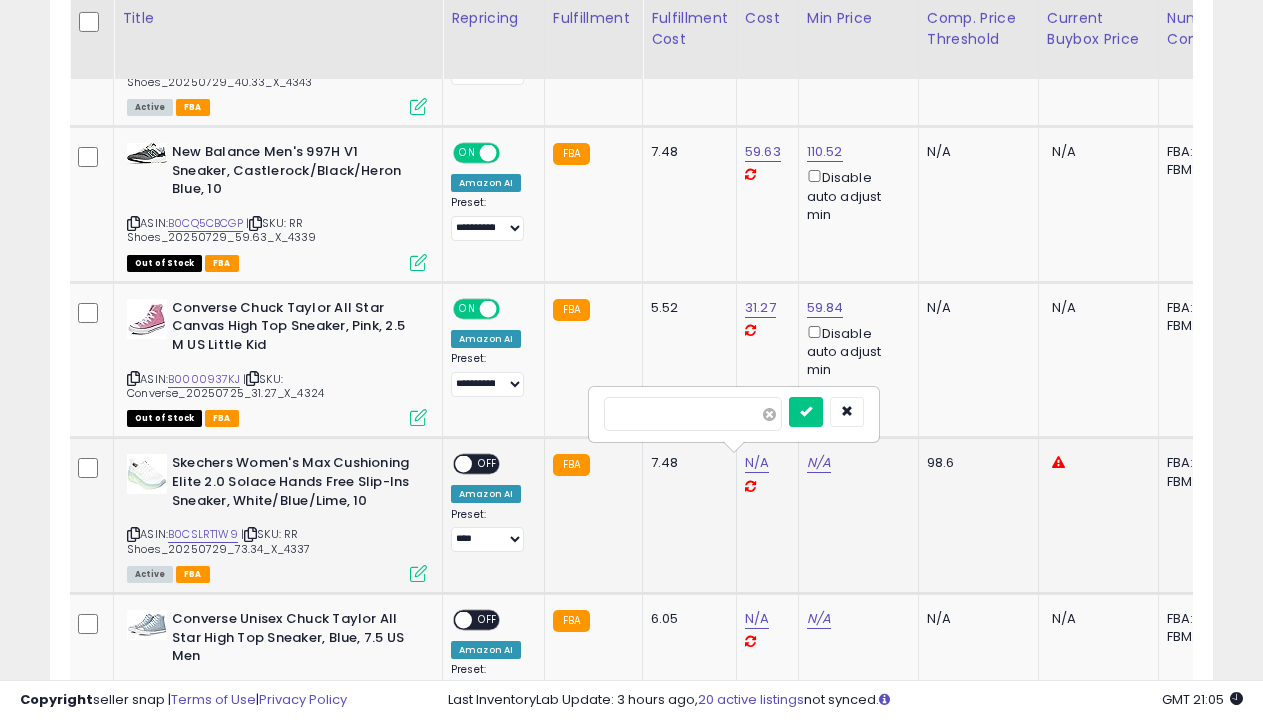 click at bounding box center (769, 414) 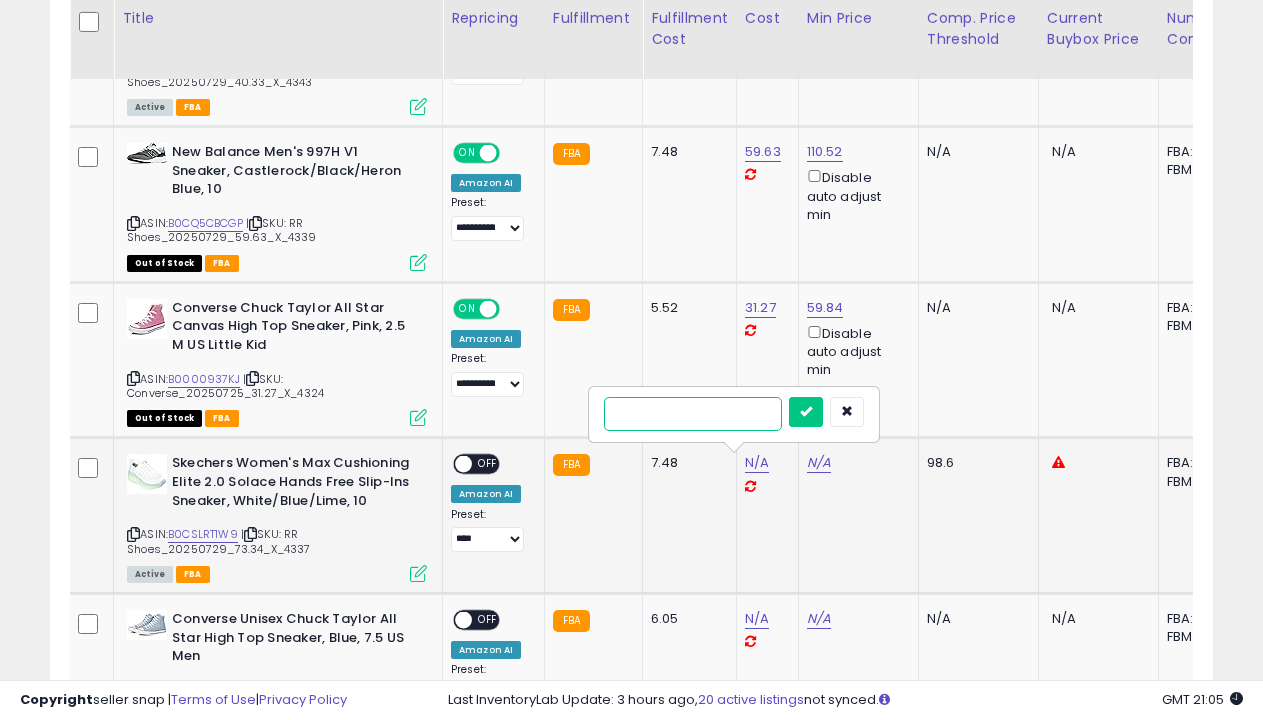 type on "*****" 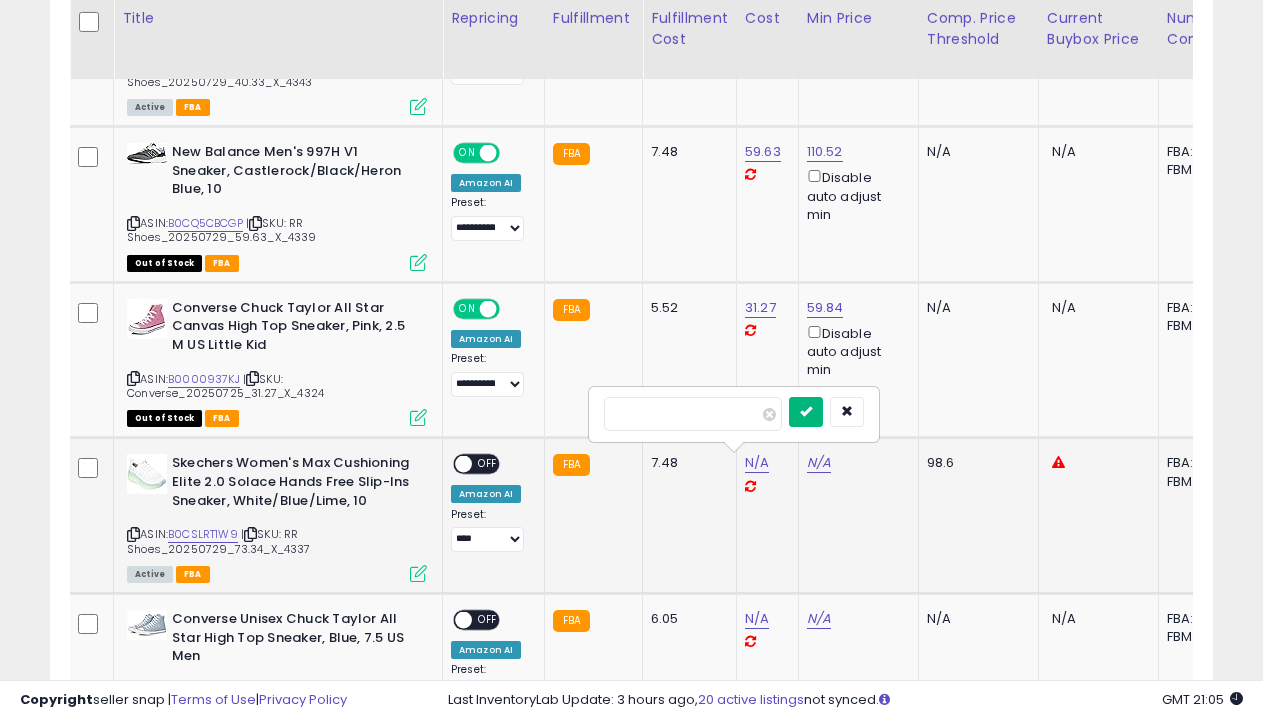 click at bounding box center [806, 411] 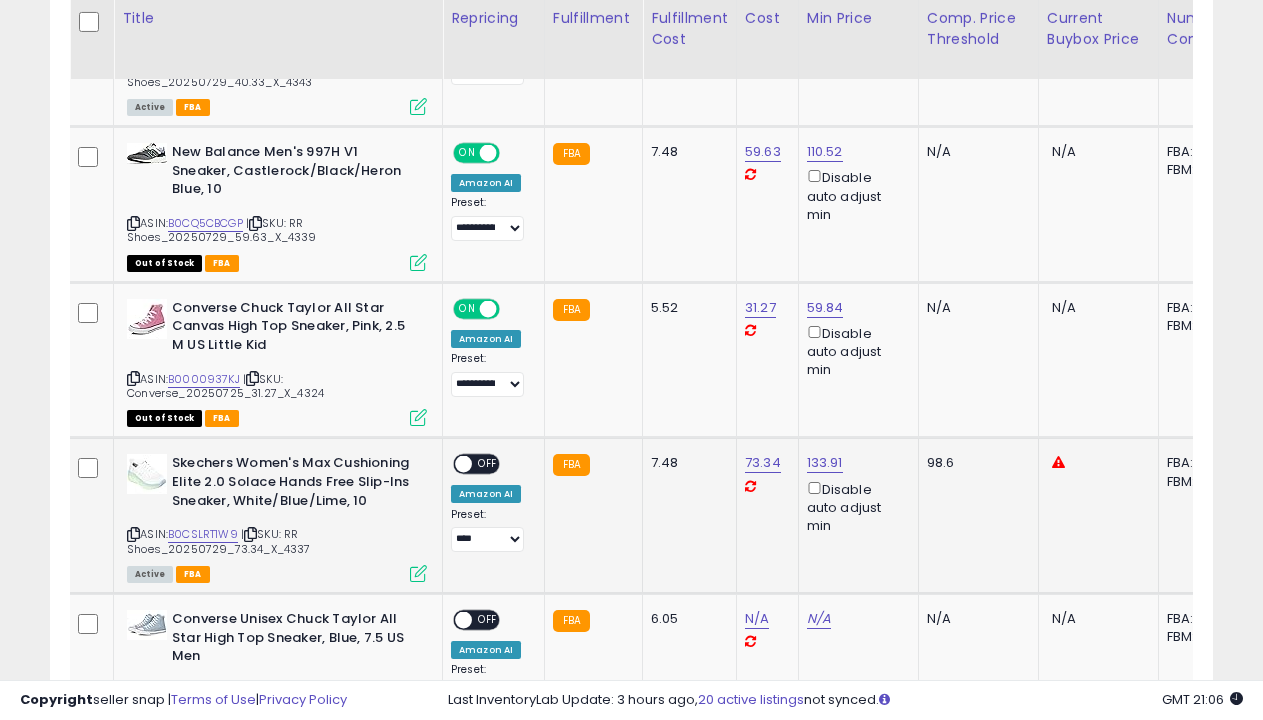 select on "**********" 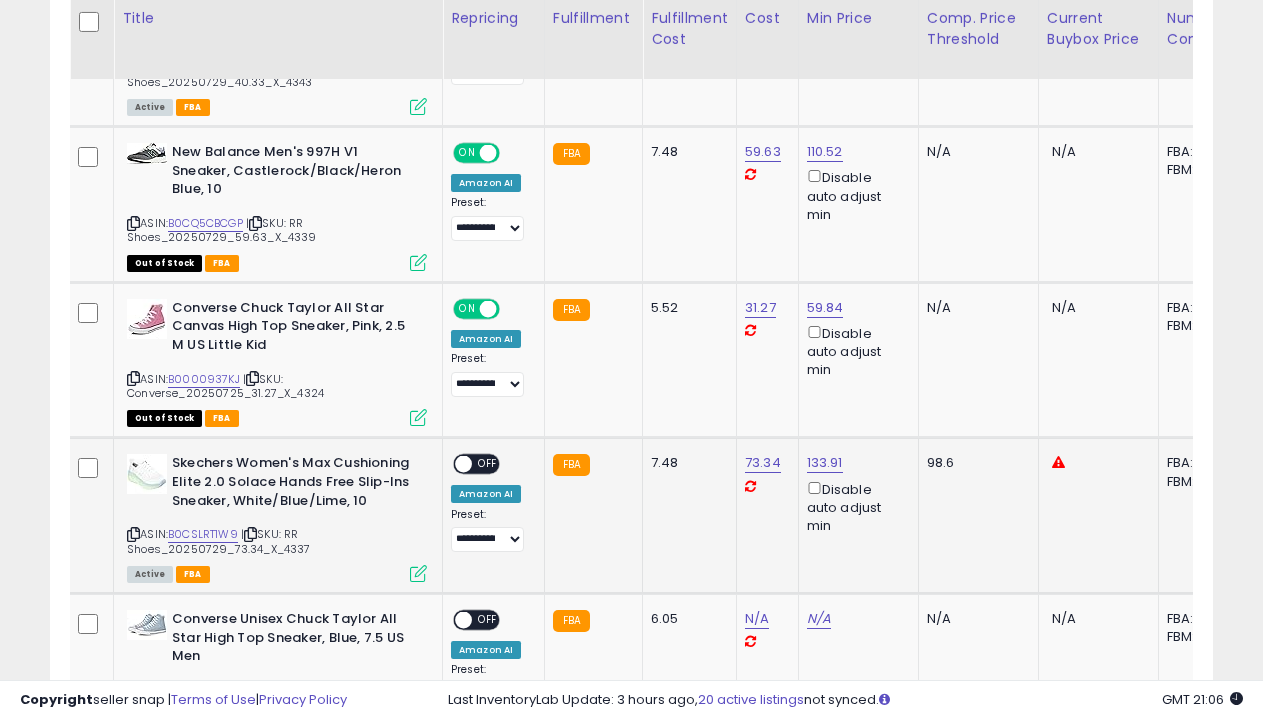 click on "OFF" at bounding box center [488, 464] 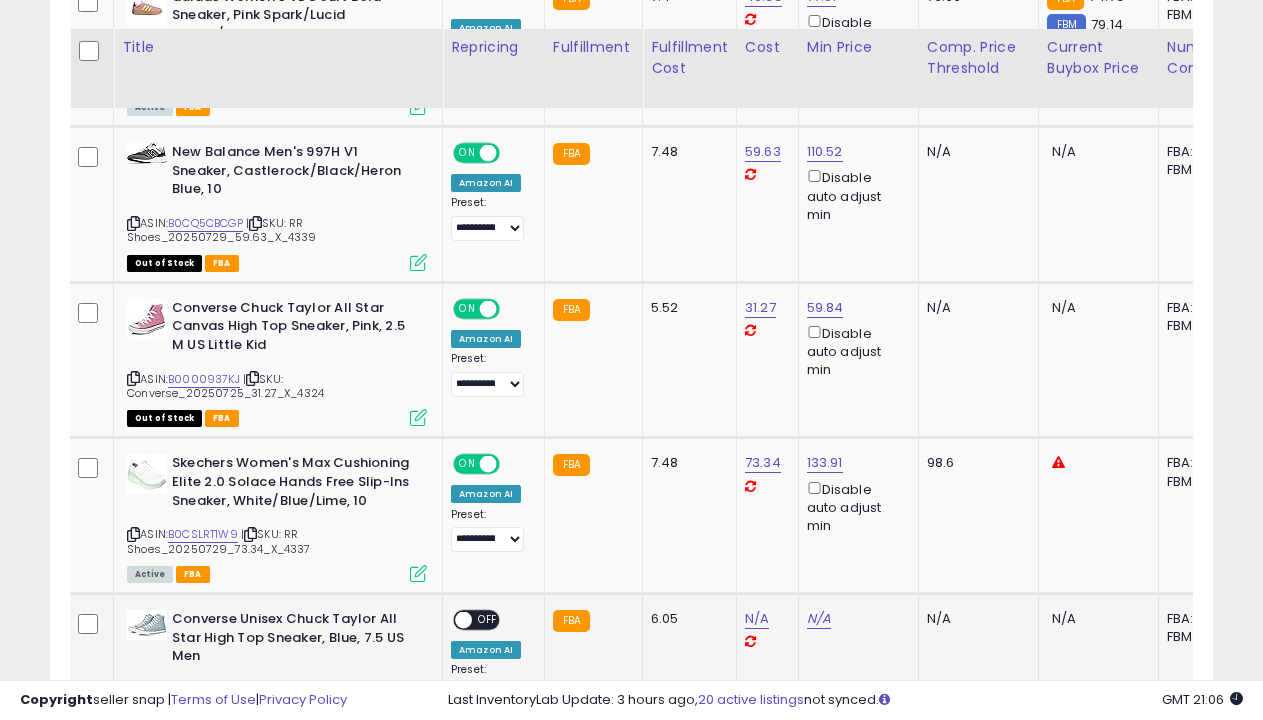 scroll, scrollTop: 1879, scrollLeft: 0, axis: vertical 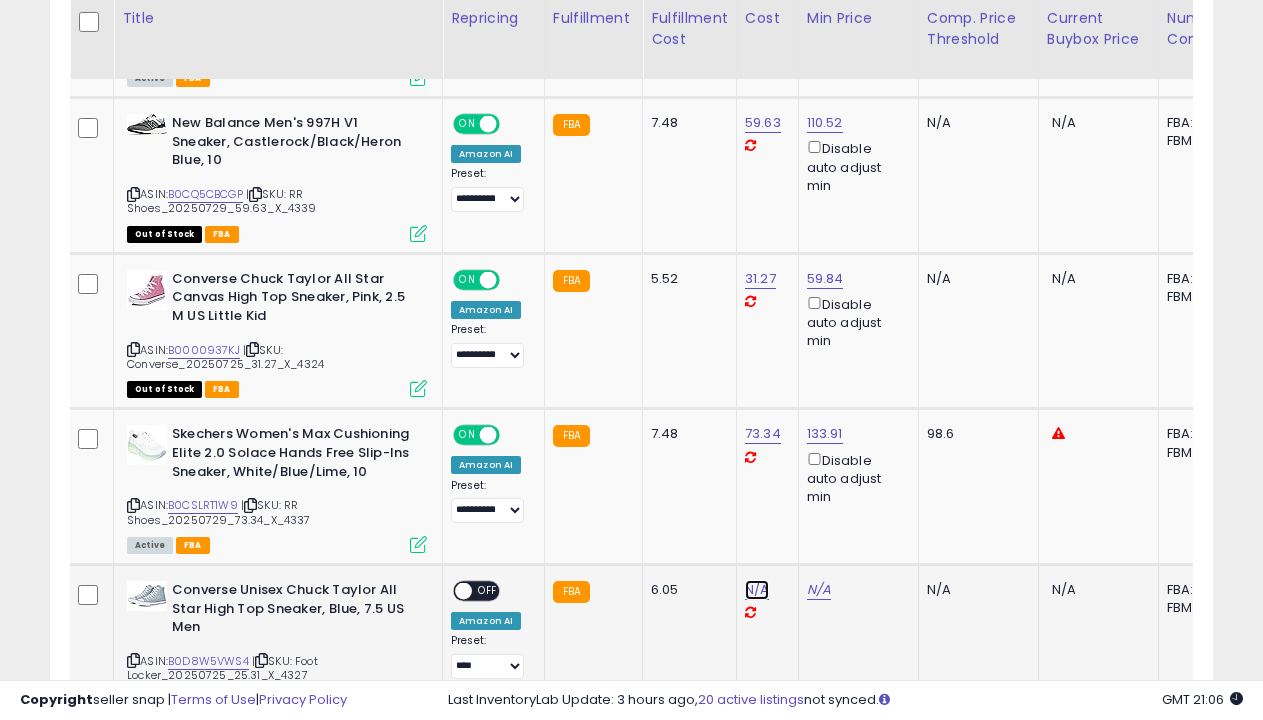 click on "N/A" at bounding box center (757, 590) 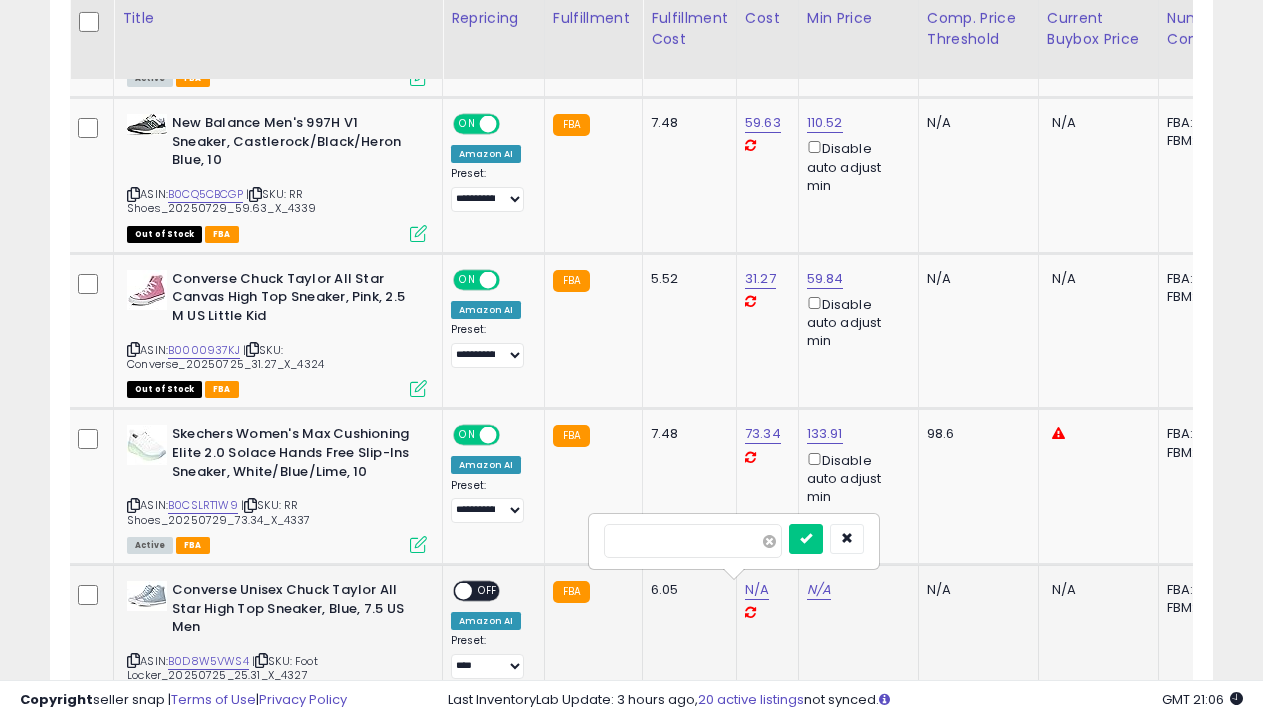 click at bounding box center (769, 541) 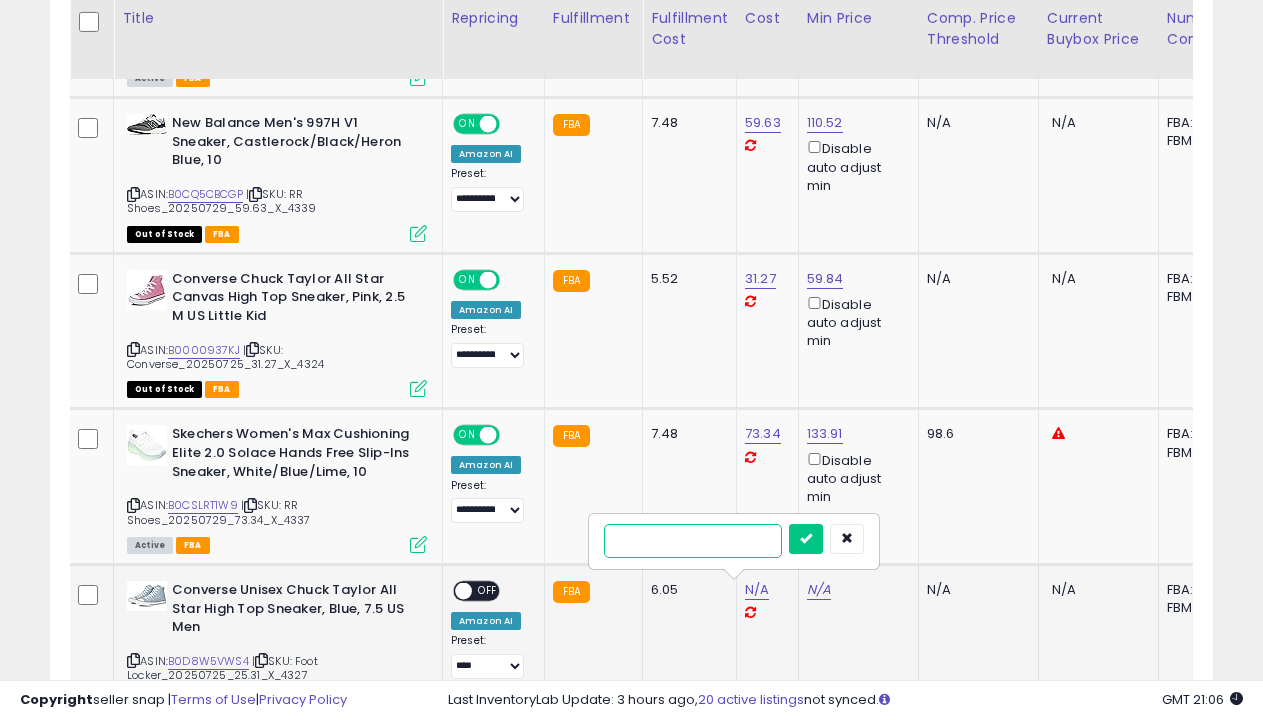 type on "*****" 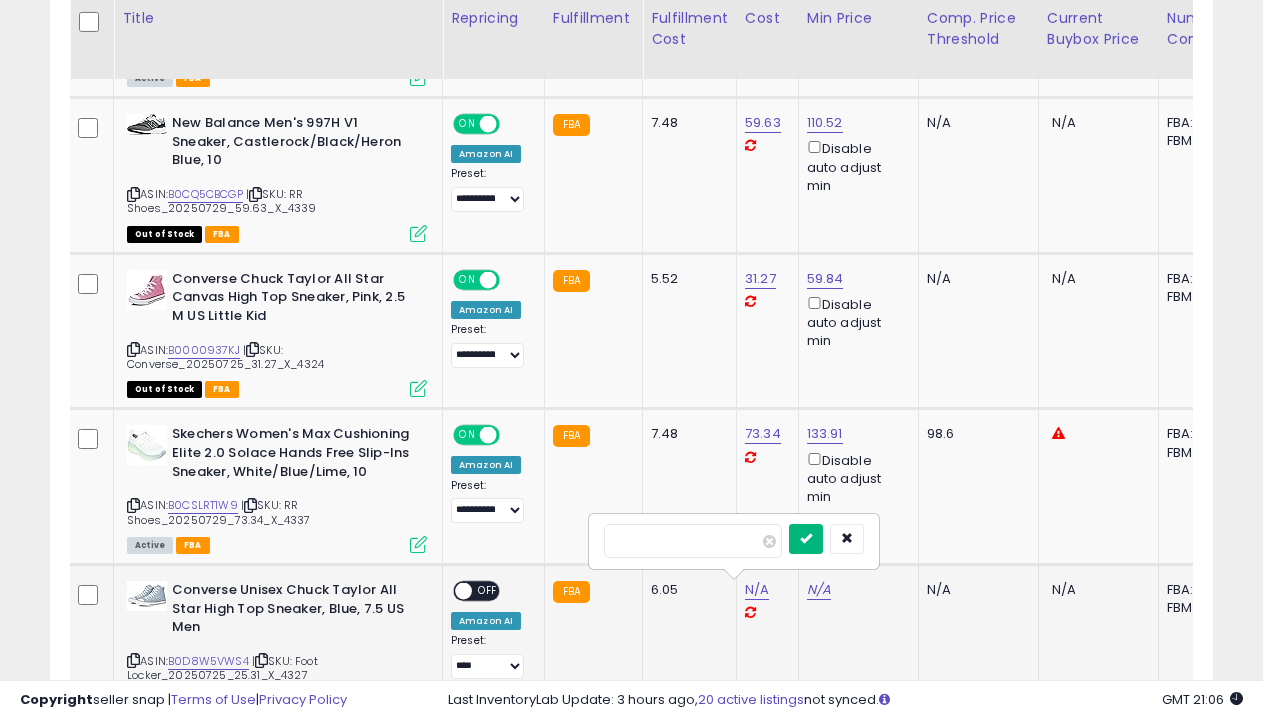 click at bounding box center (806, 538) 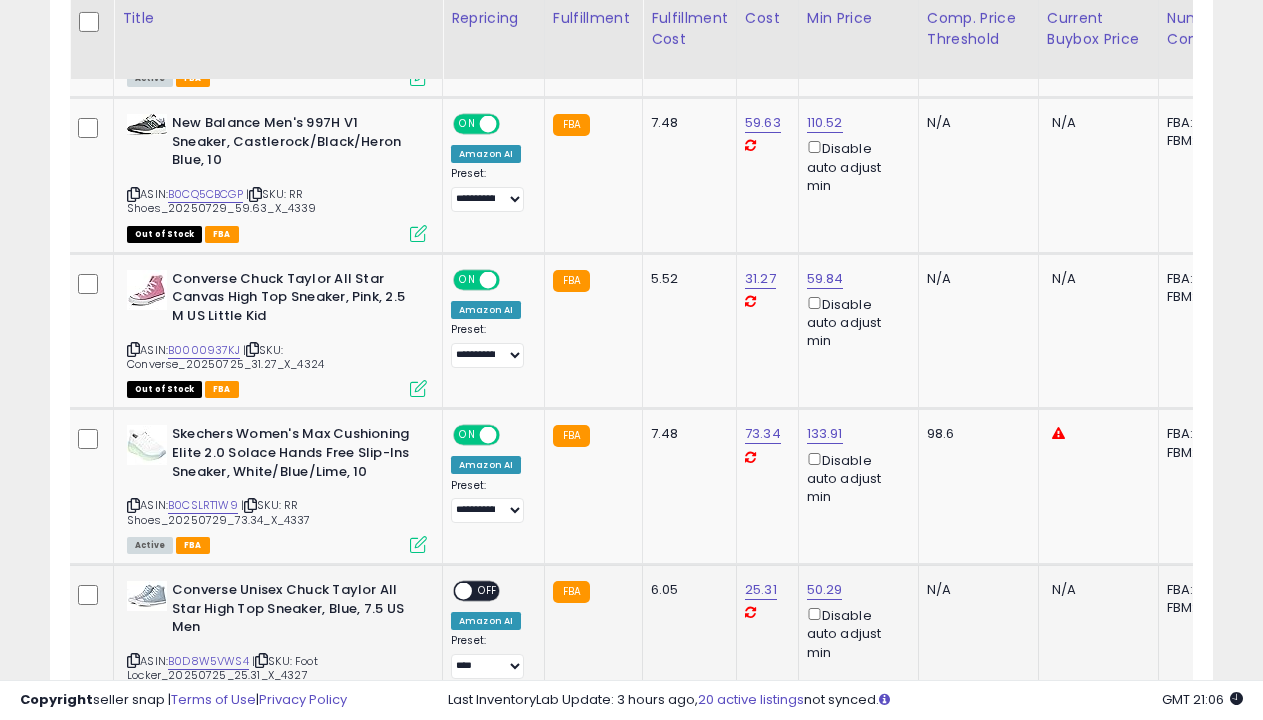select on "**********" 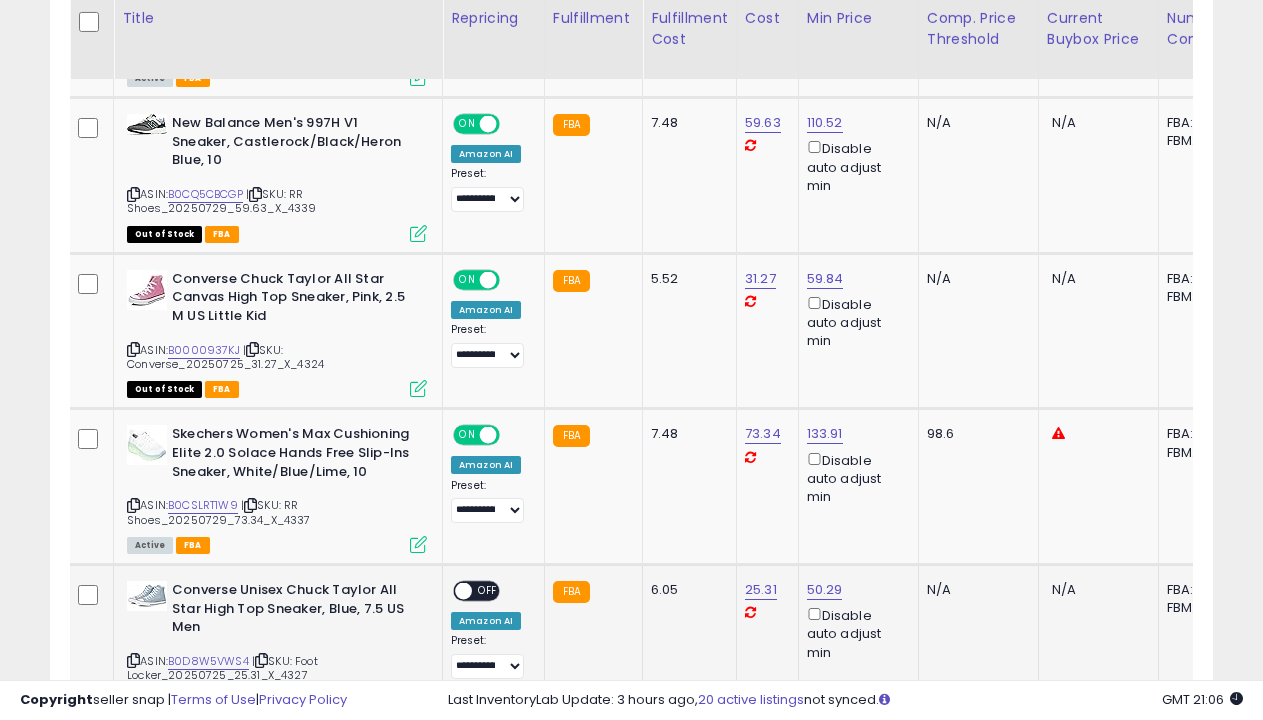 click on "OFF" at bounding box center [488, 591] 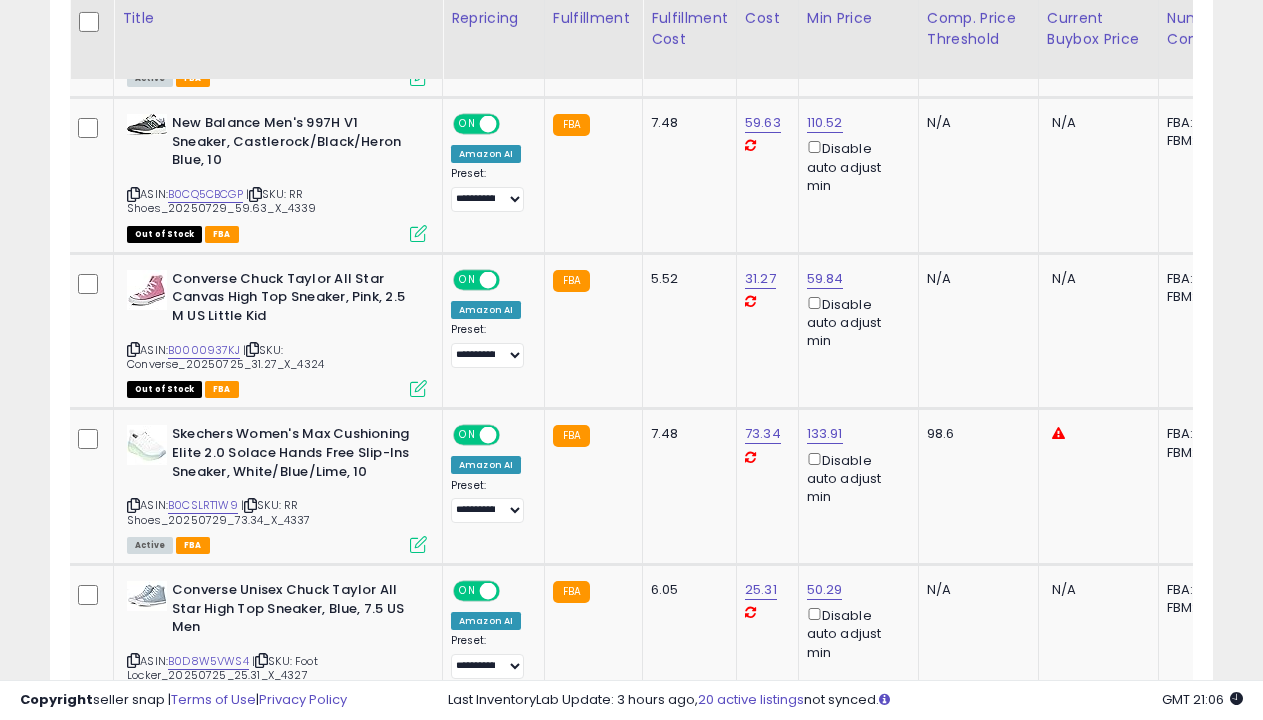 scroll, scrollTop: 2317, scrollLeft: 0, axis: vertical 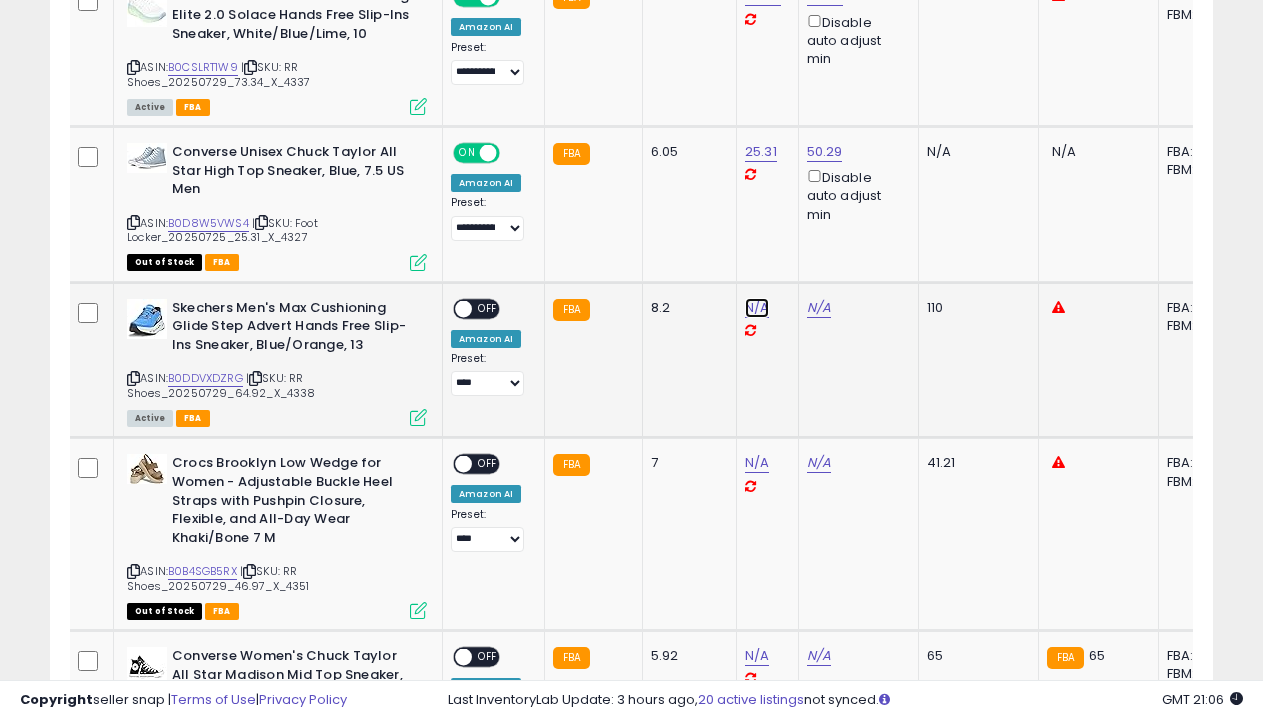 click on "N/A" at bounding box center (757, 308) 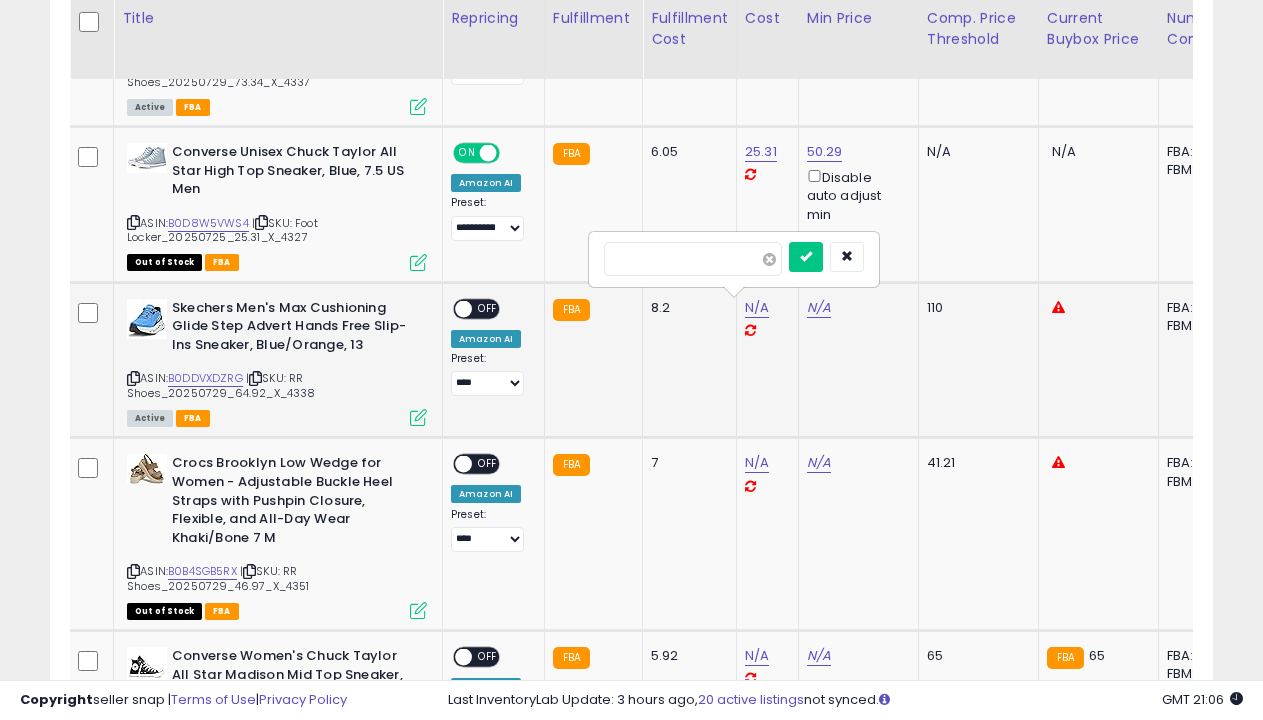 click at bounding box center (769, 259) 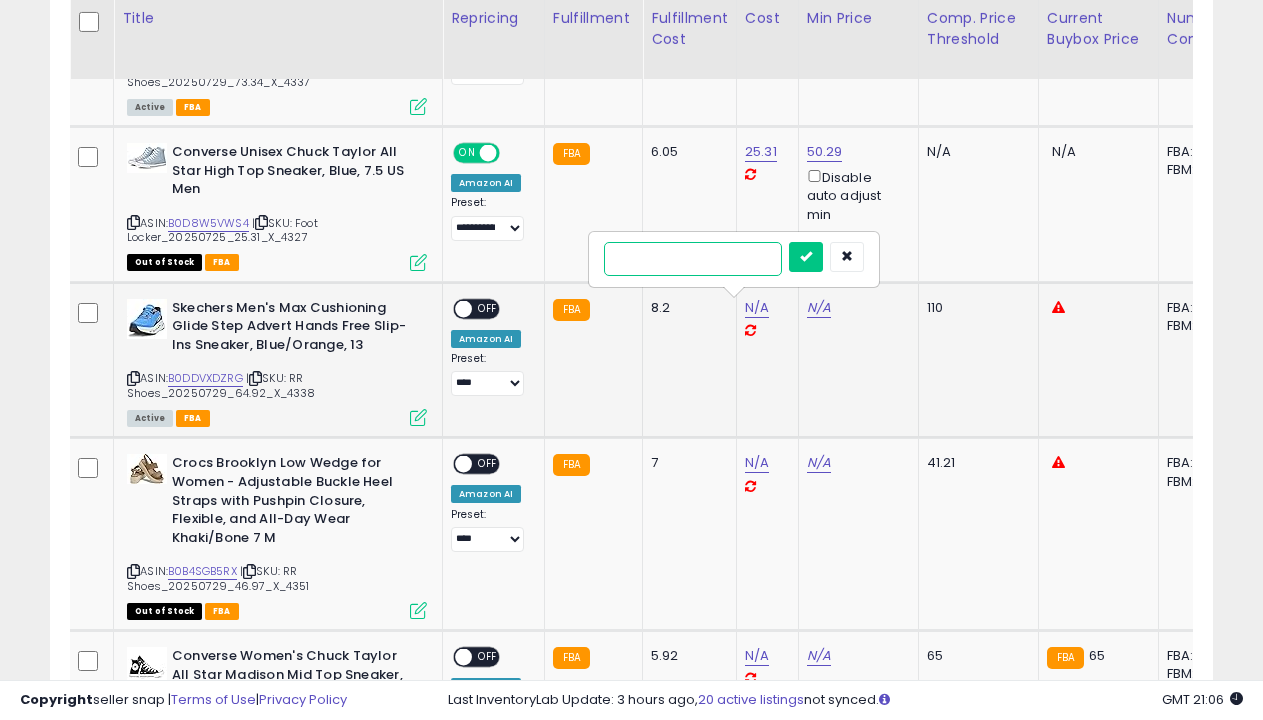 type on "*****" 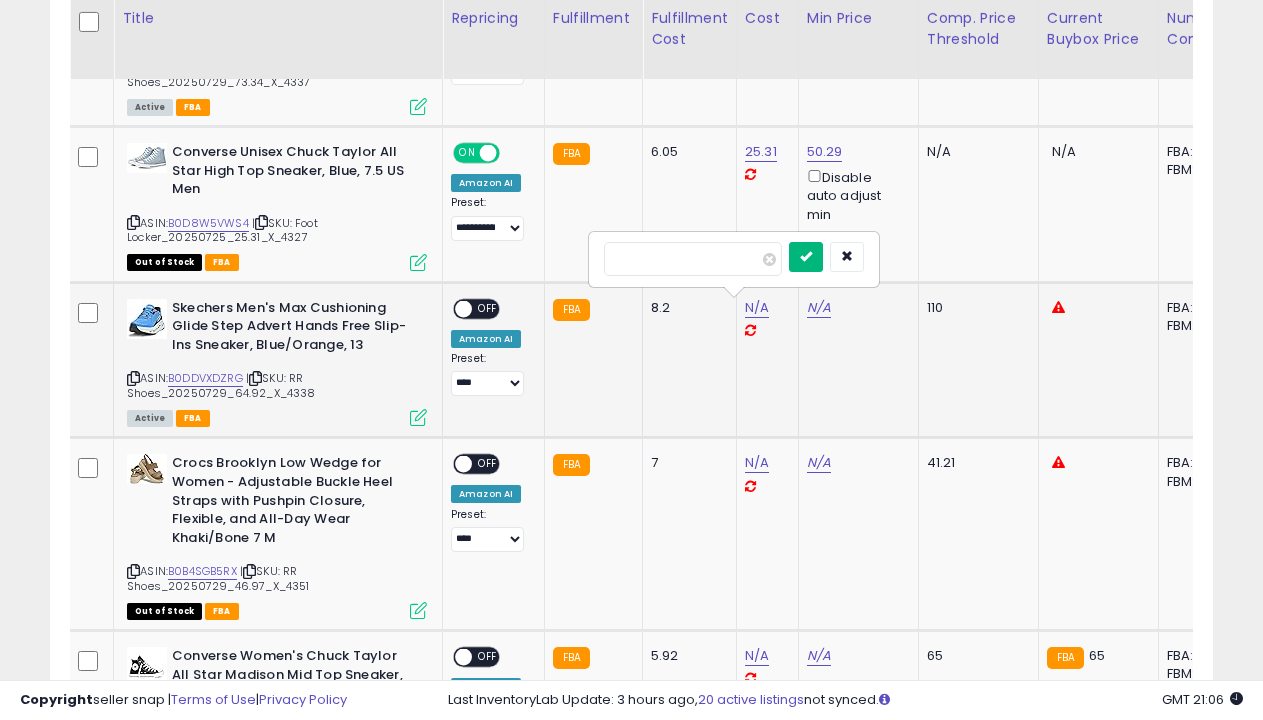 click at bounding box center (806, 256) 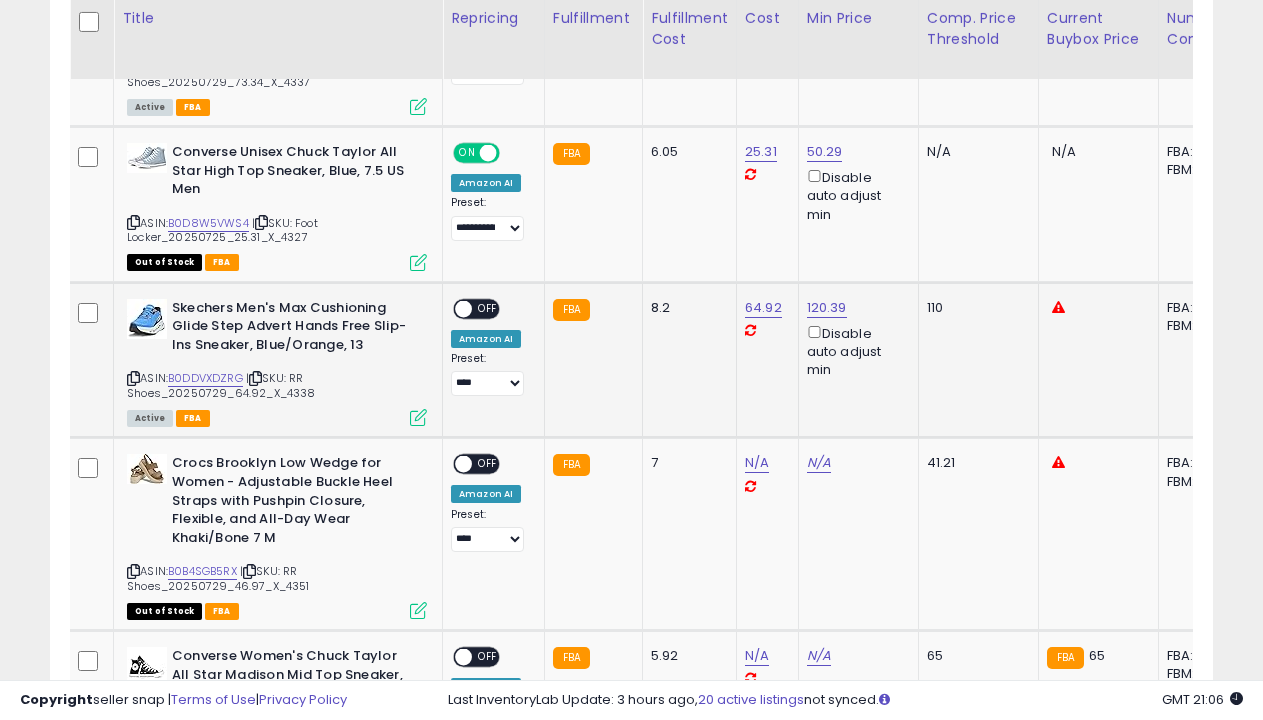 select on "**********" 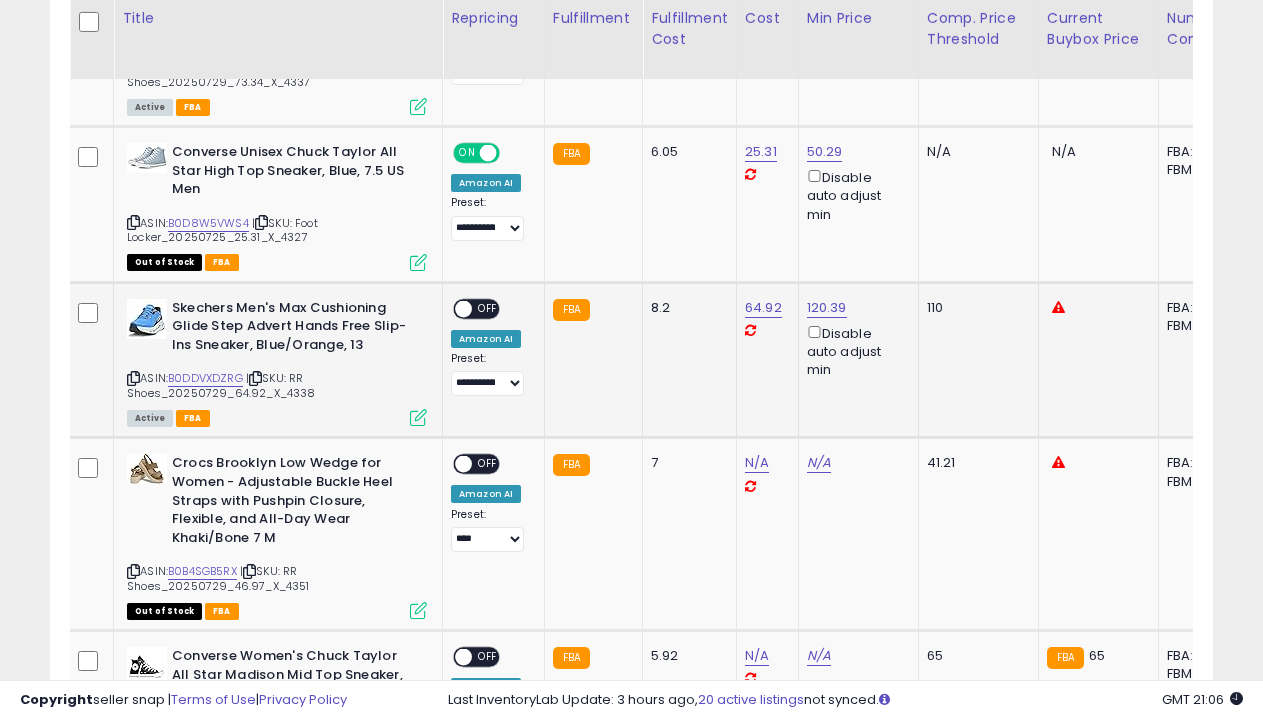 click on "OFF" at bounding box center [488, 308] 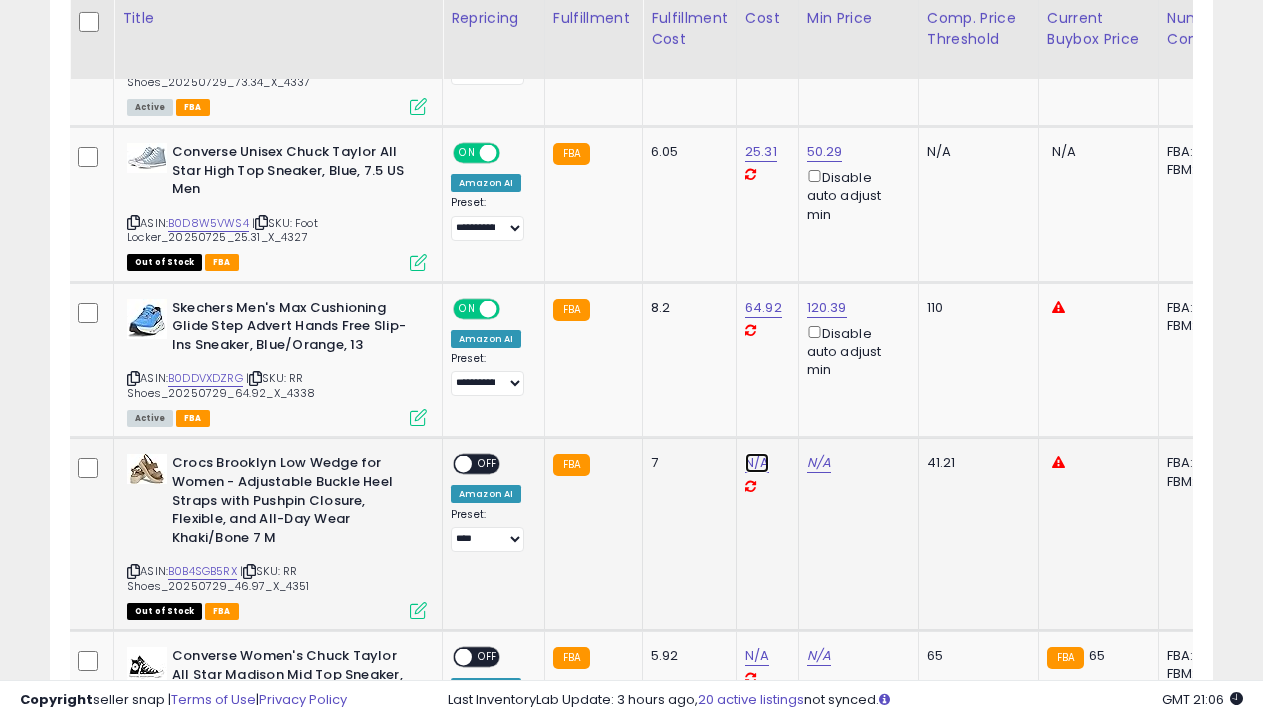 click on "N/A" at bounding box center (757, 463) 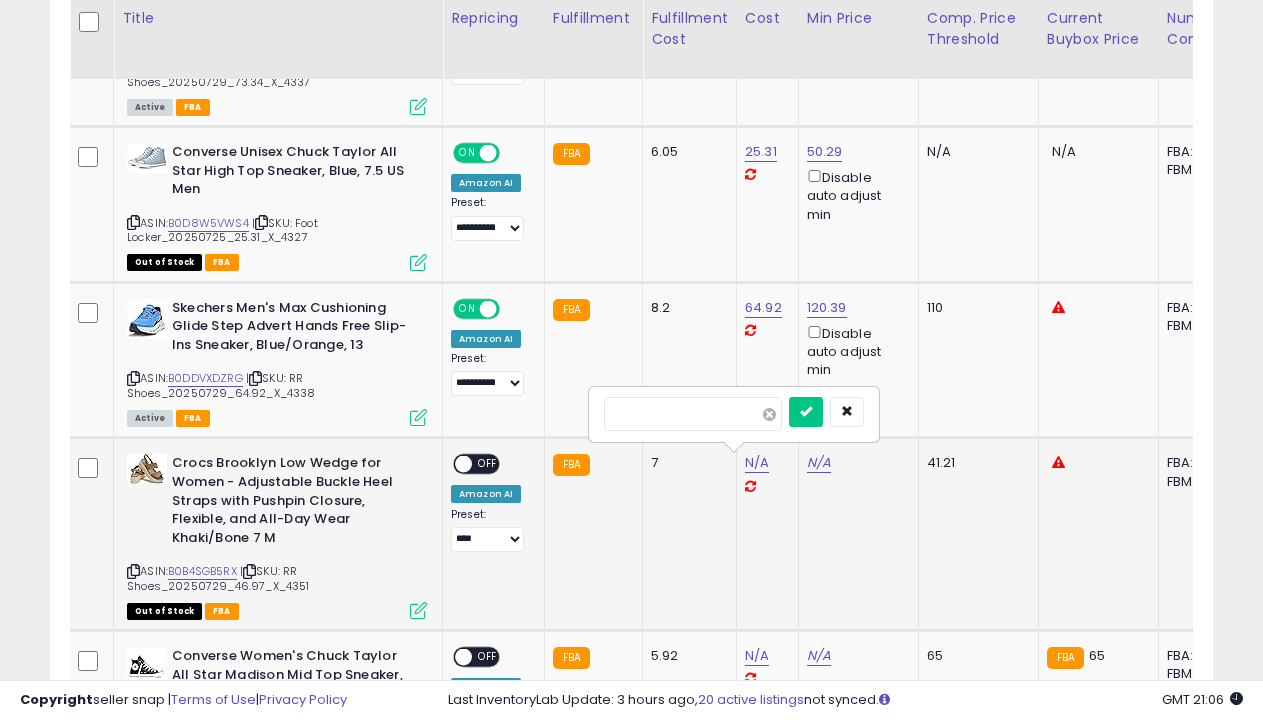 click at bounding box center (769, 414) 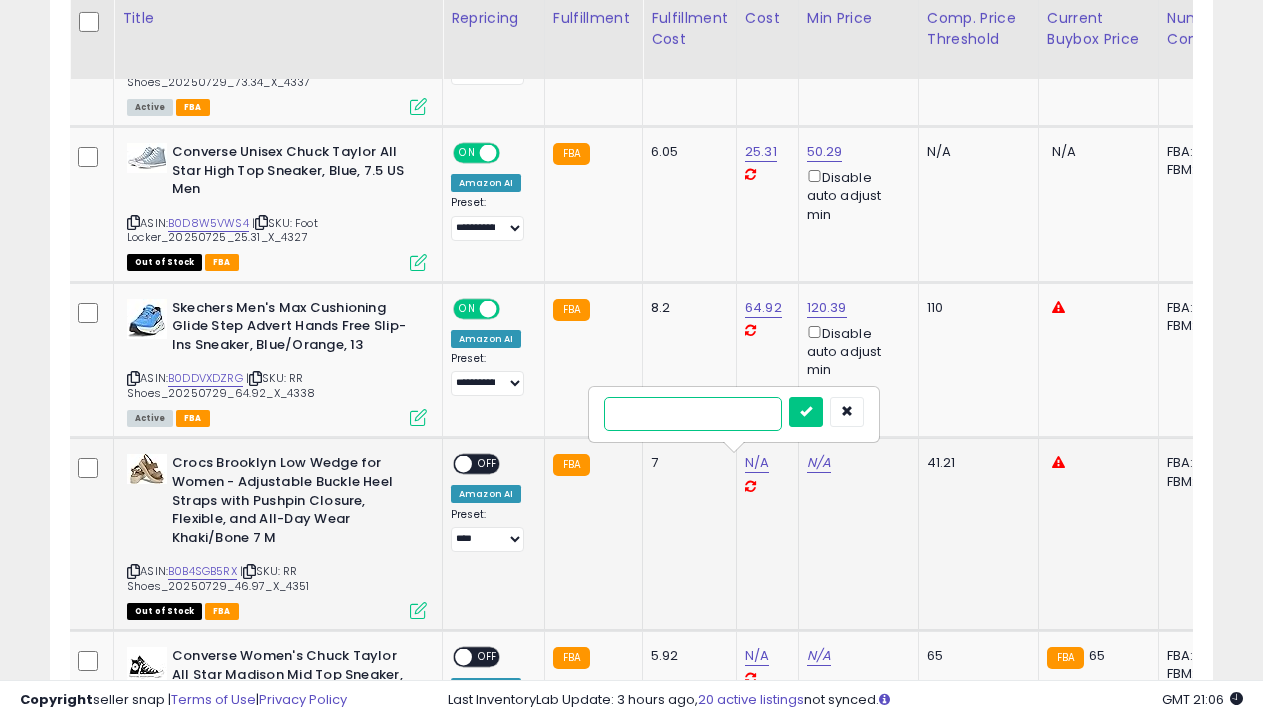 type on "*****" 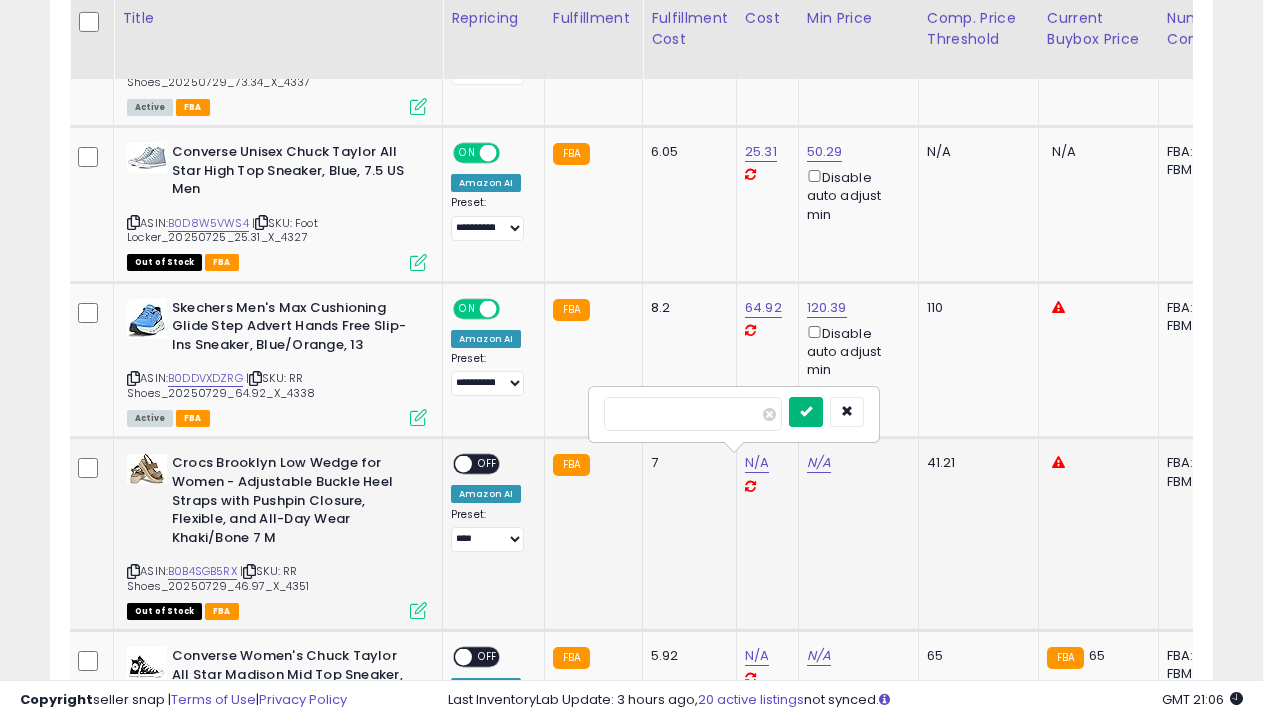 click at bounding box center [806, 411] 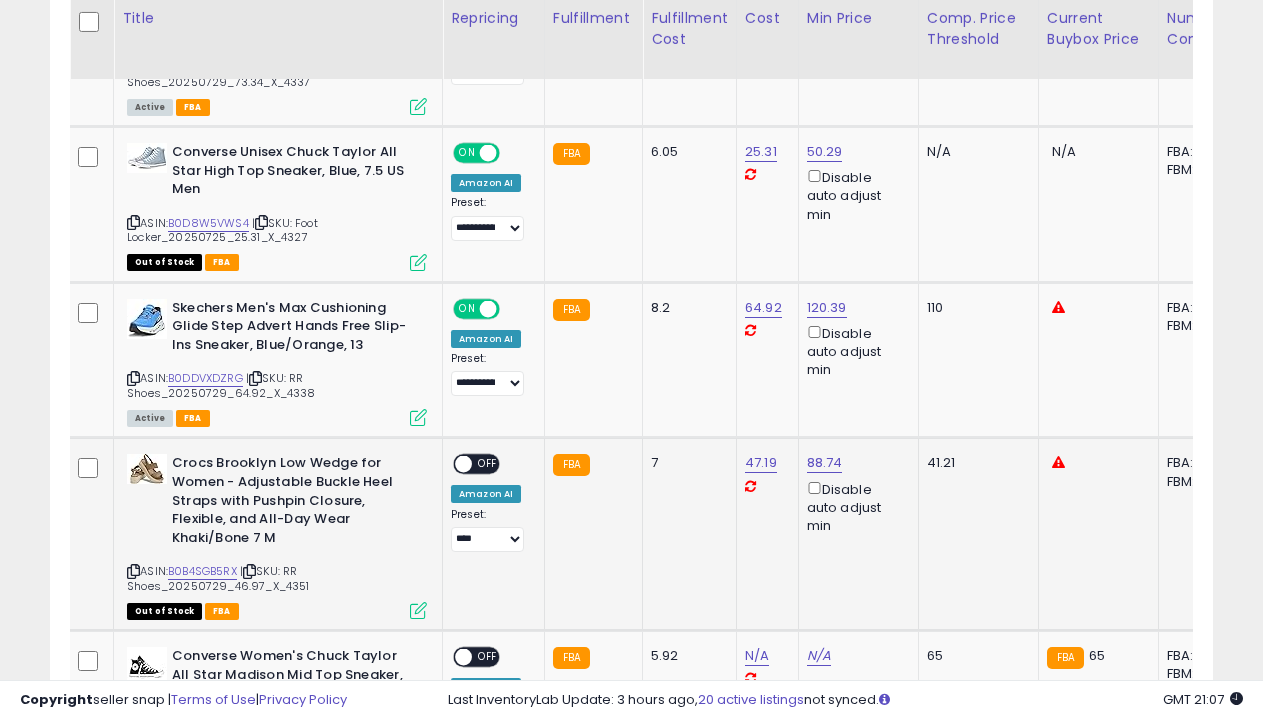 select on "**********" 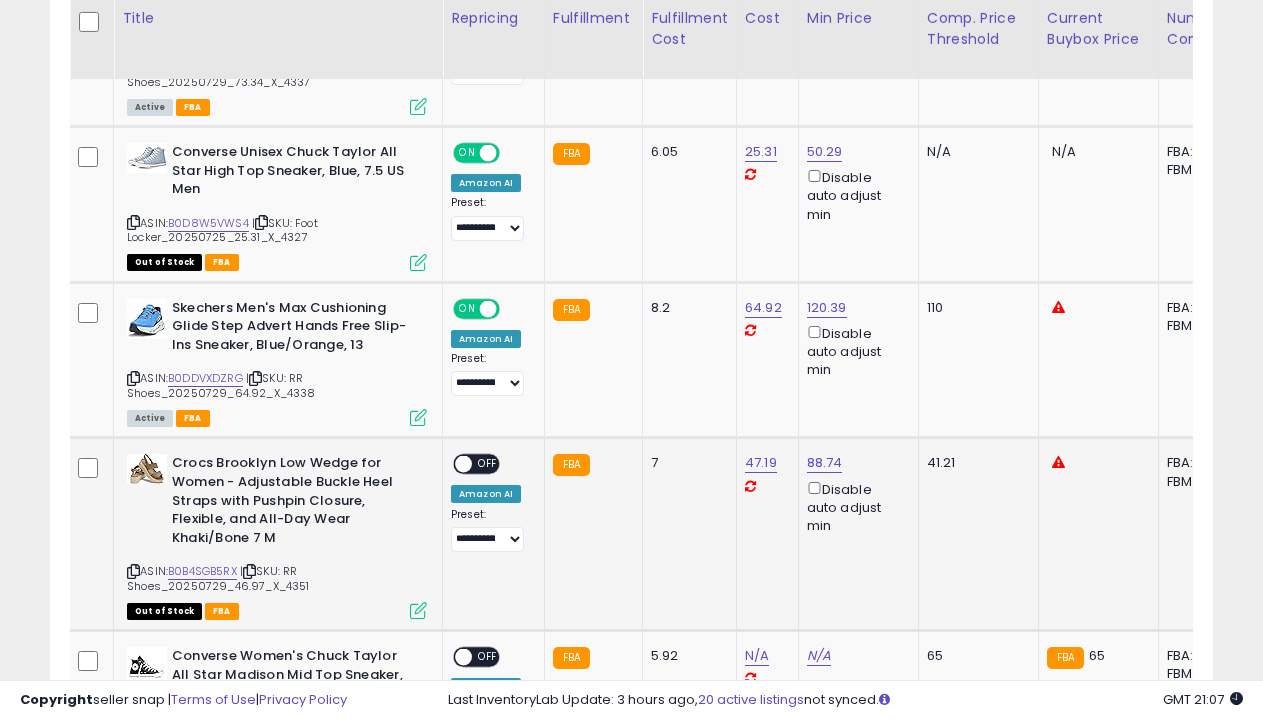 click on "OFF" at bounding box center [488, 464] 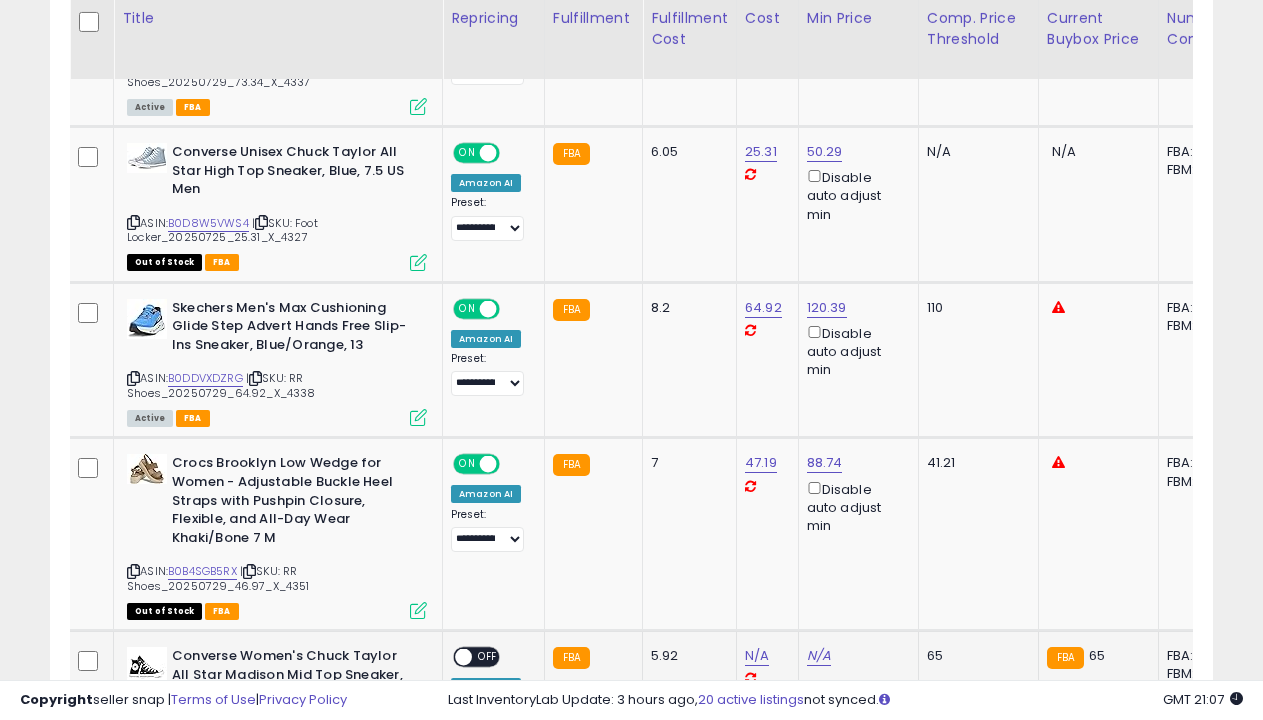 scroll, scrollTop: 2383, scrollLeft: 0, axis: vertical 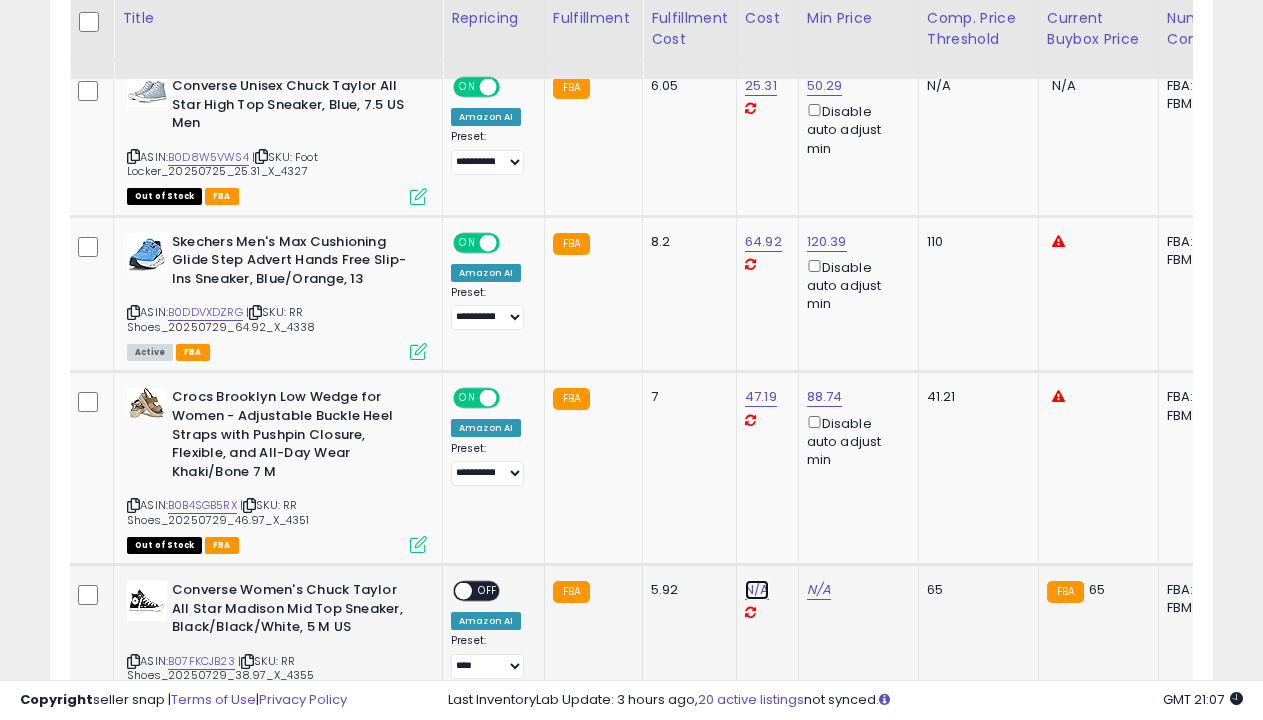 click on "N/A" at bounding box center [757, 590] 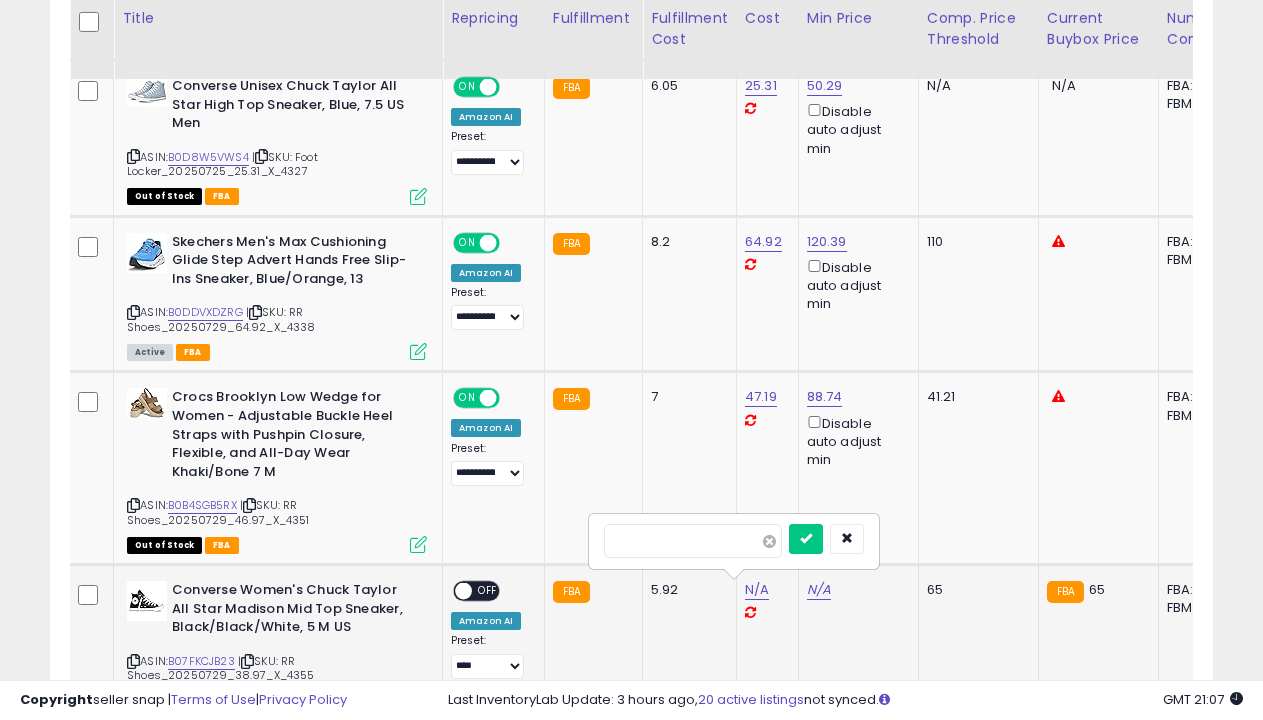 click at bounding box center [769, 541] 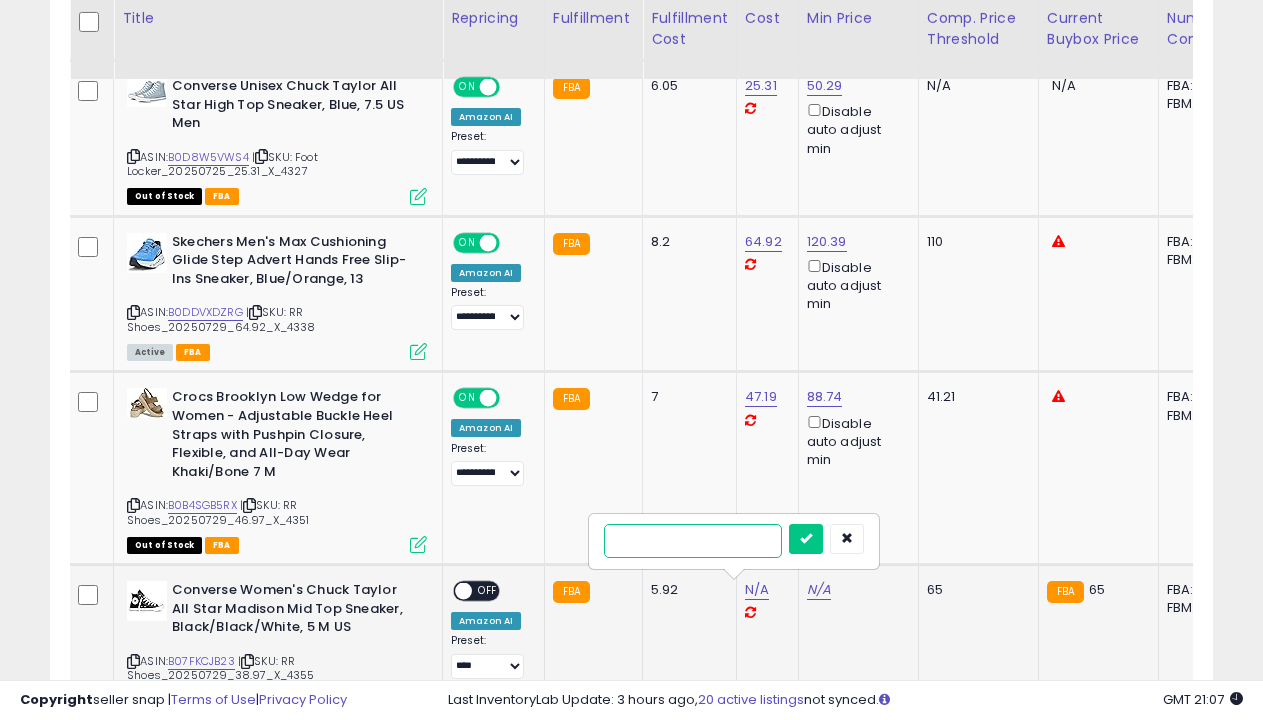 type on "*****" 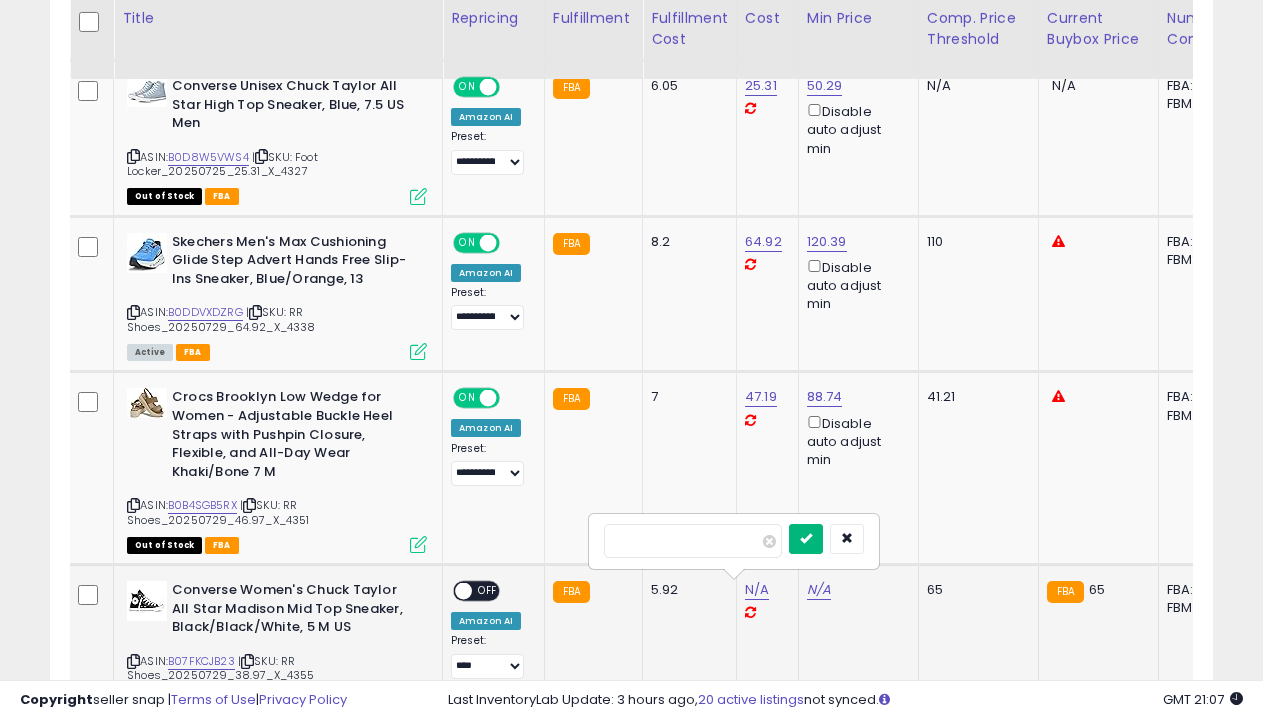 click at bounding box center (806, 538) 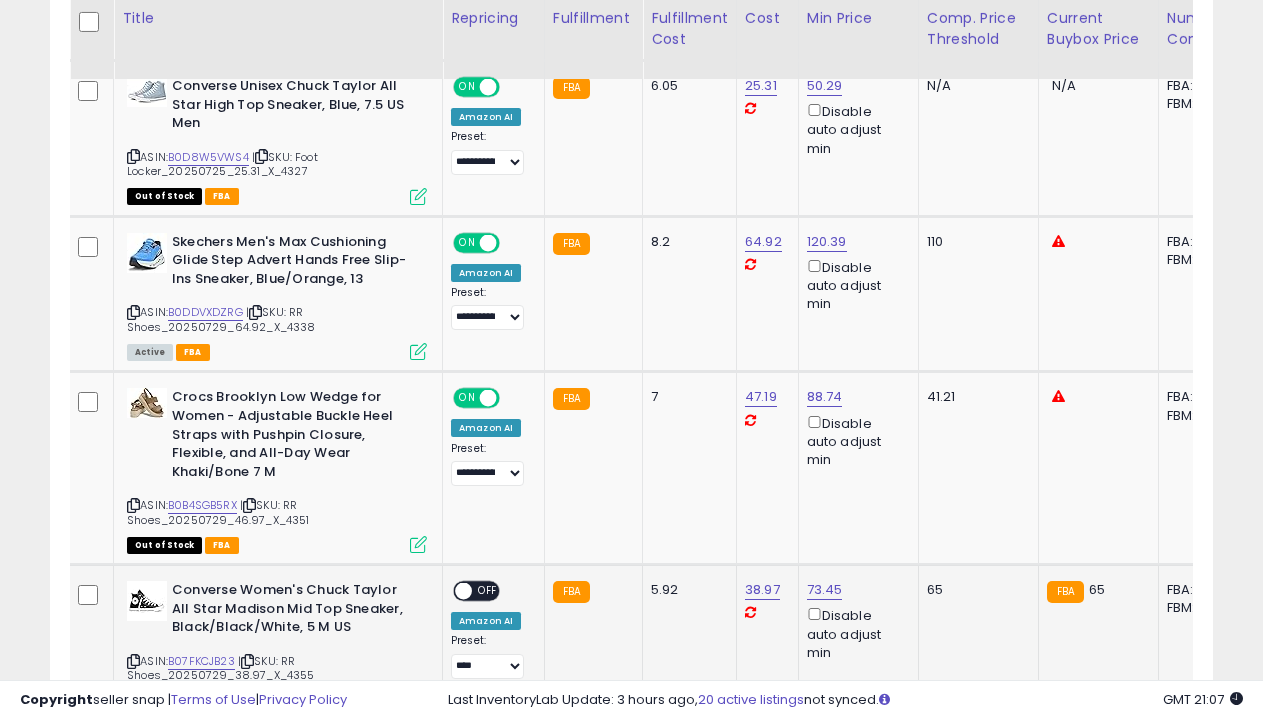 select on "**********" 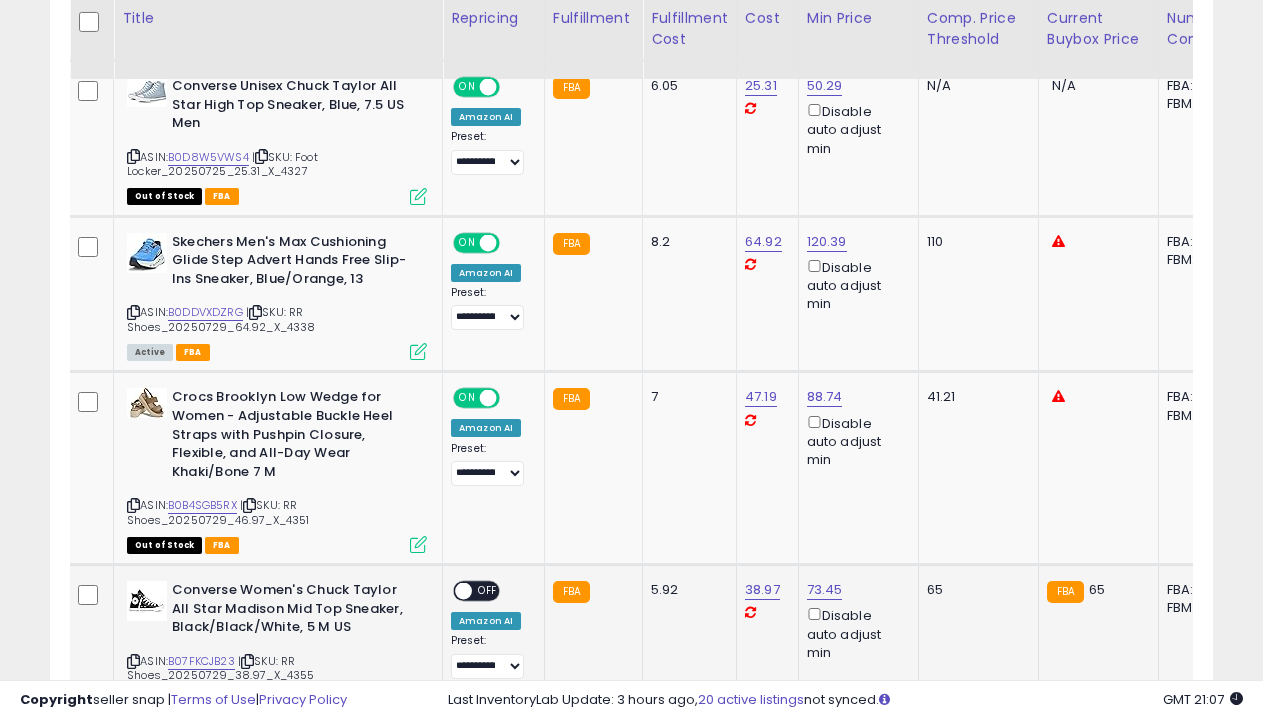 click on "OFF" at bounding box center (488, 591) 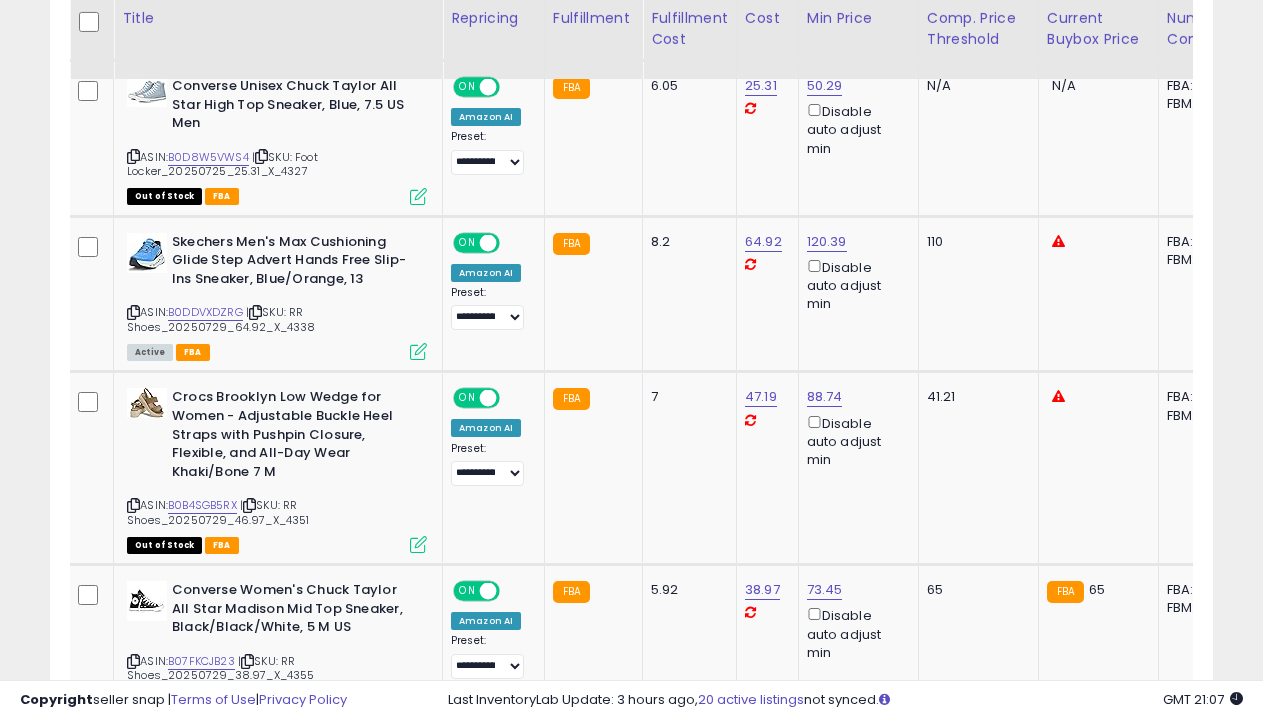 scroll, scrollTop: 2811, scrollLeft: 0, axis: vertical 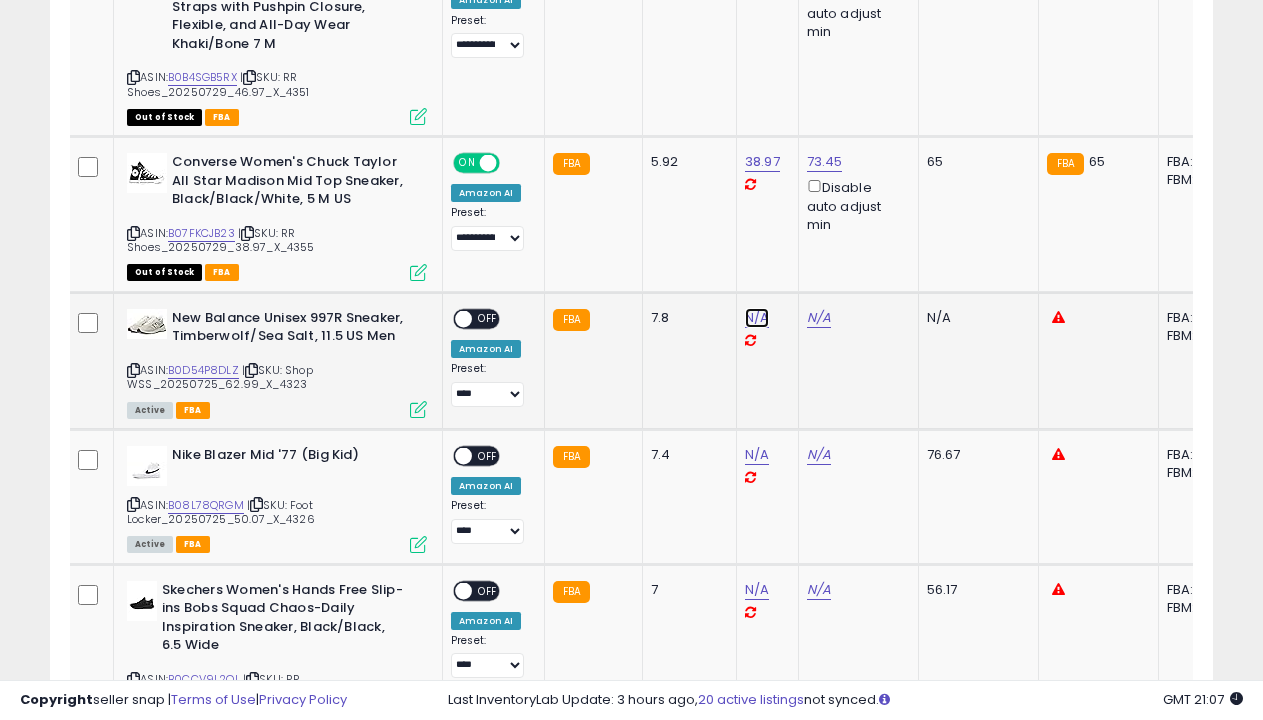click on "N/A" at bounding box center [757, 318] 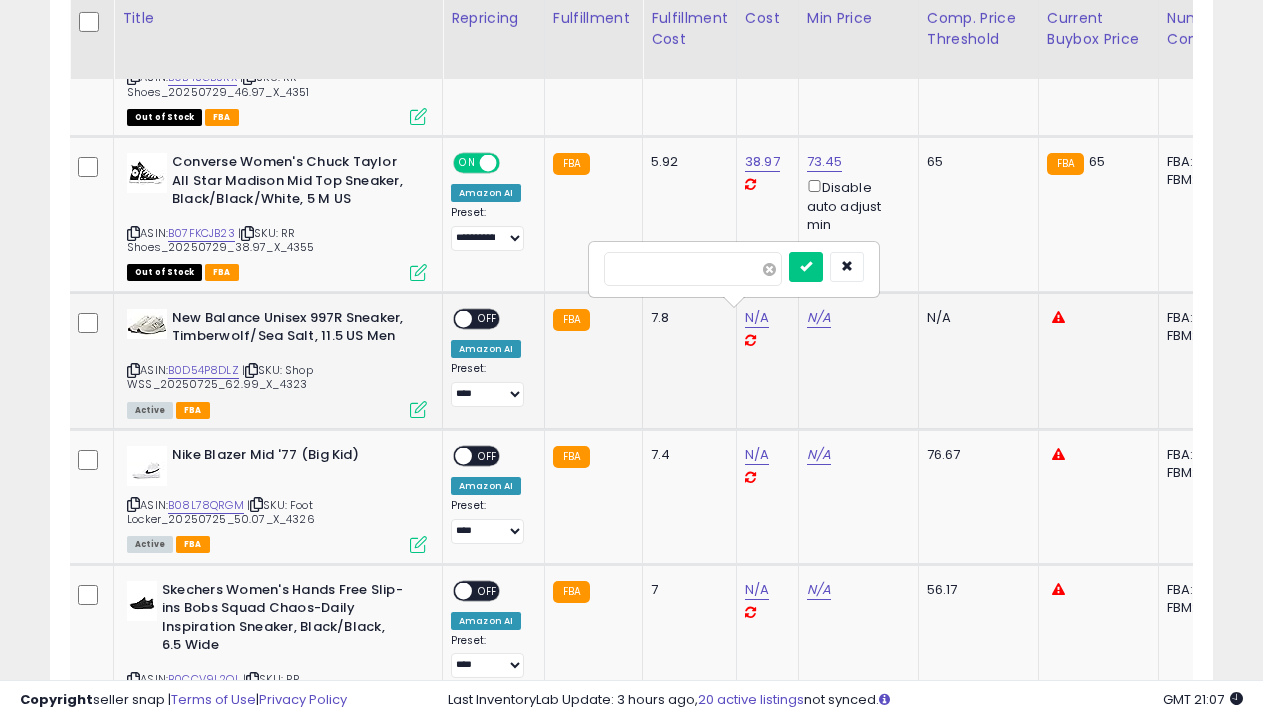 click at bounding box center (769, 269) 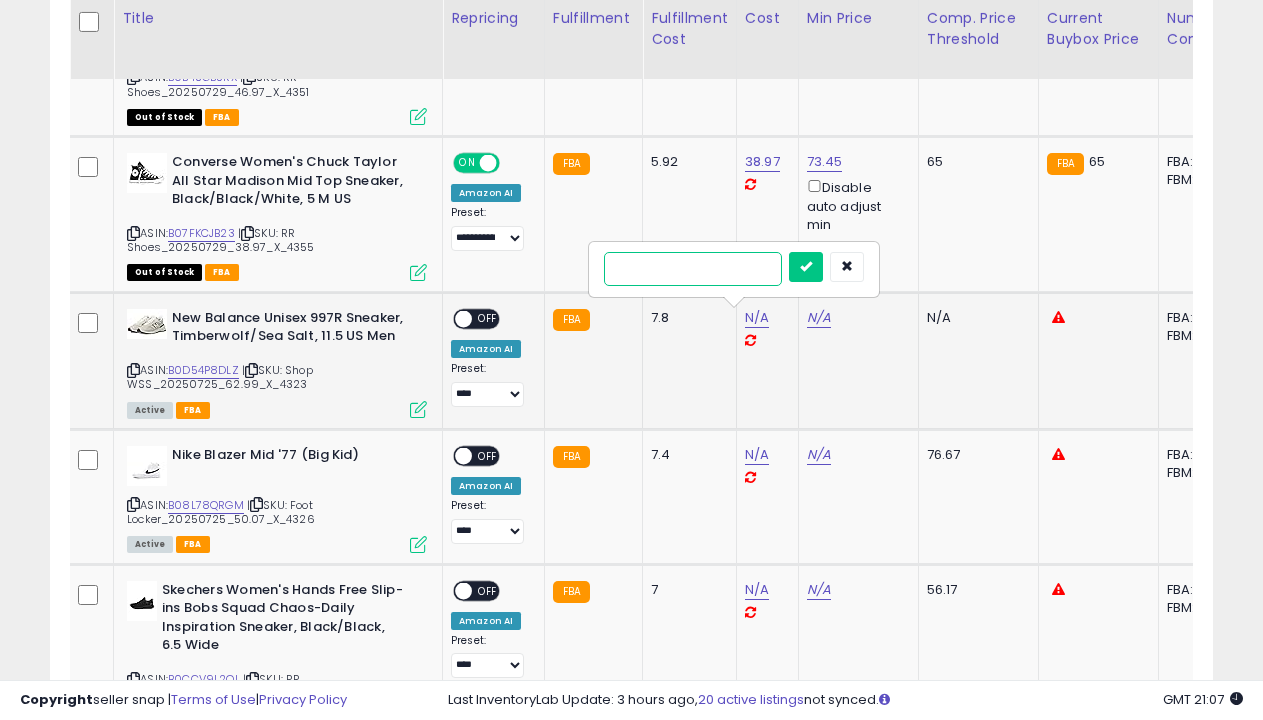 type on "*****" 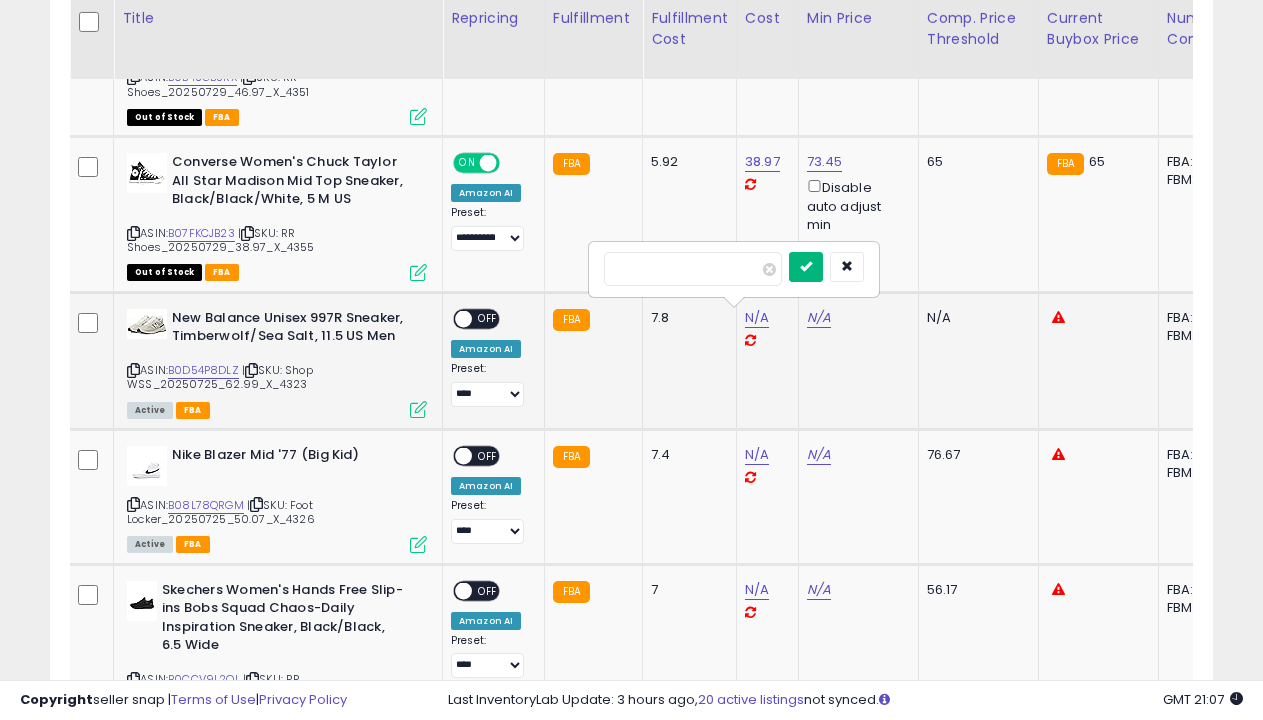 click at bounding box center [806, 266] 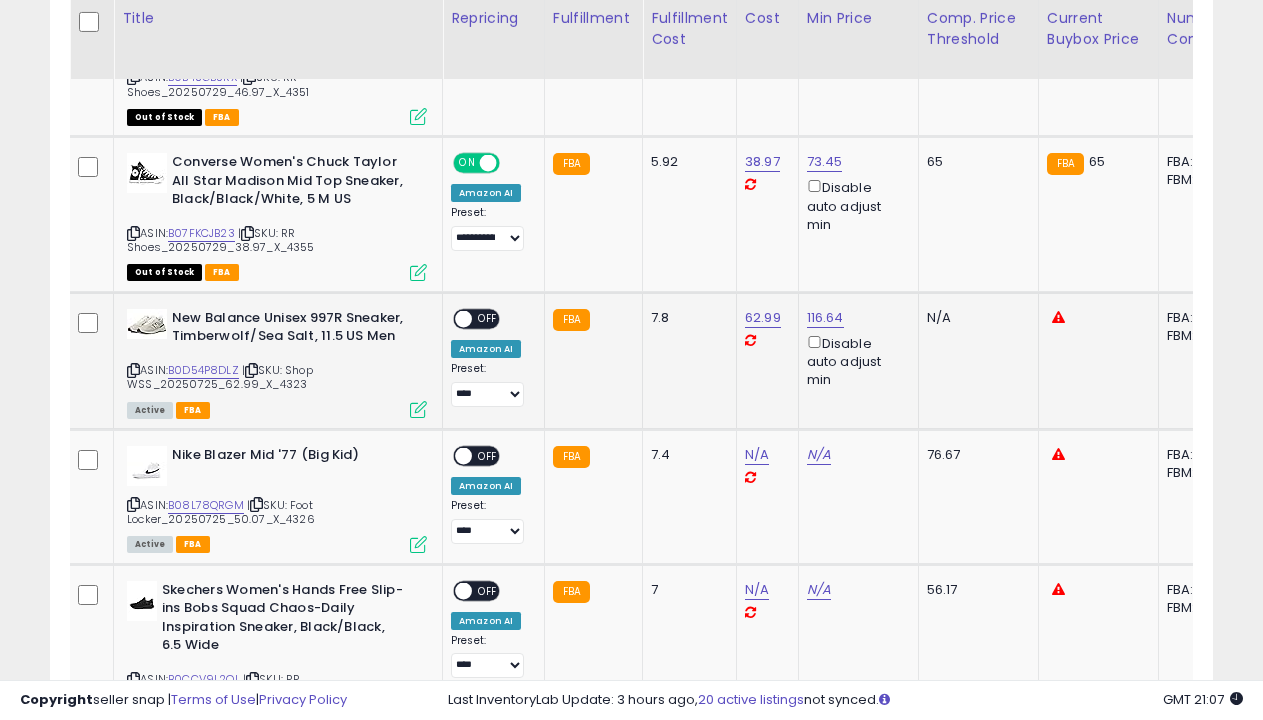 select on "**********" 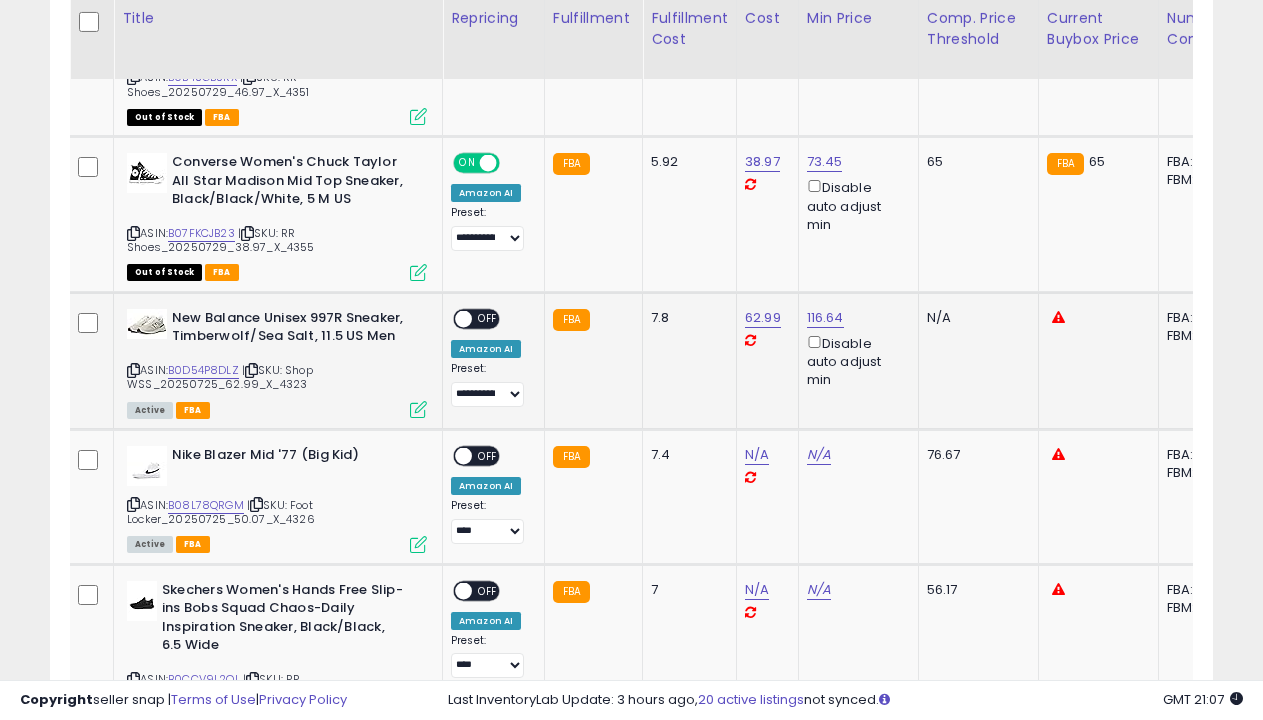 click on "OFF" at bounding box center (488, 318) 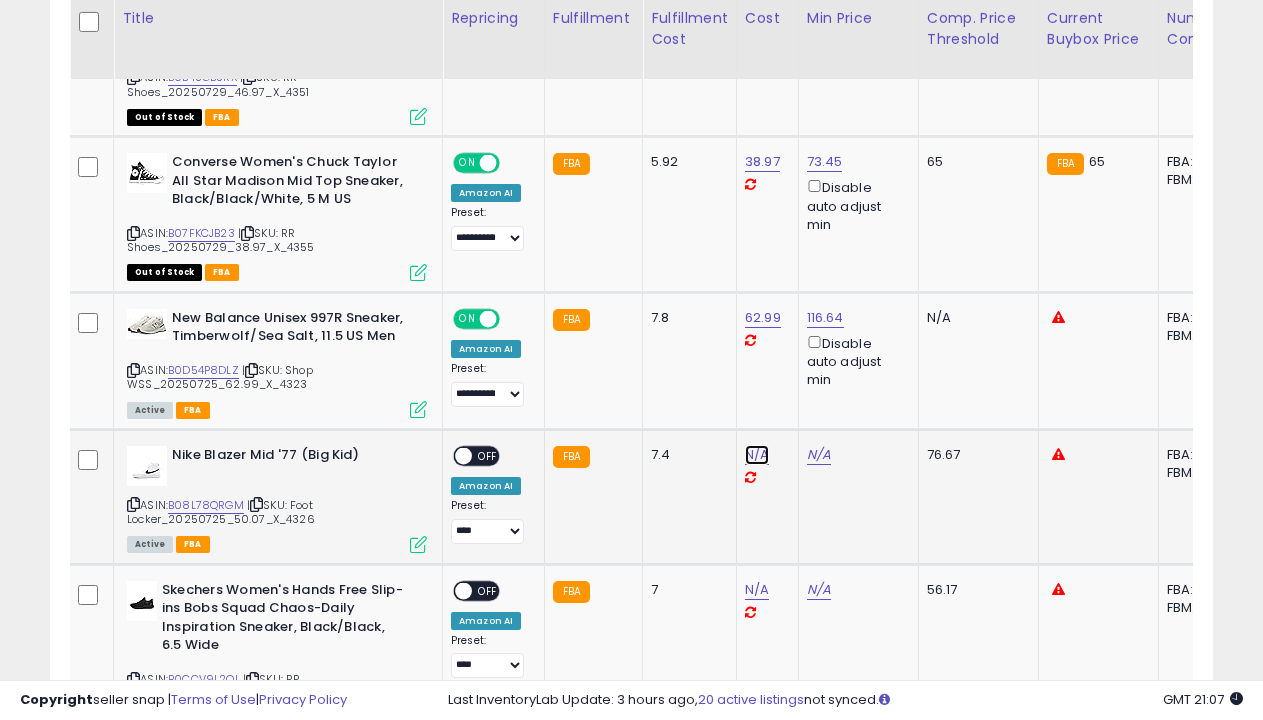 click on "N/A" at bounding box center (757, 455) 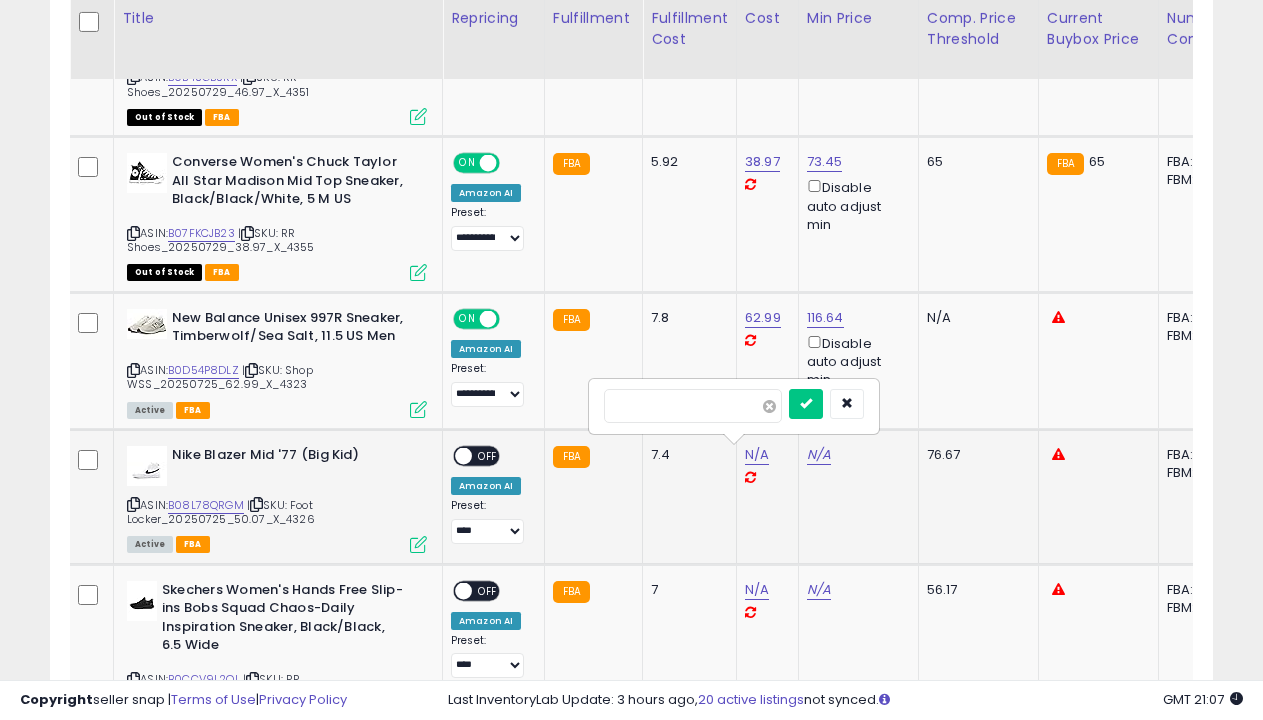 click at bounding box center (769, 406) 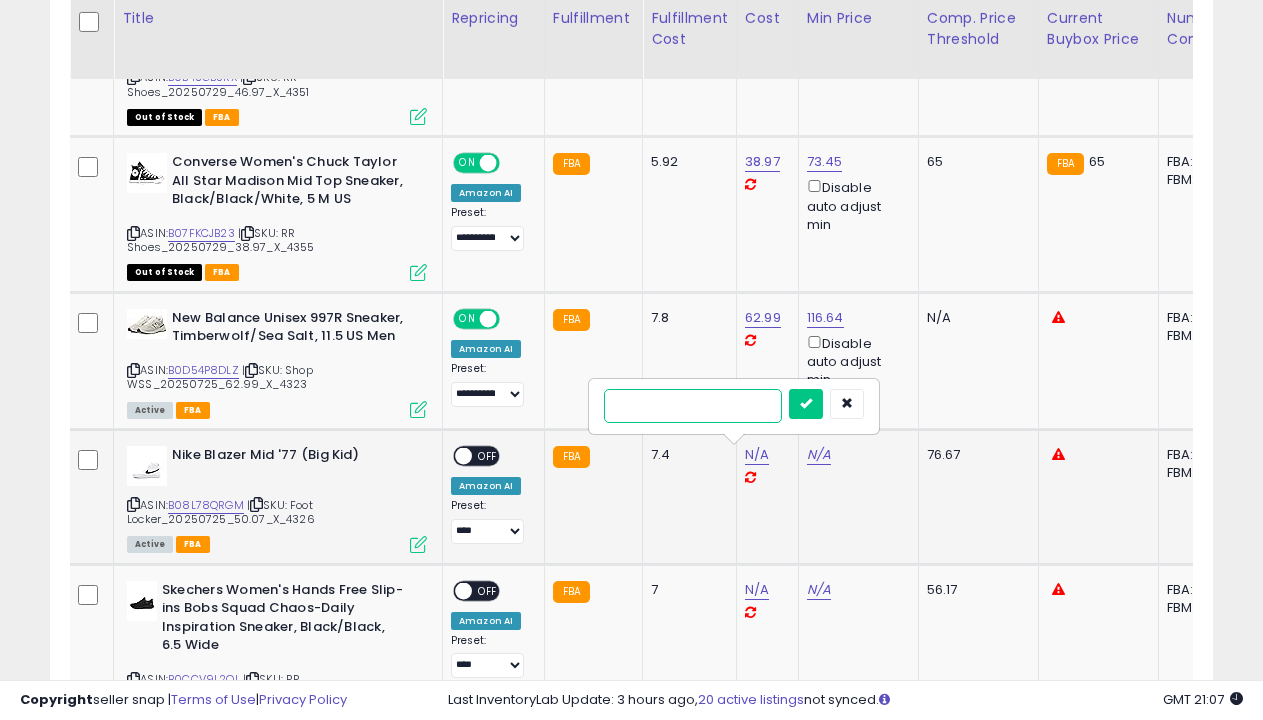 type on "*****" 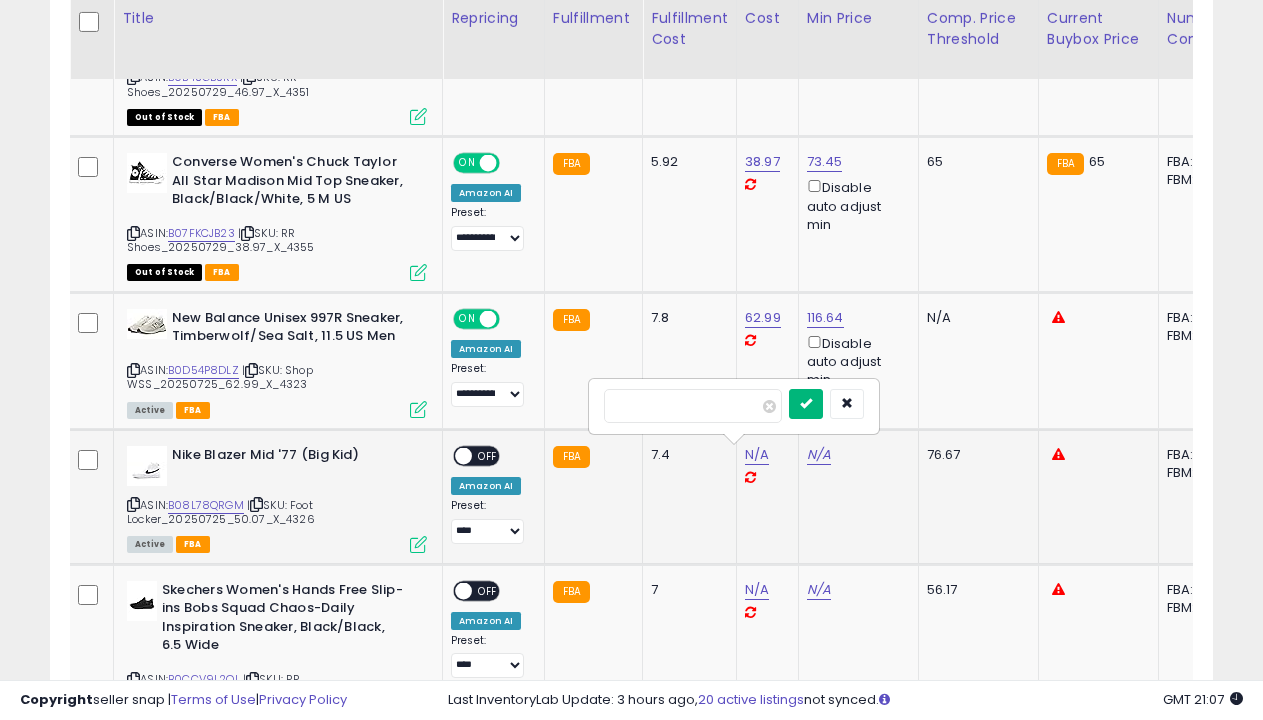 click at bounding box center (806, 403) 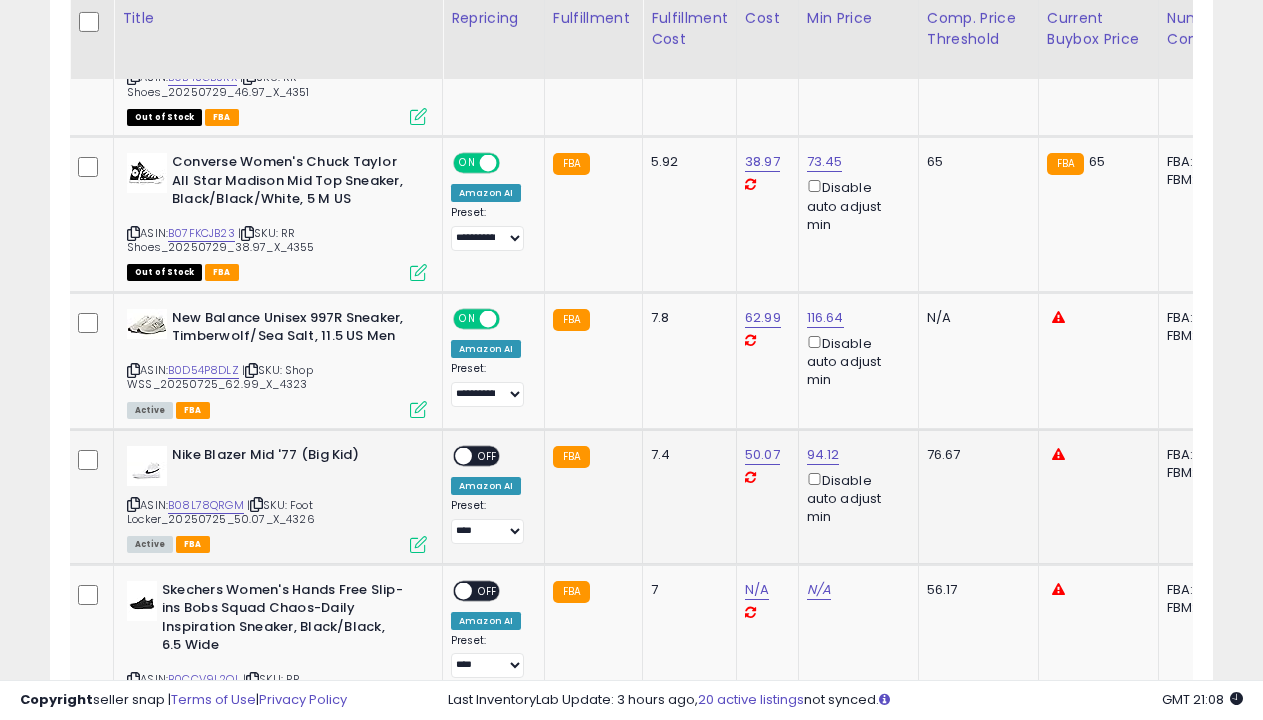 select on "**********" 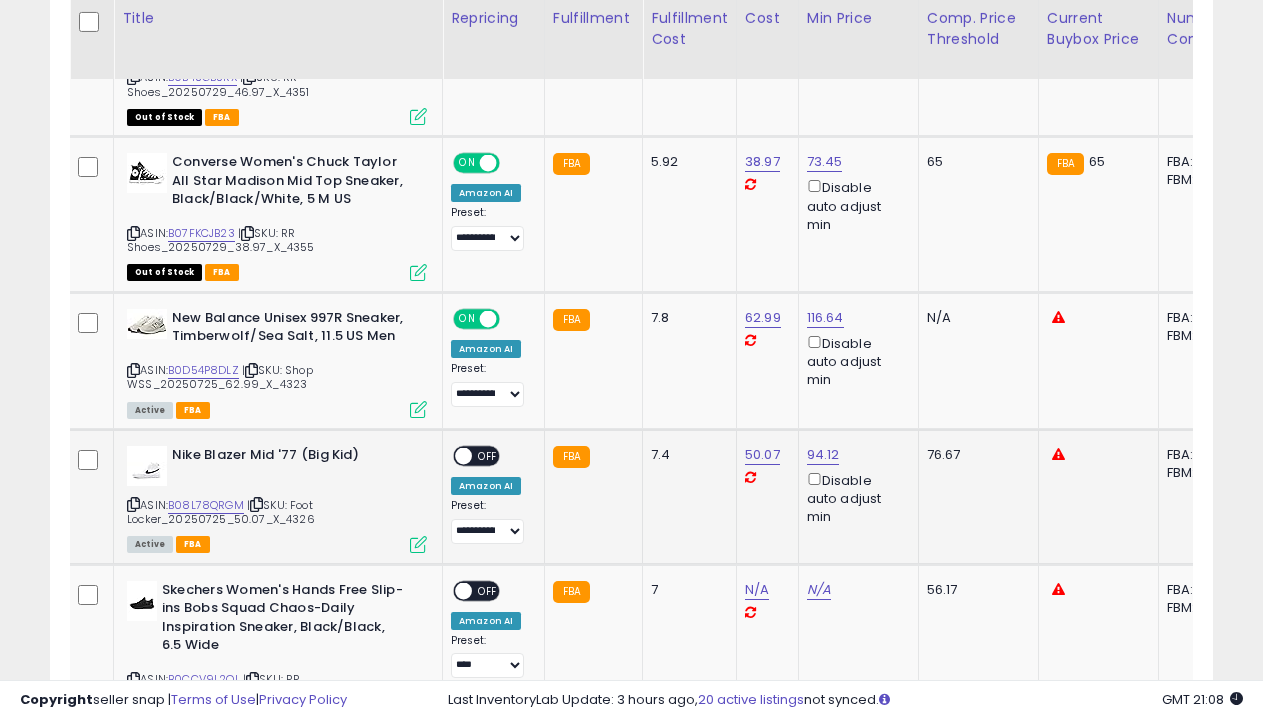 click on "OFF" at bounding box center [488, 455] 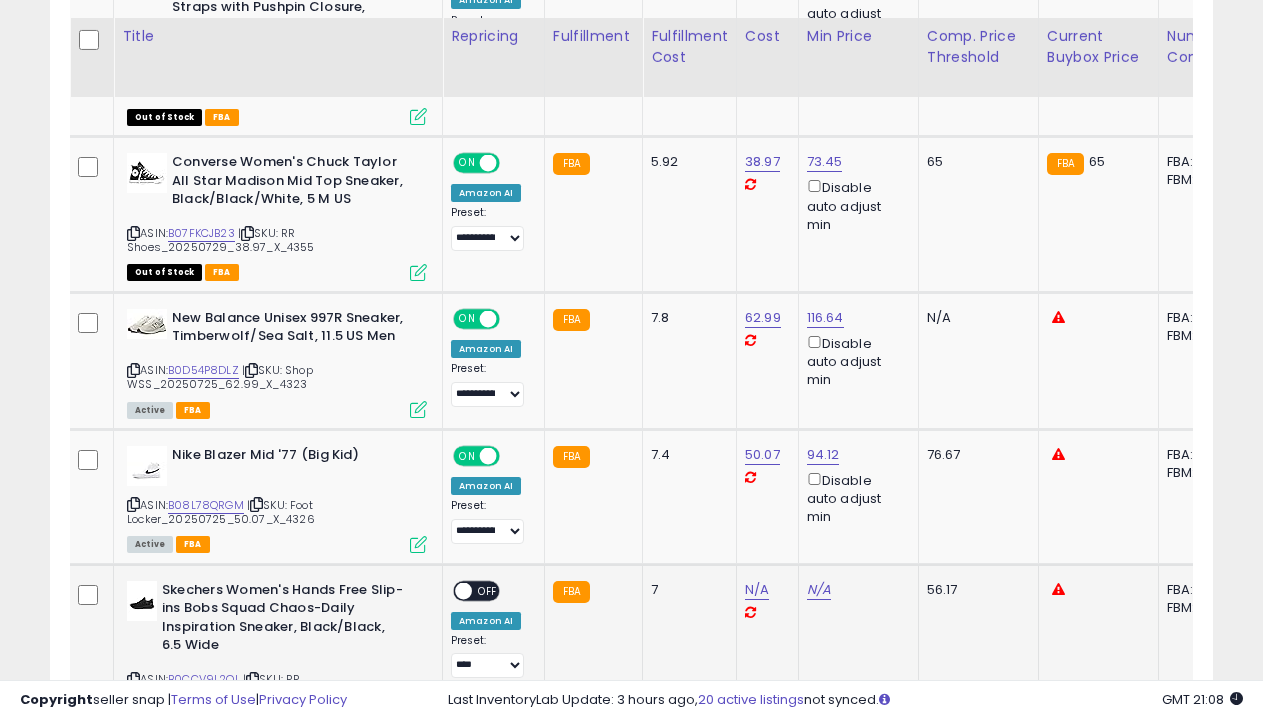 scroll, scrollTop: 2829, scrollLeft: 0, axis: vertical 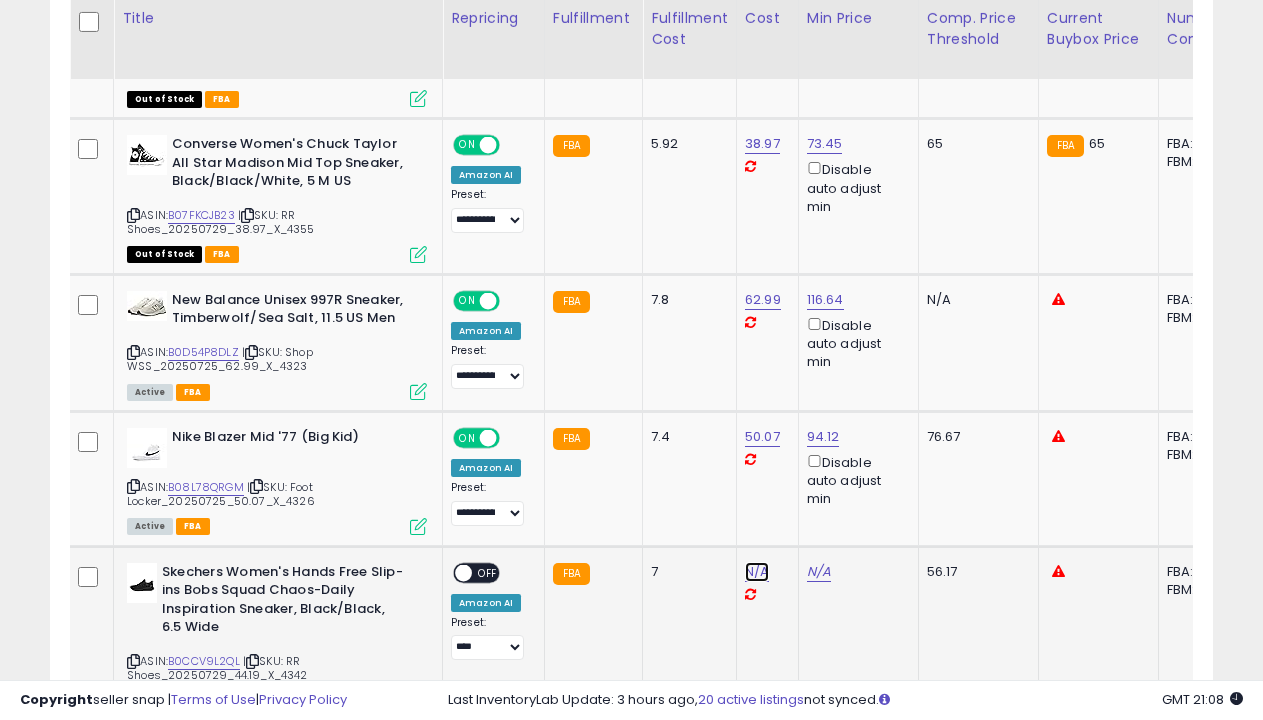 click on "N/A" at bounding box center (757, 572) 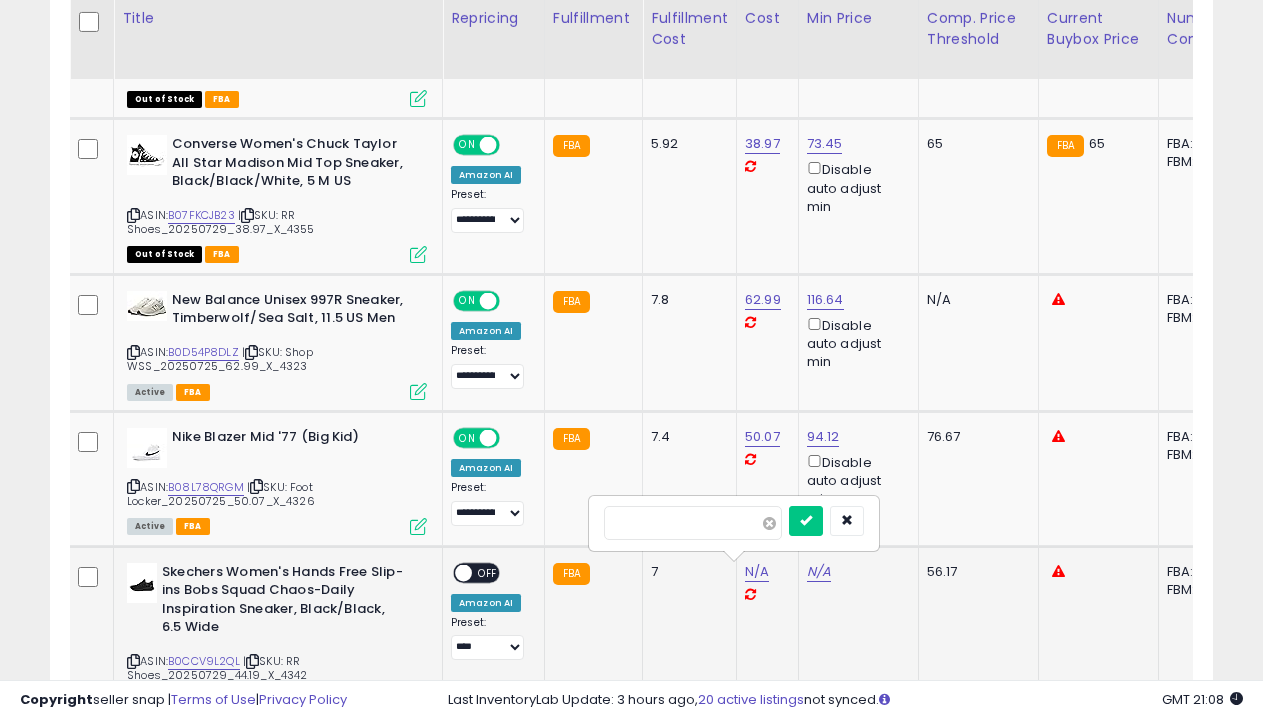 click at bounding box center [769, 523] 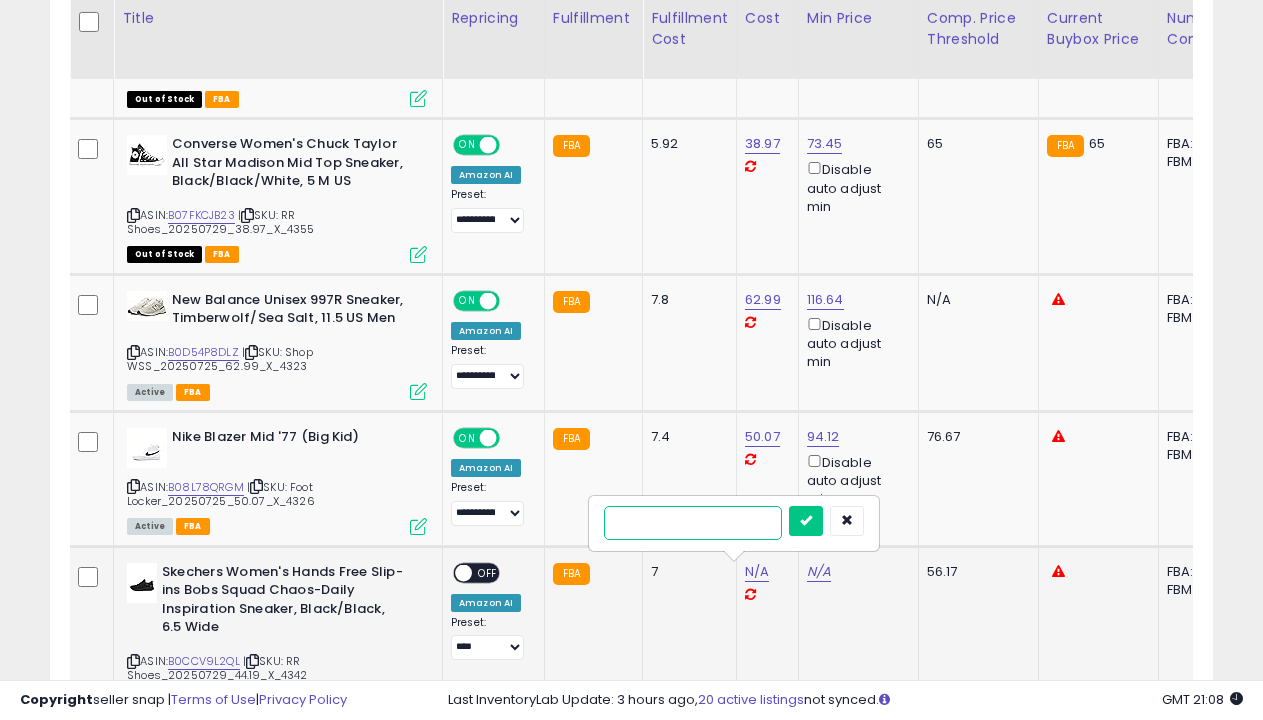 type on "*****" 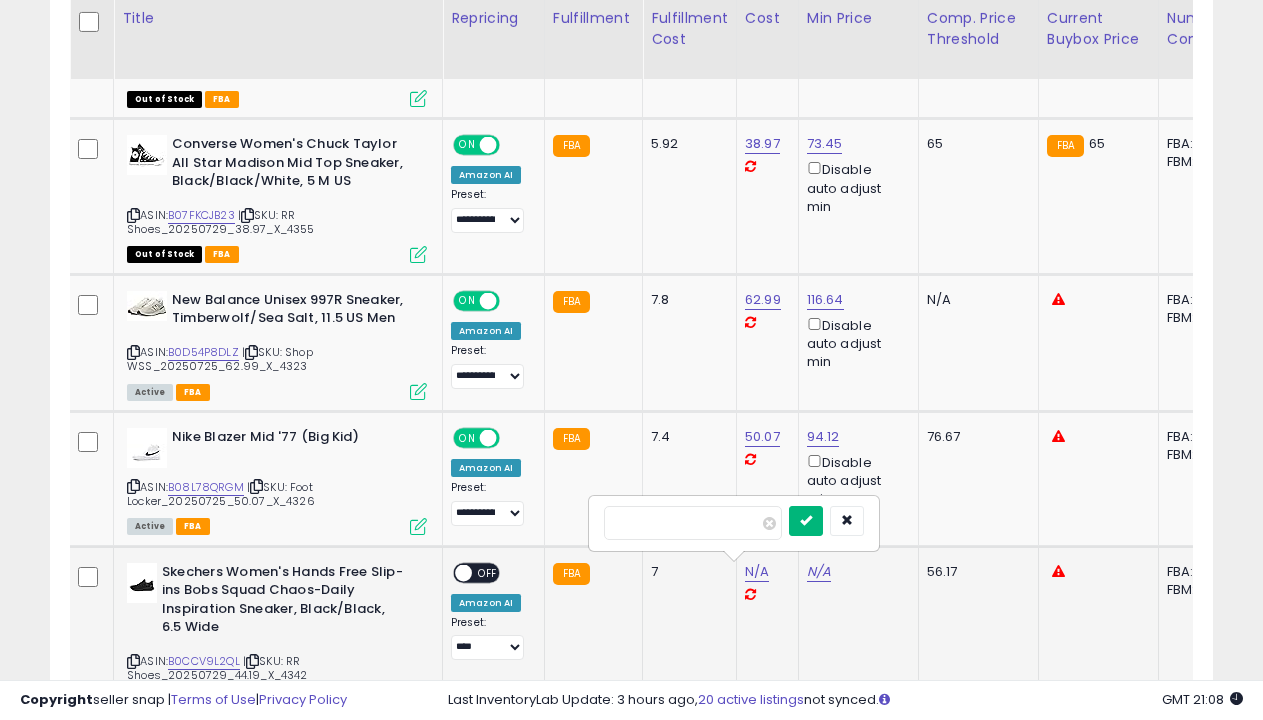 click at bounding box center [806, 520] 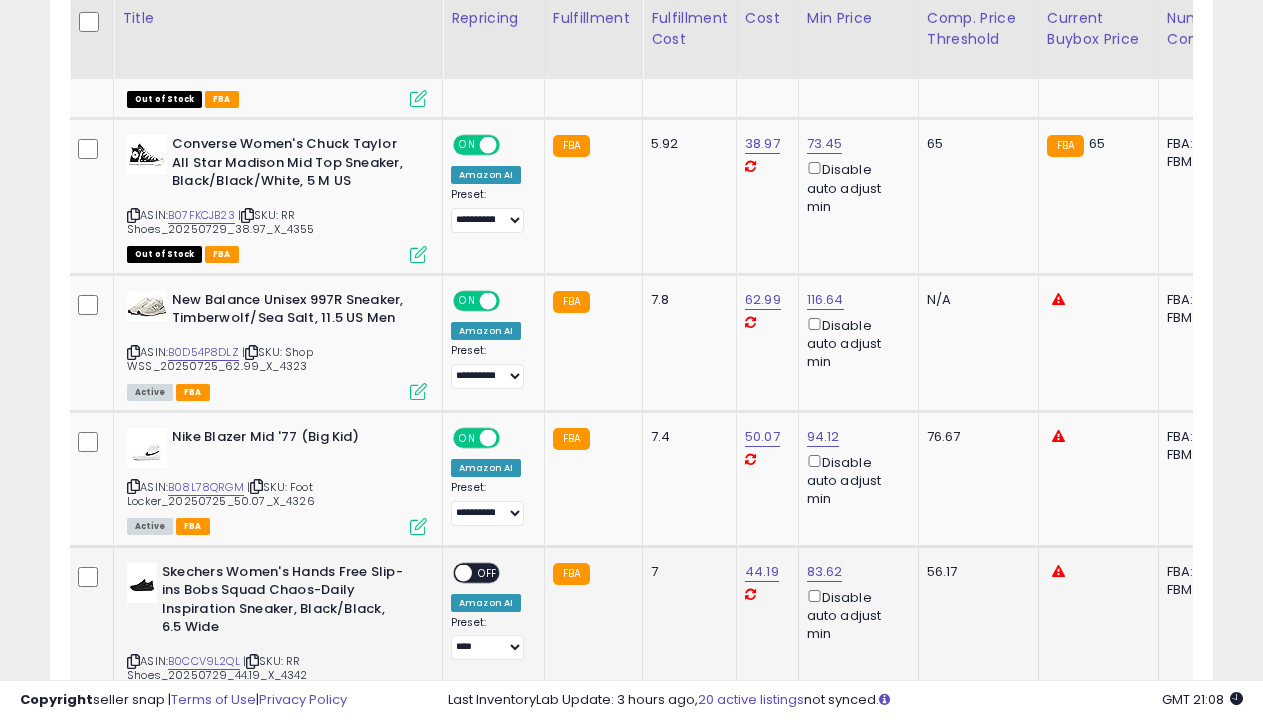 select on "**********" 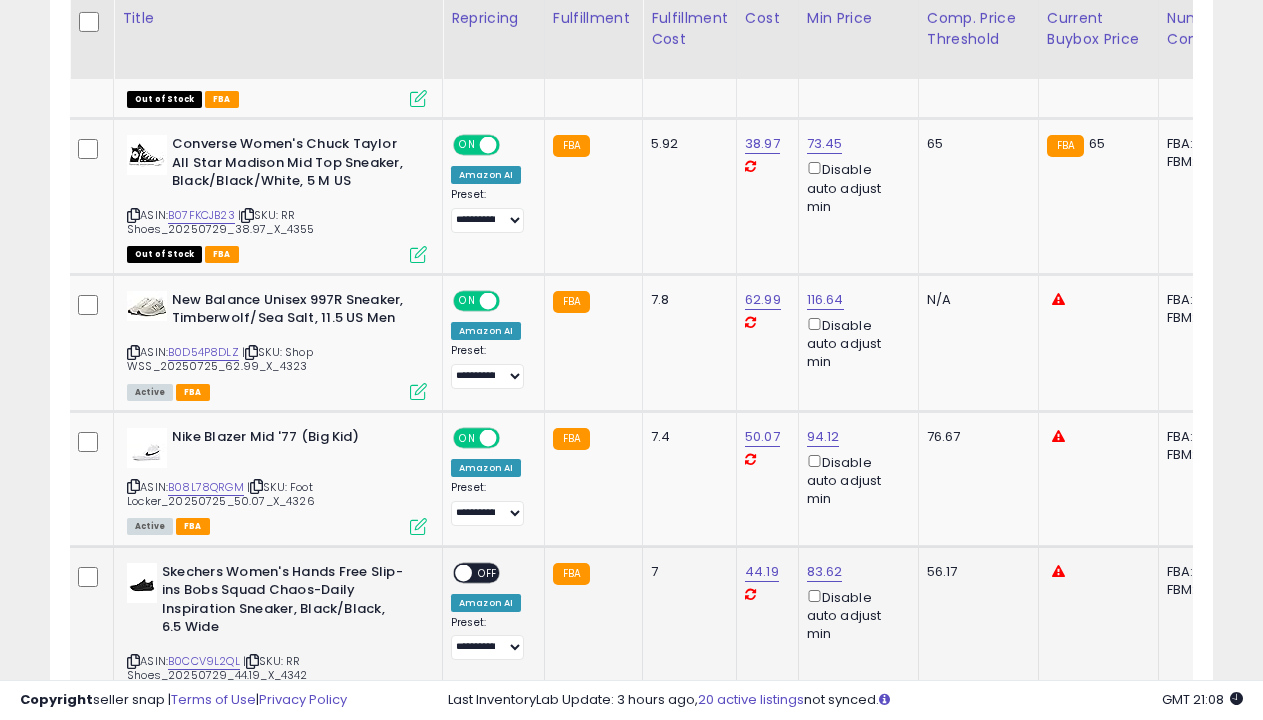 click on "OFF" at bounding box center [488, 572] 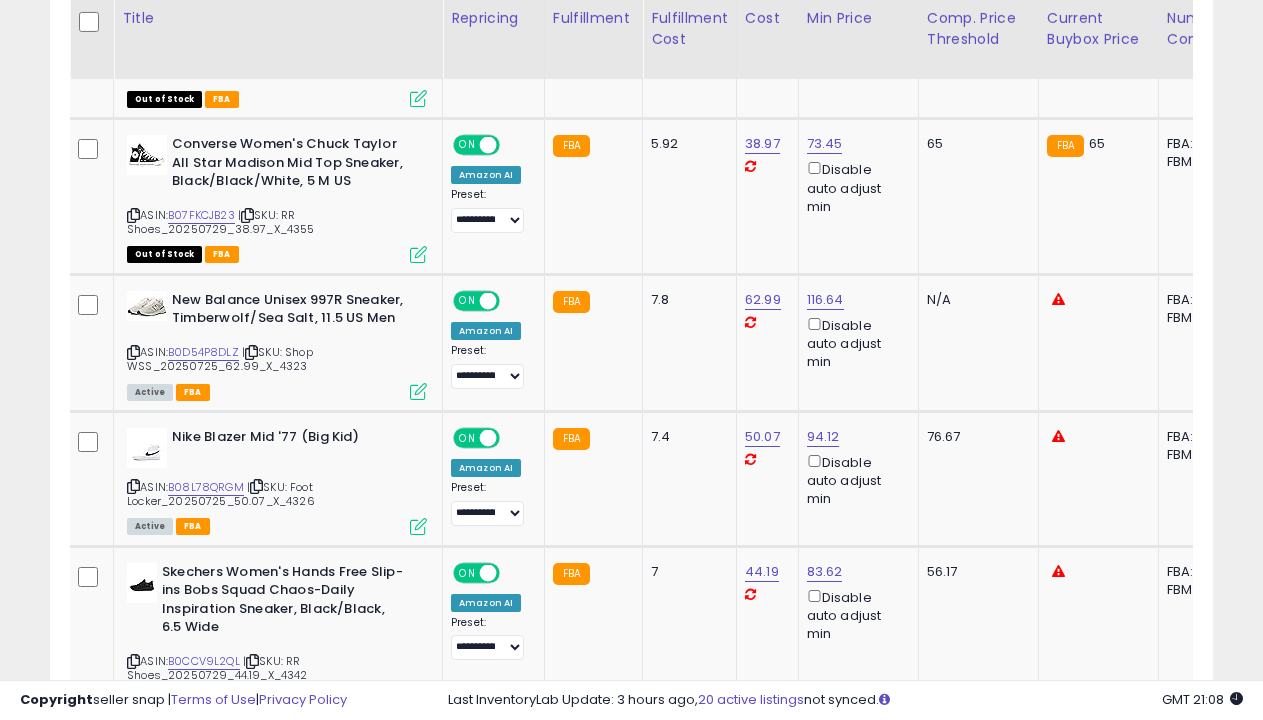 scroll, scrollTop: 3257, scrollLeft: 0, axis: vertical 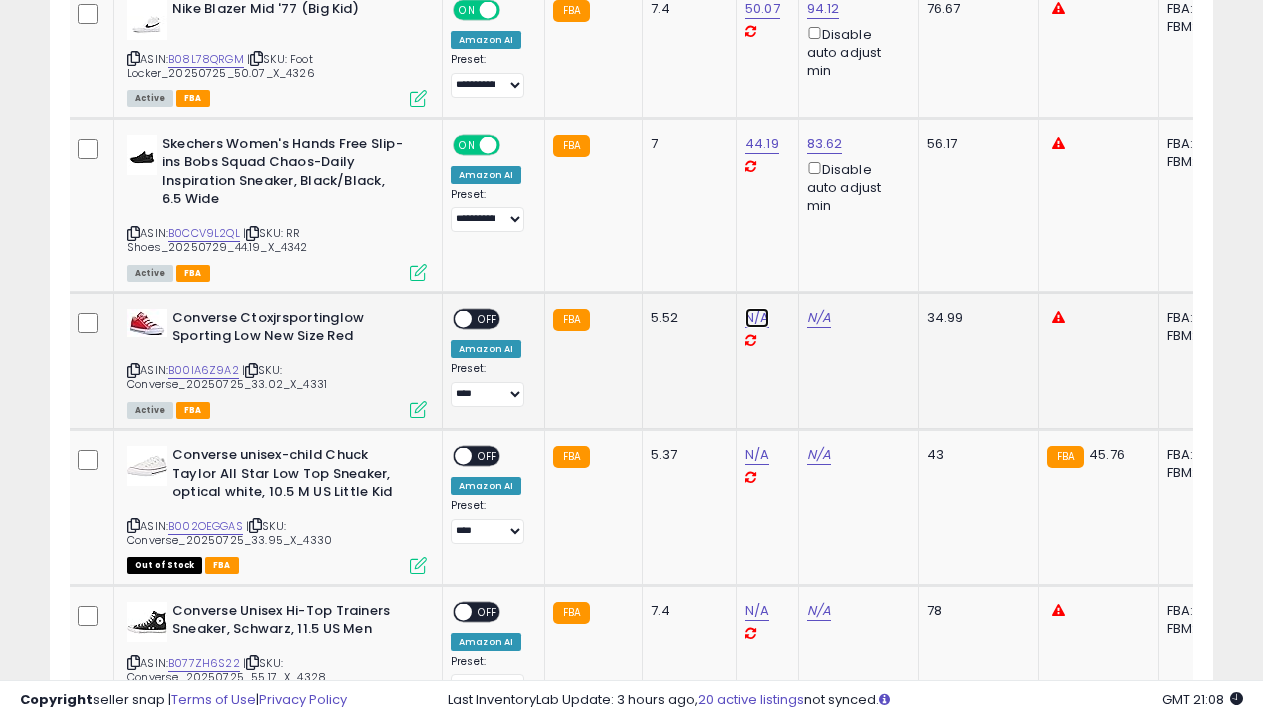 click on "N/A" at bounding box center (757, 318) 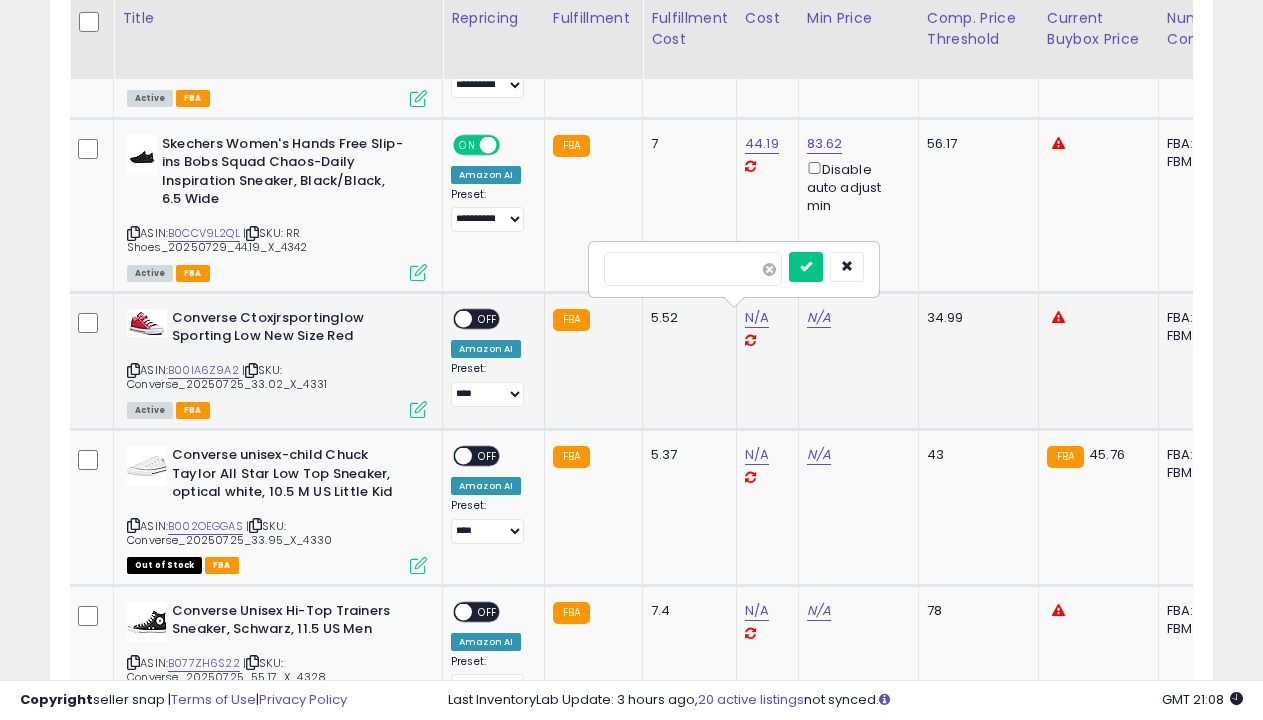 click at bounding box center (769, 269) 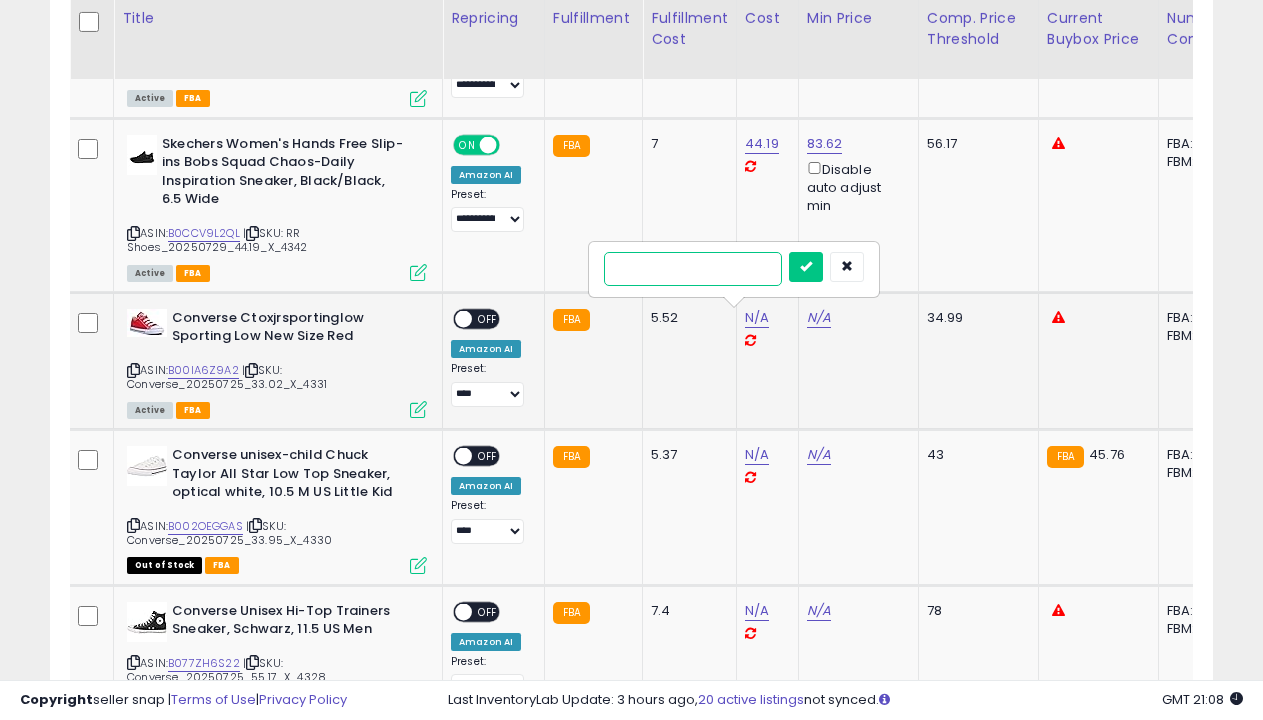 type on "*****" 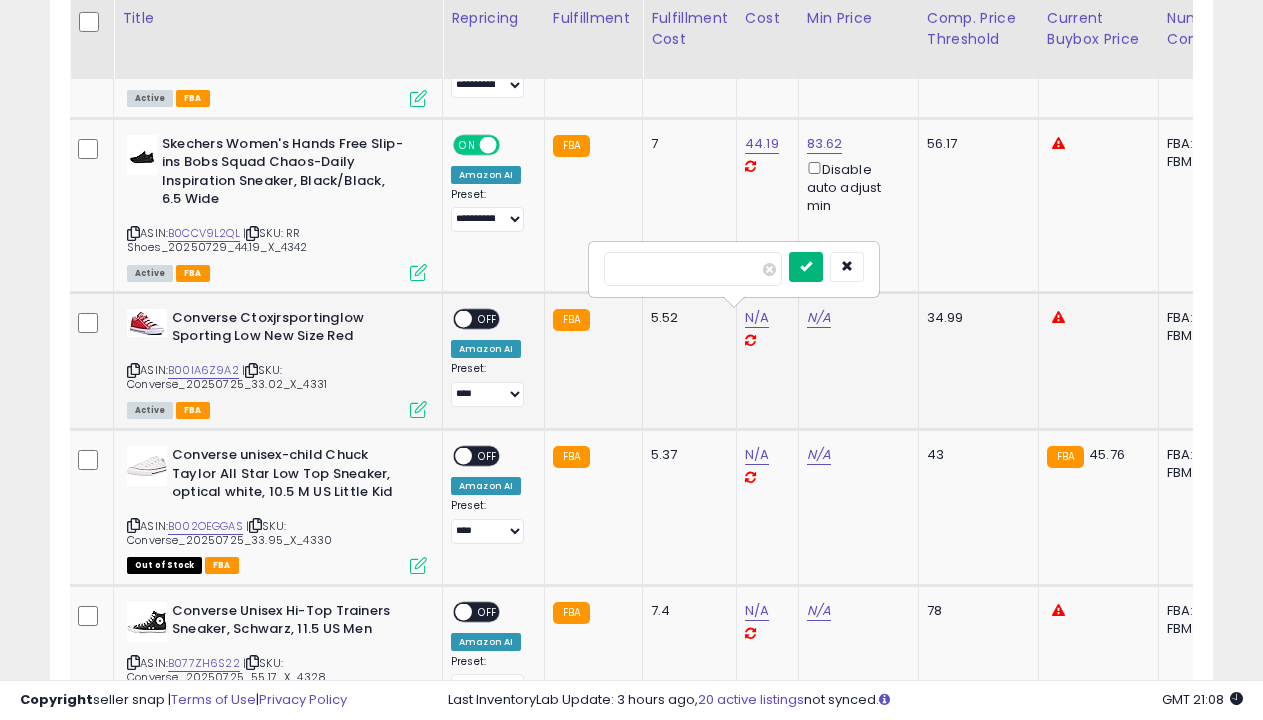 click at bounding box center (806, 266) 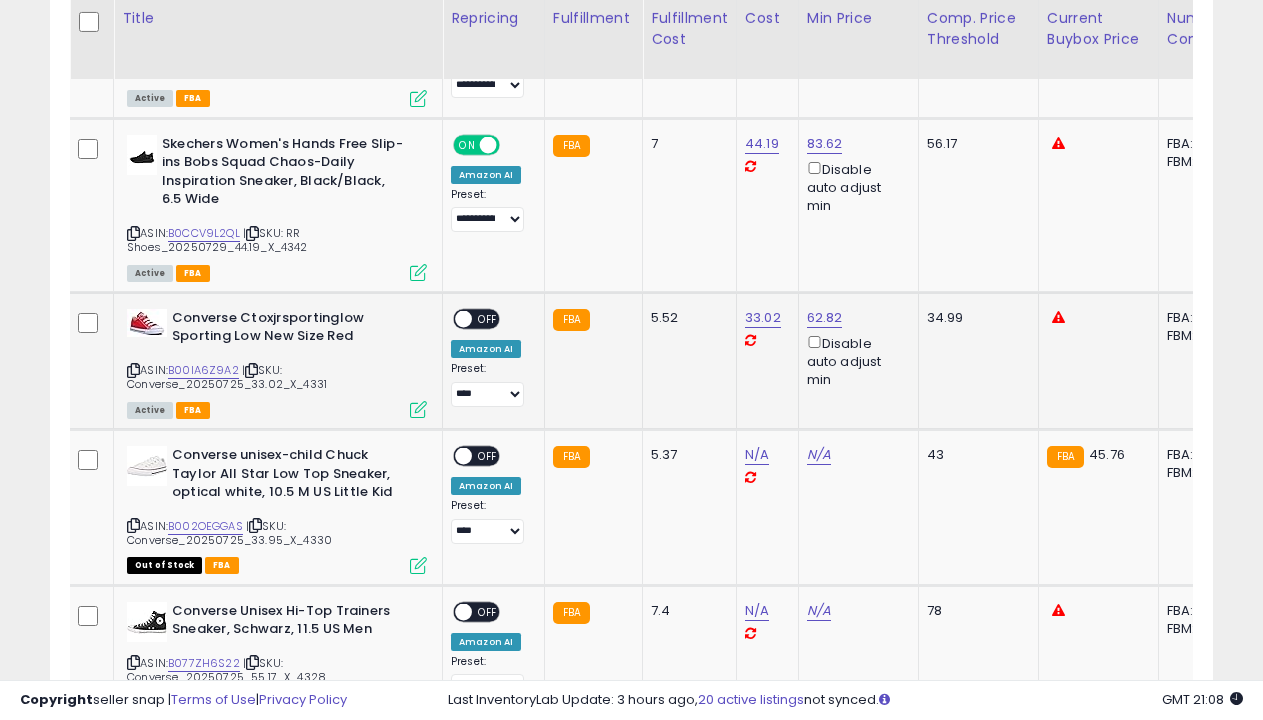 select on "**********" 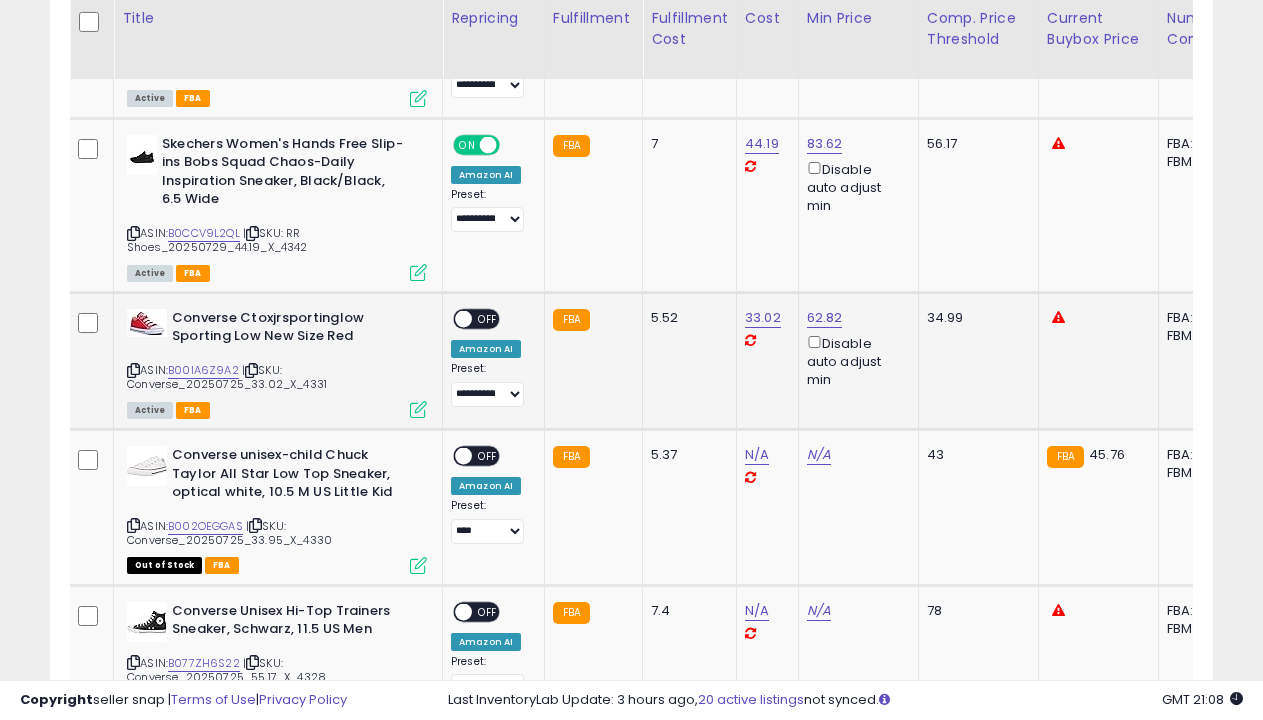 click on "OFF" at bounding box center (488, 318) 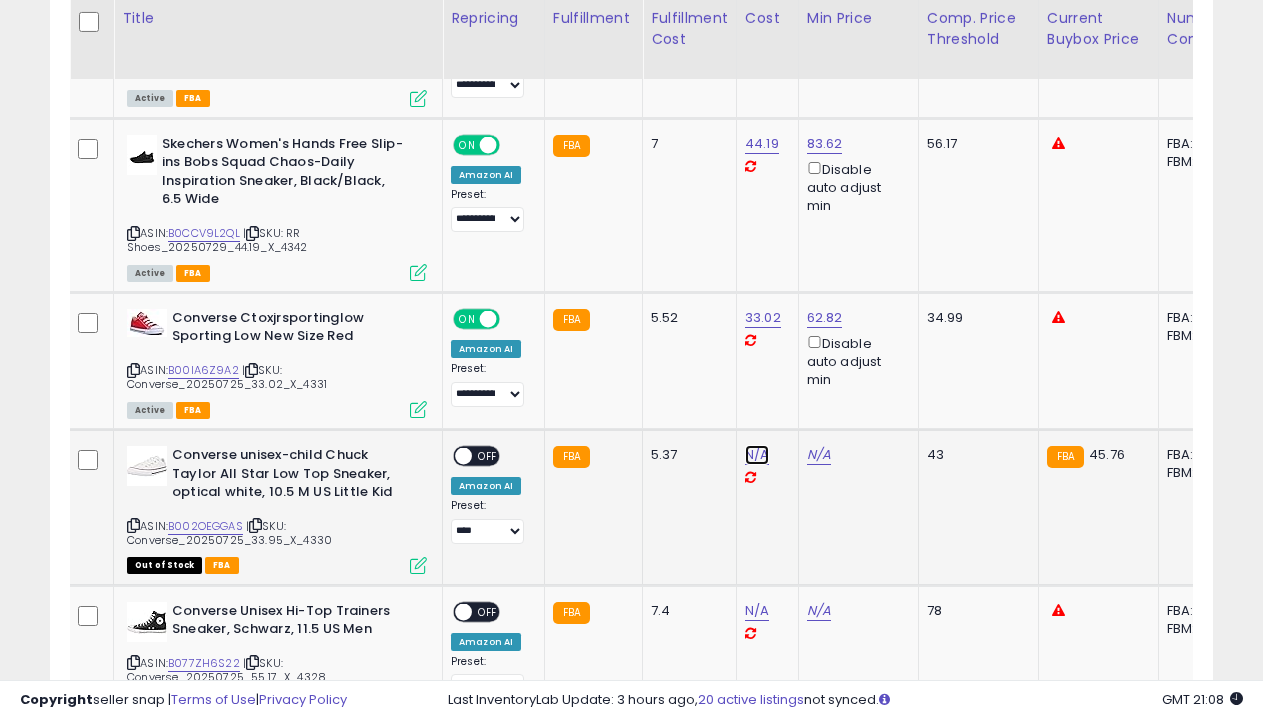 click on "N/A" at bounding box center (757, 455) 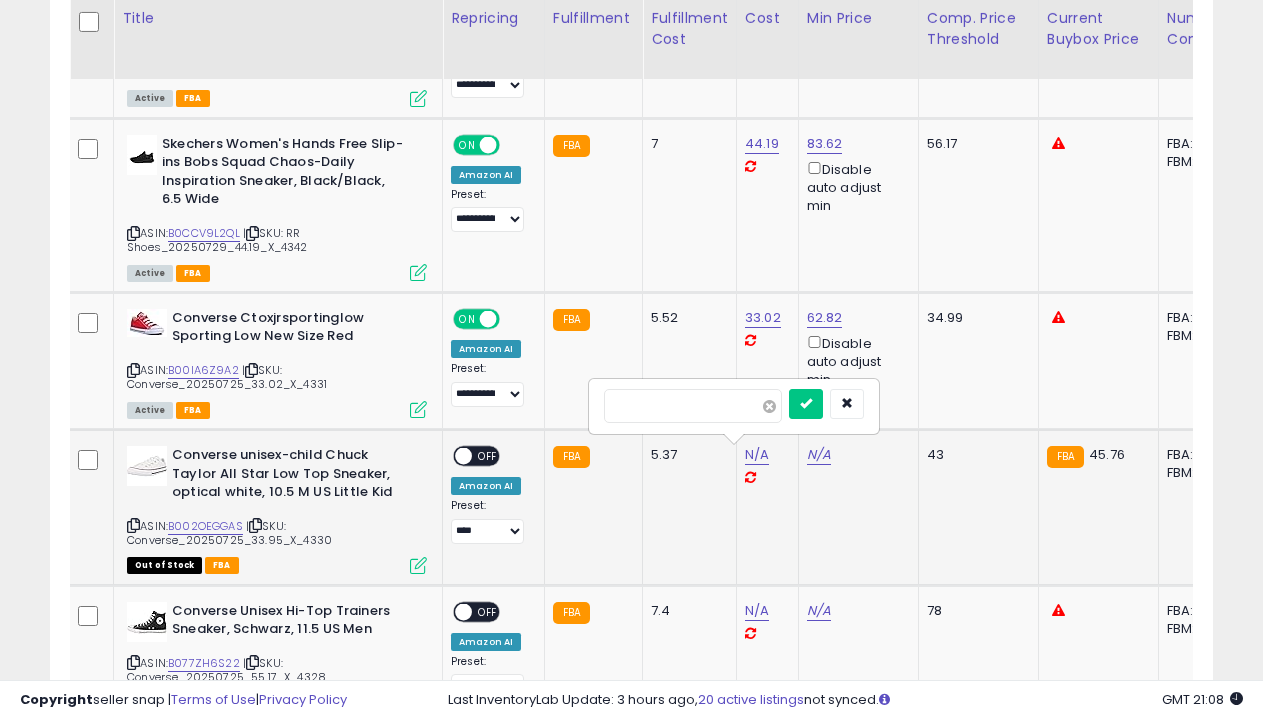 click at bounding box center [769, 406] 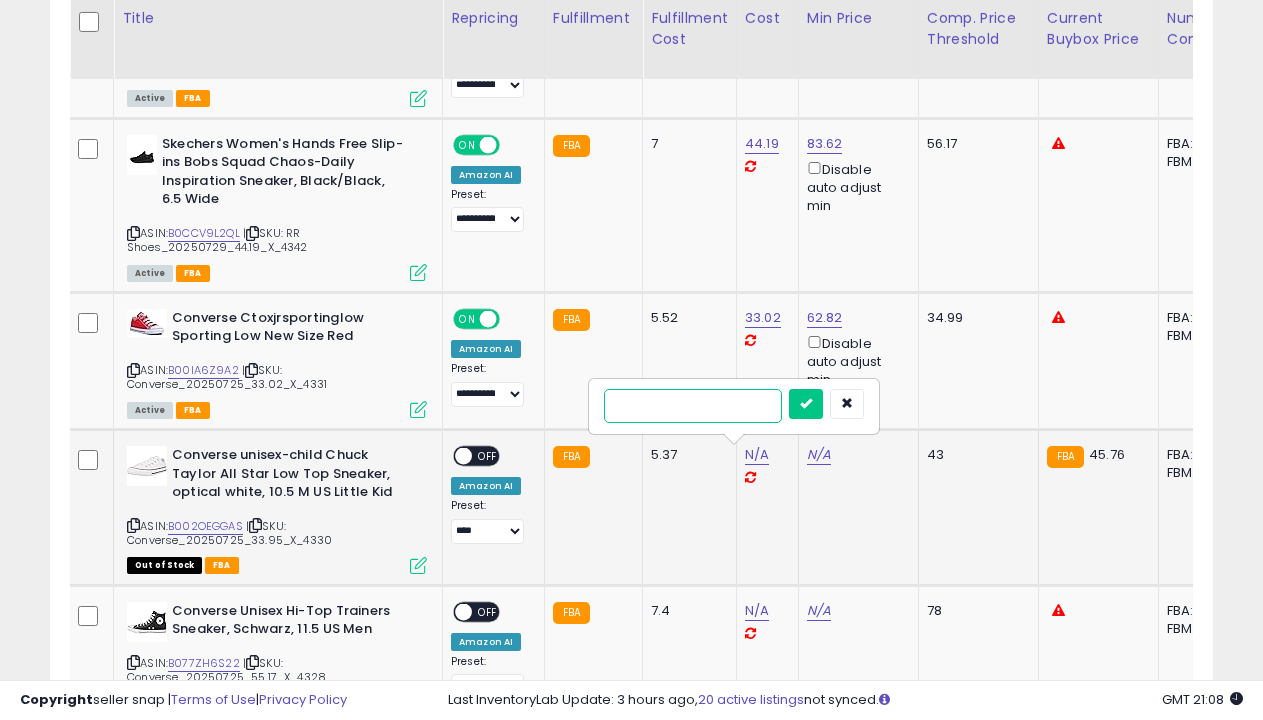 type on "*****" 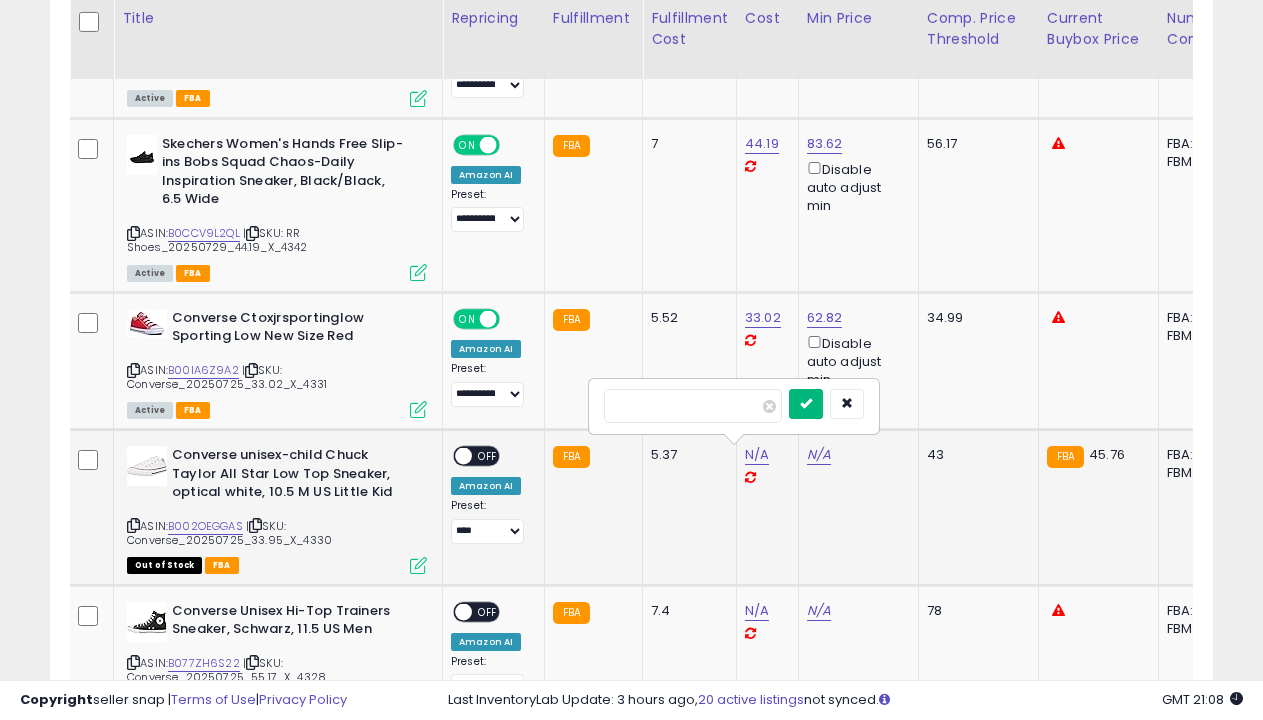 click at bounding box center [806, 403] 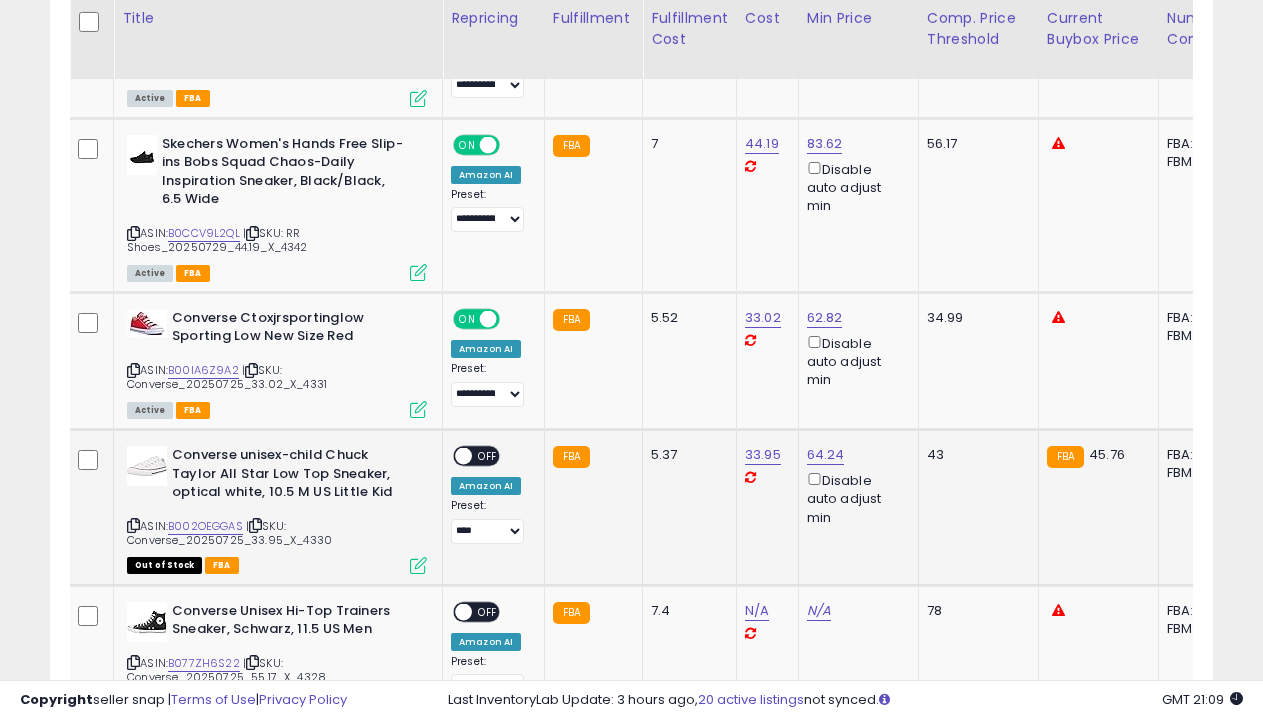 select on "**********" 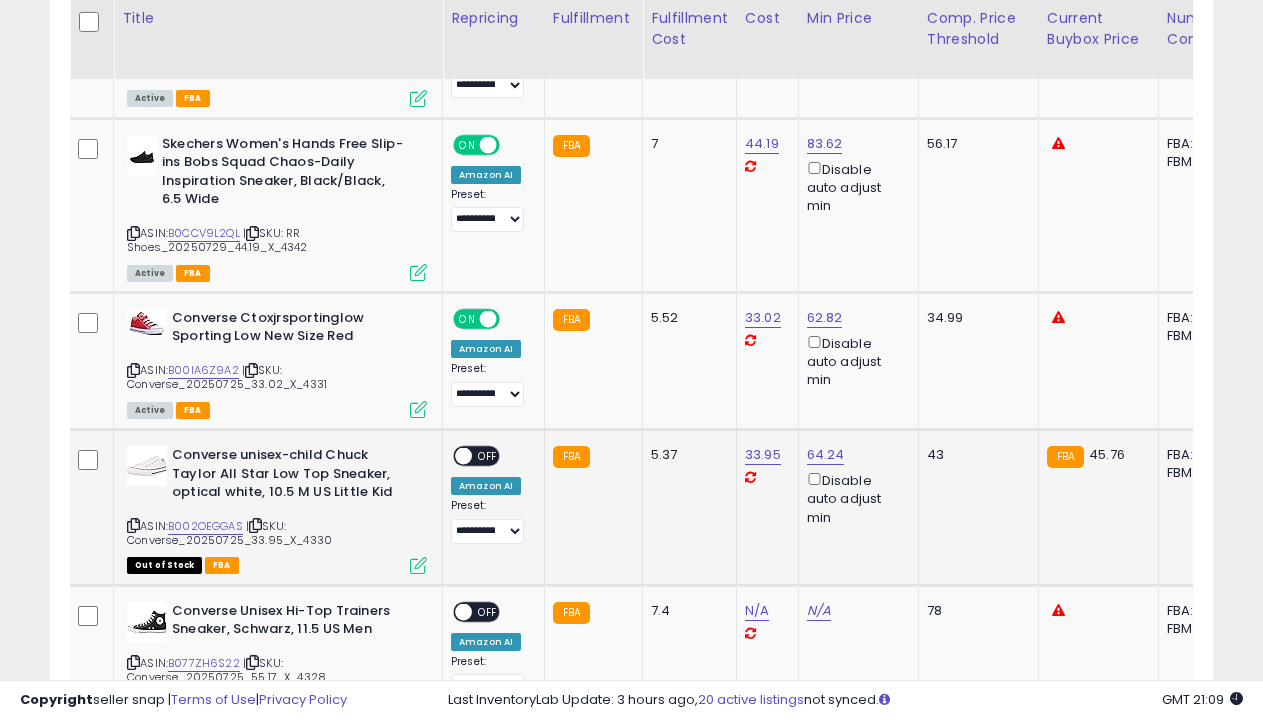 click on "OFF" at bounding box center [488, 456] 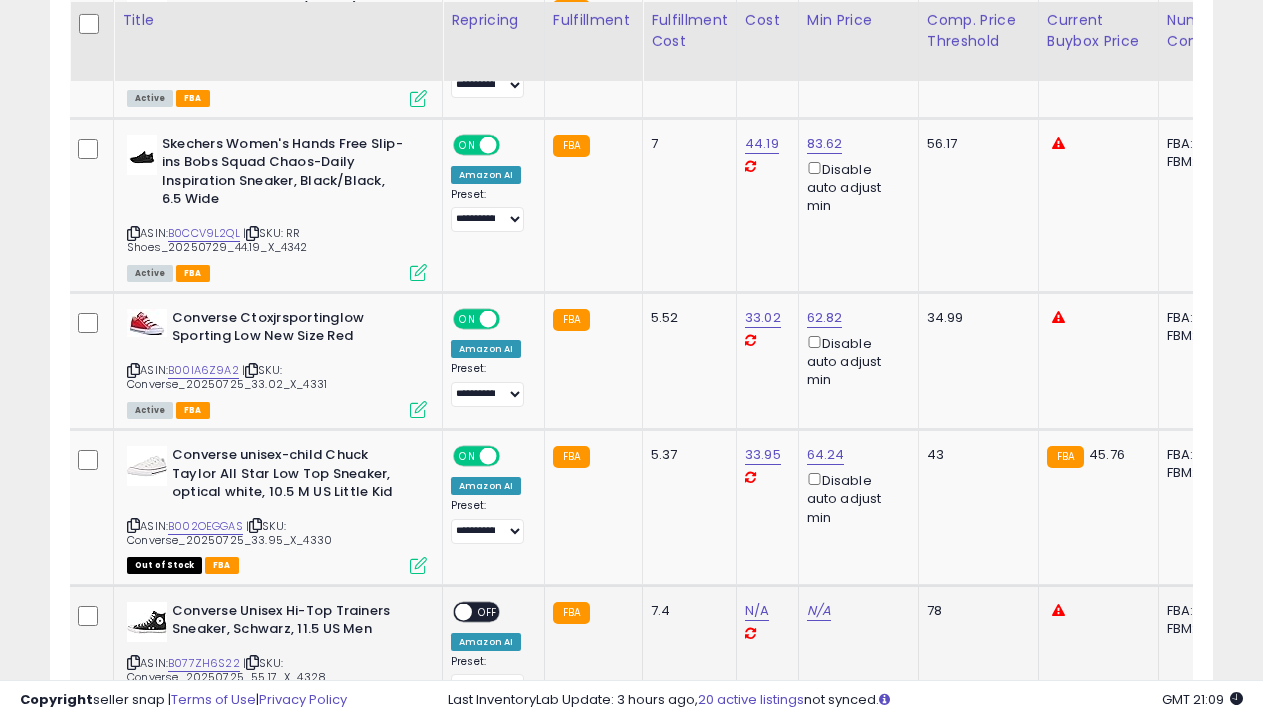 scroll, scrollTop: 3259, scrollLeft: 0, axis: vertical 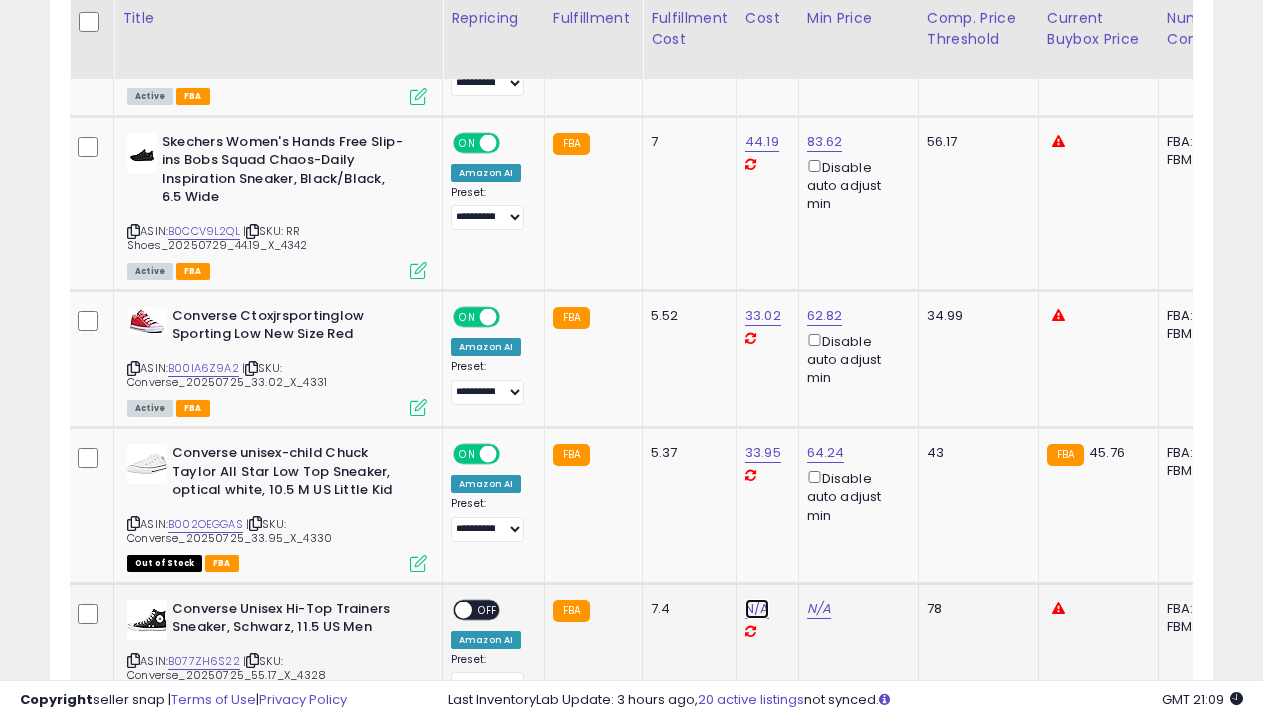 click on "N/A" at bounding box center (757, 609) 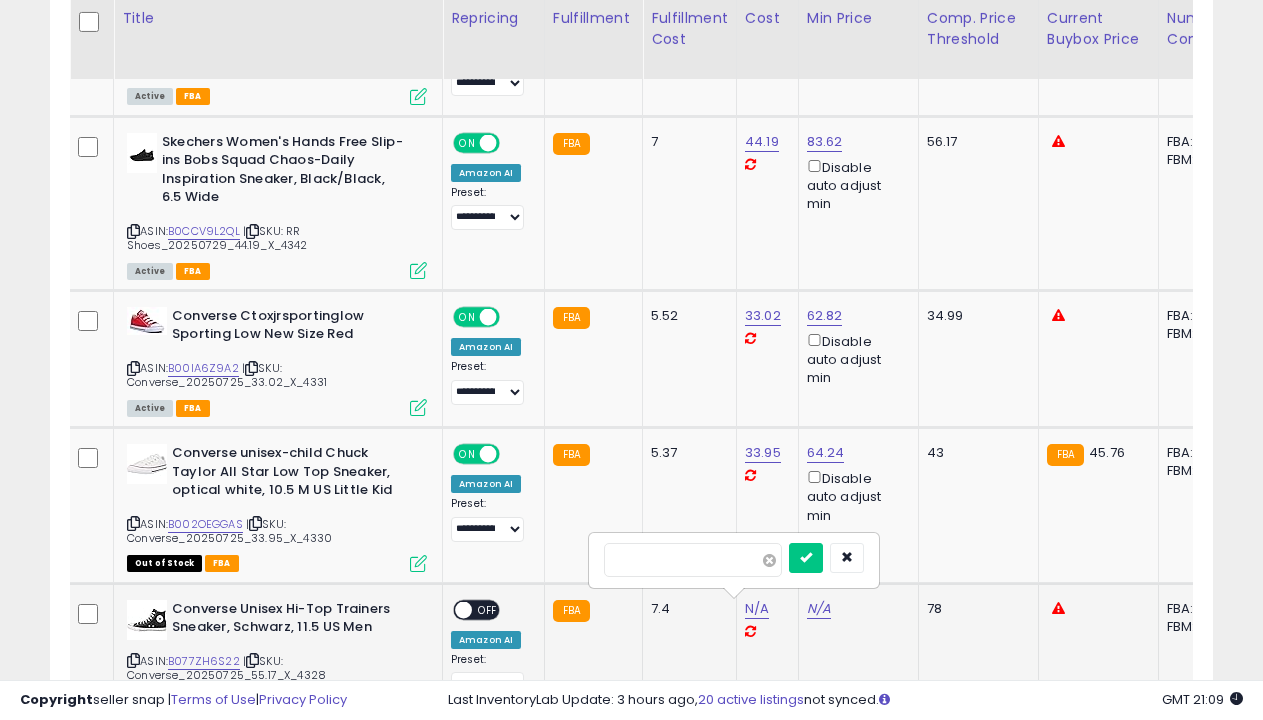 click at bounding box center (769, 560) 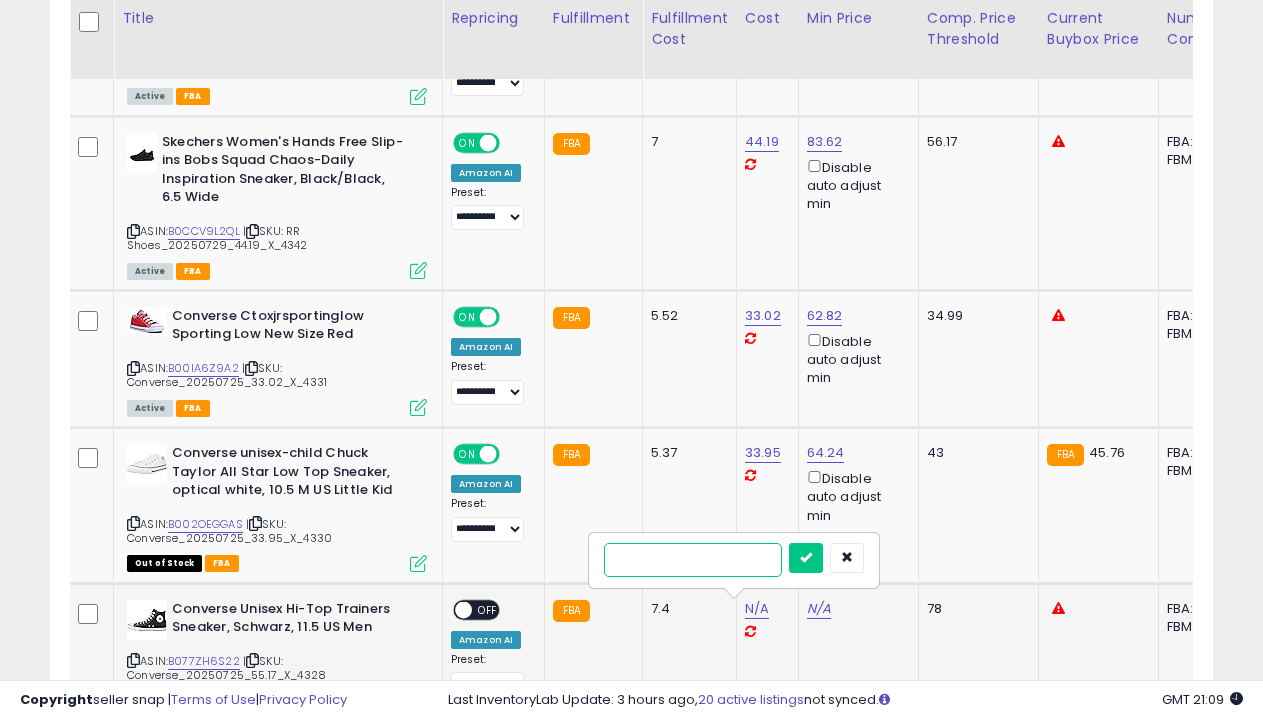 type on "*****" 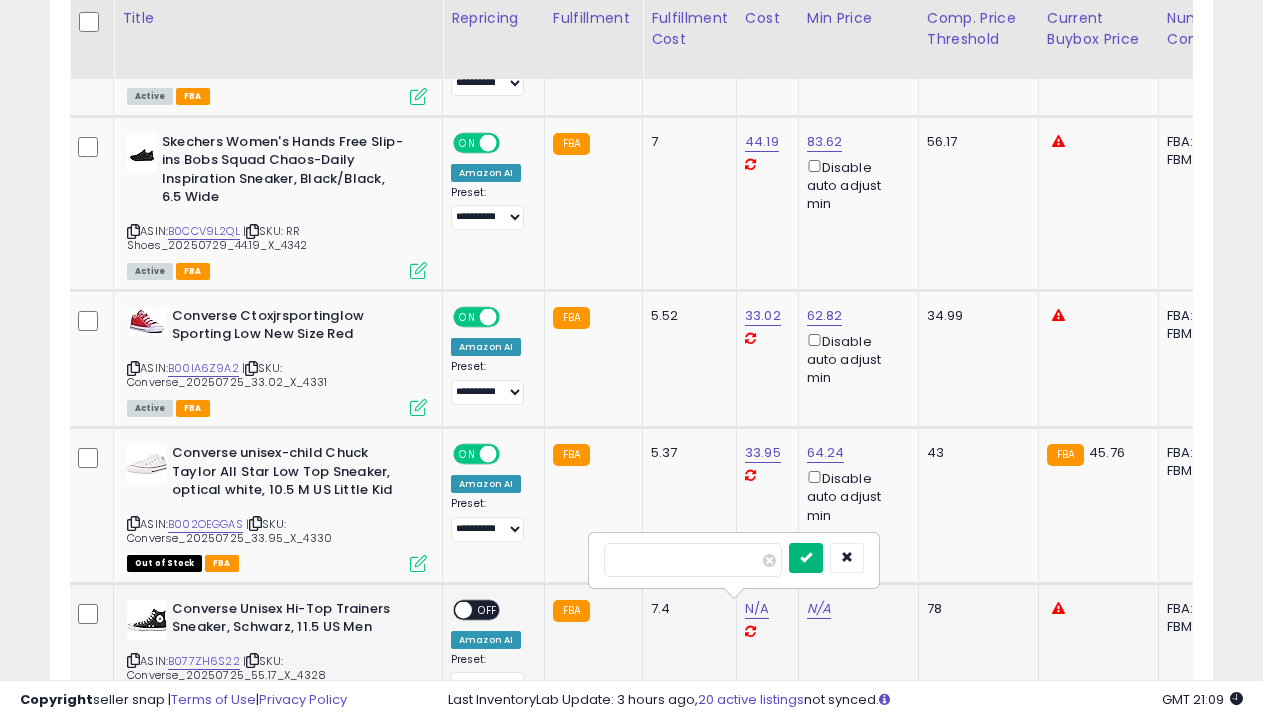 click at bounding box center [806, 557] 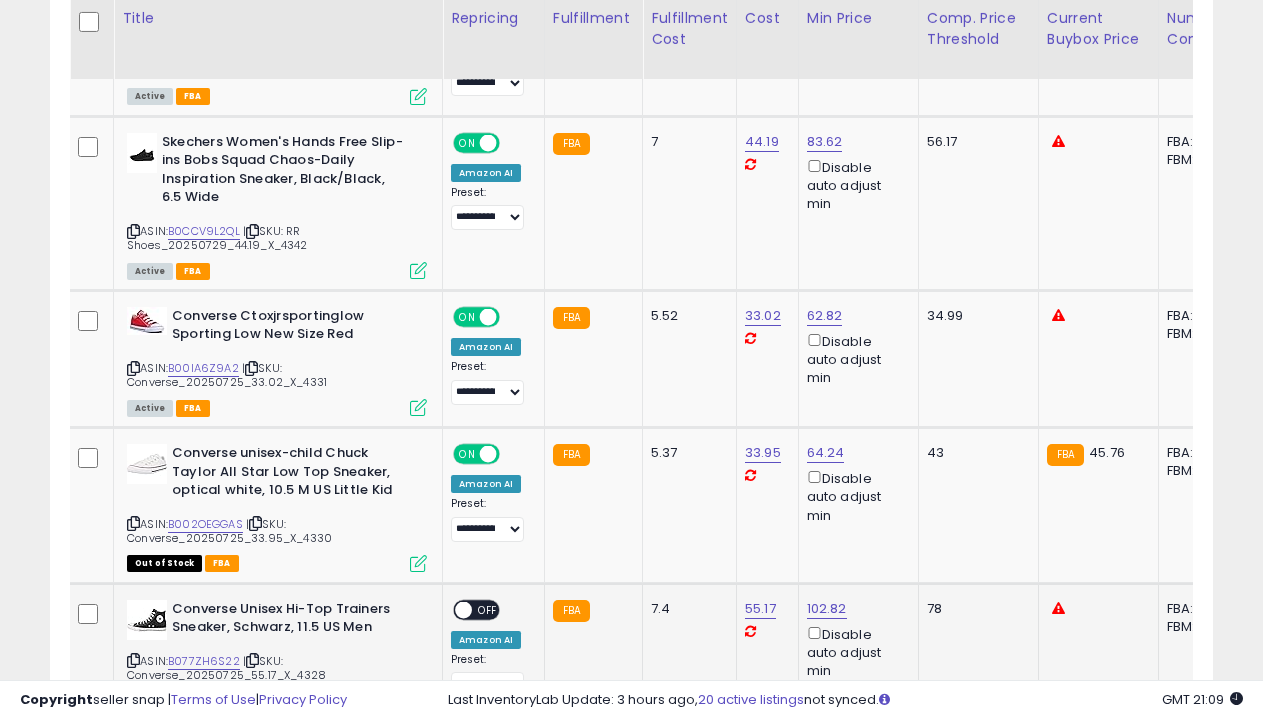 select on "**********" 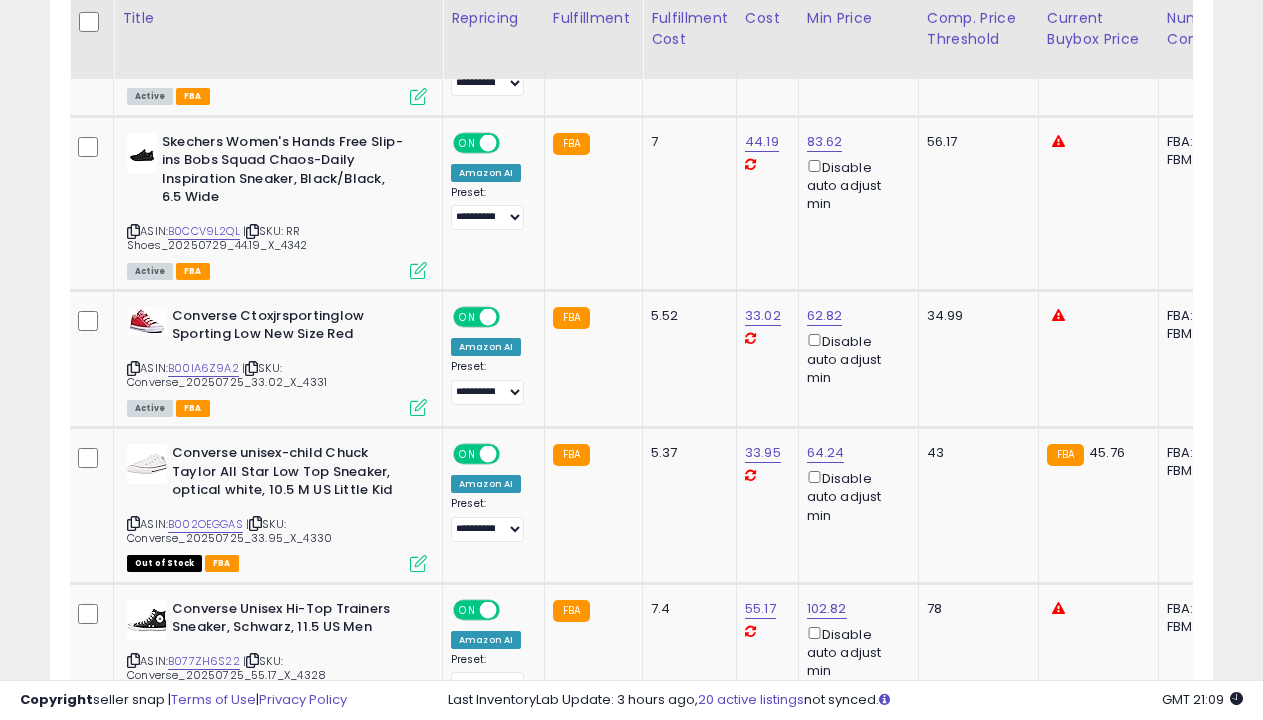 scroll, scrollTop: 3687, scrollLeft: 0, axis: vertical 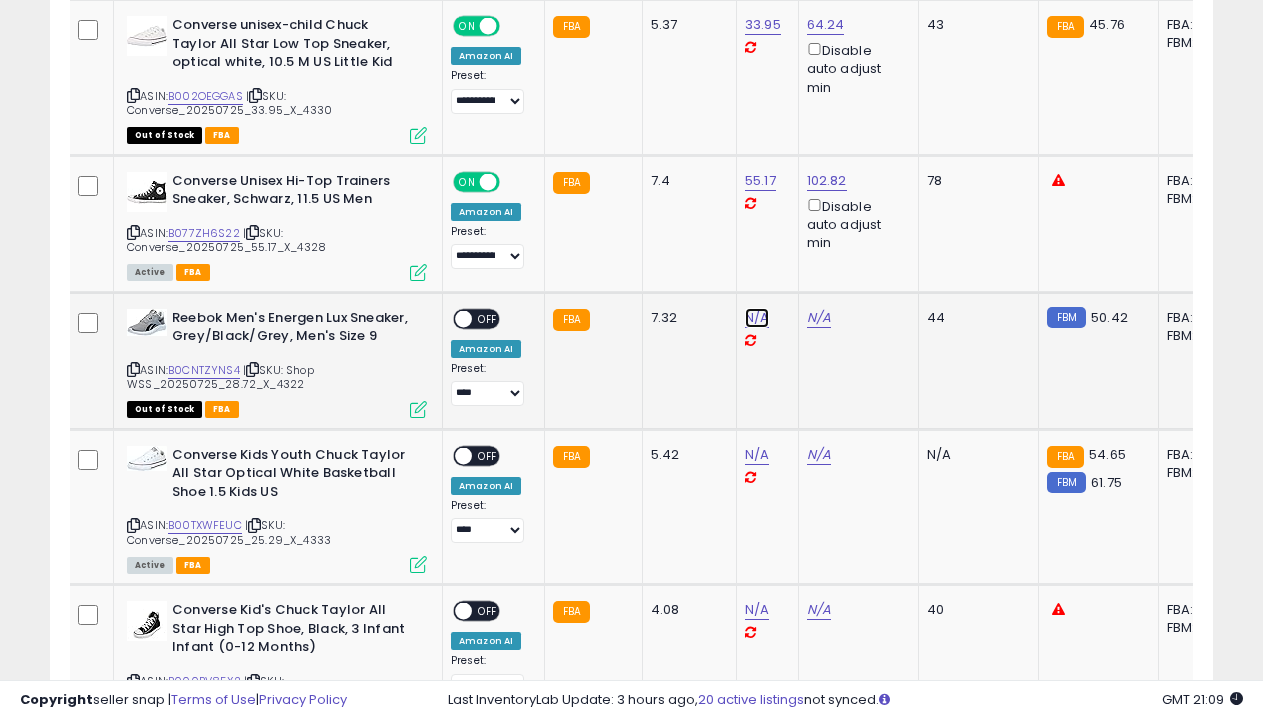 click on "N/A" at bounding box center (757, 318) 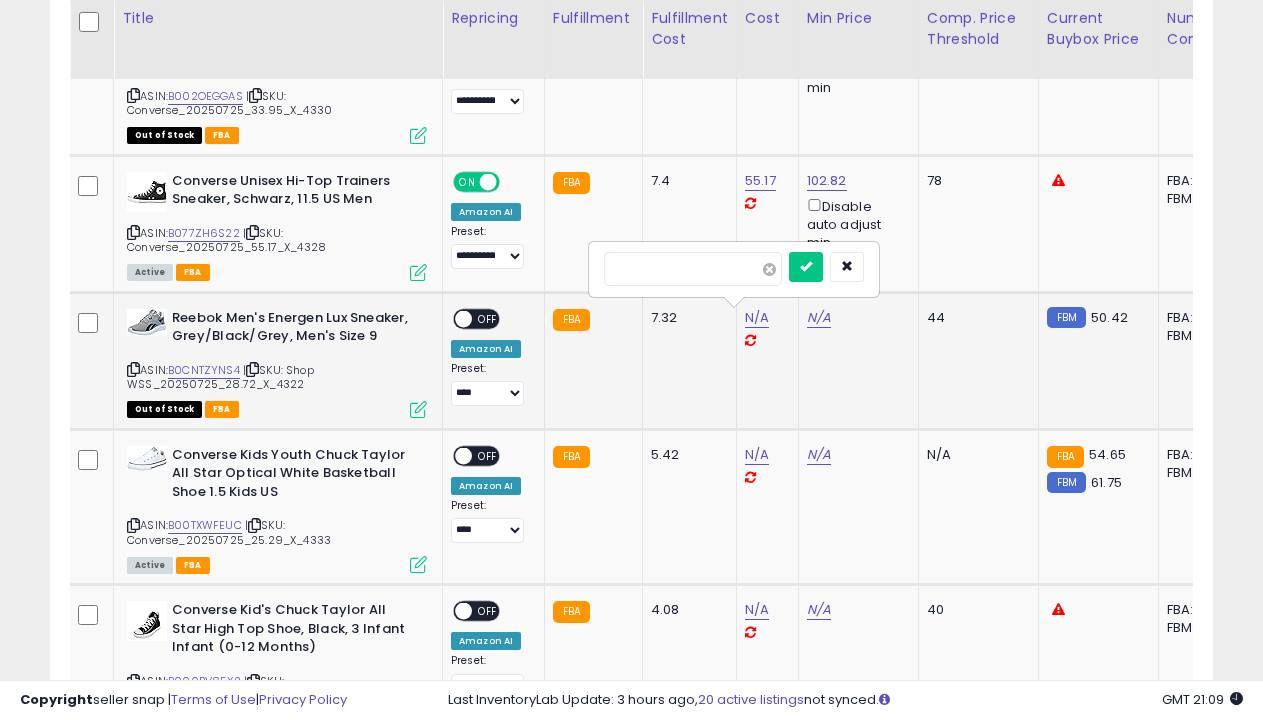 click at bounding box center [769, 269] 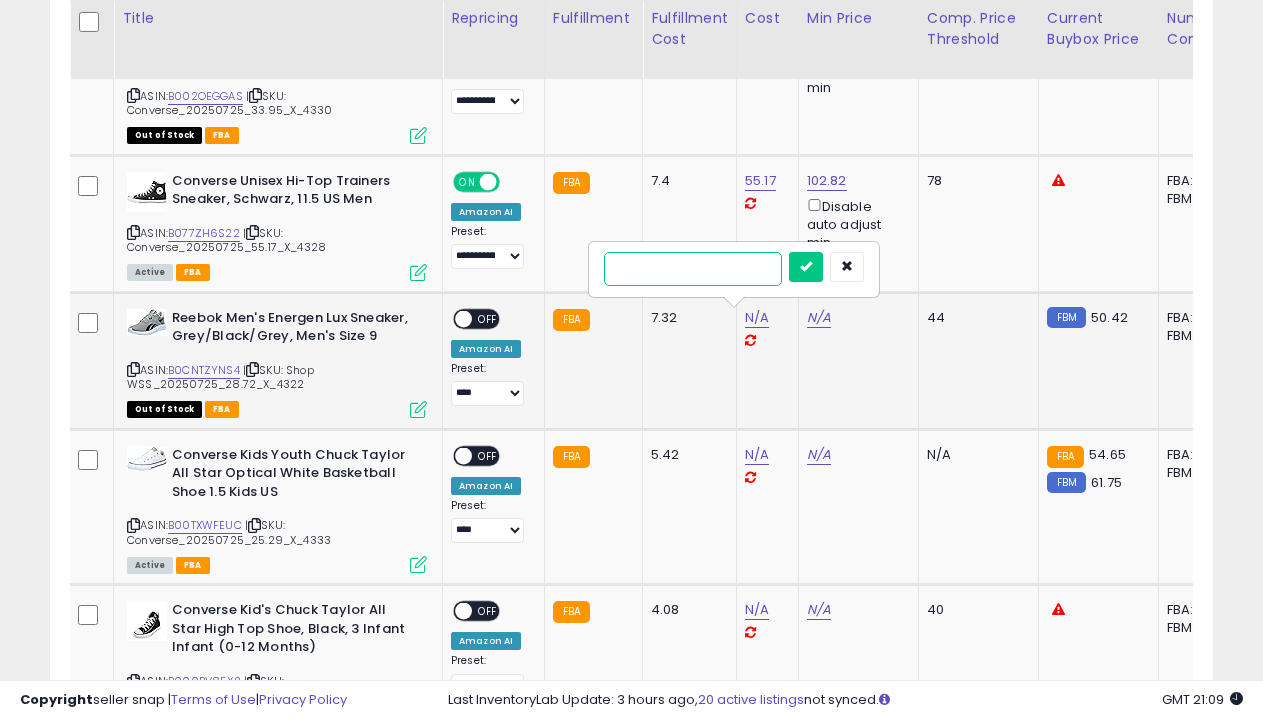 type on "*****" 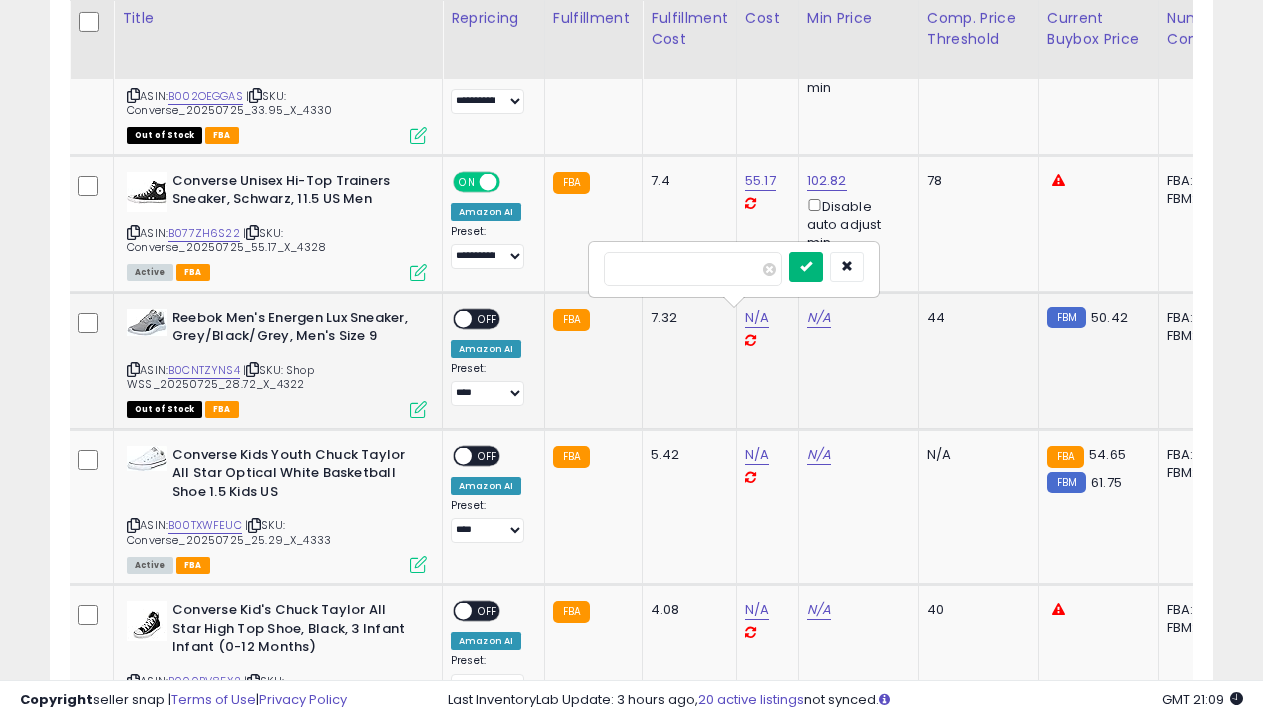 click at bounding box center (806, 266) 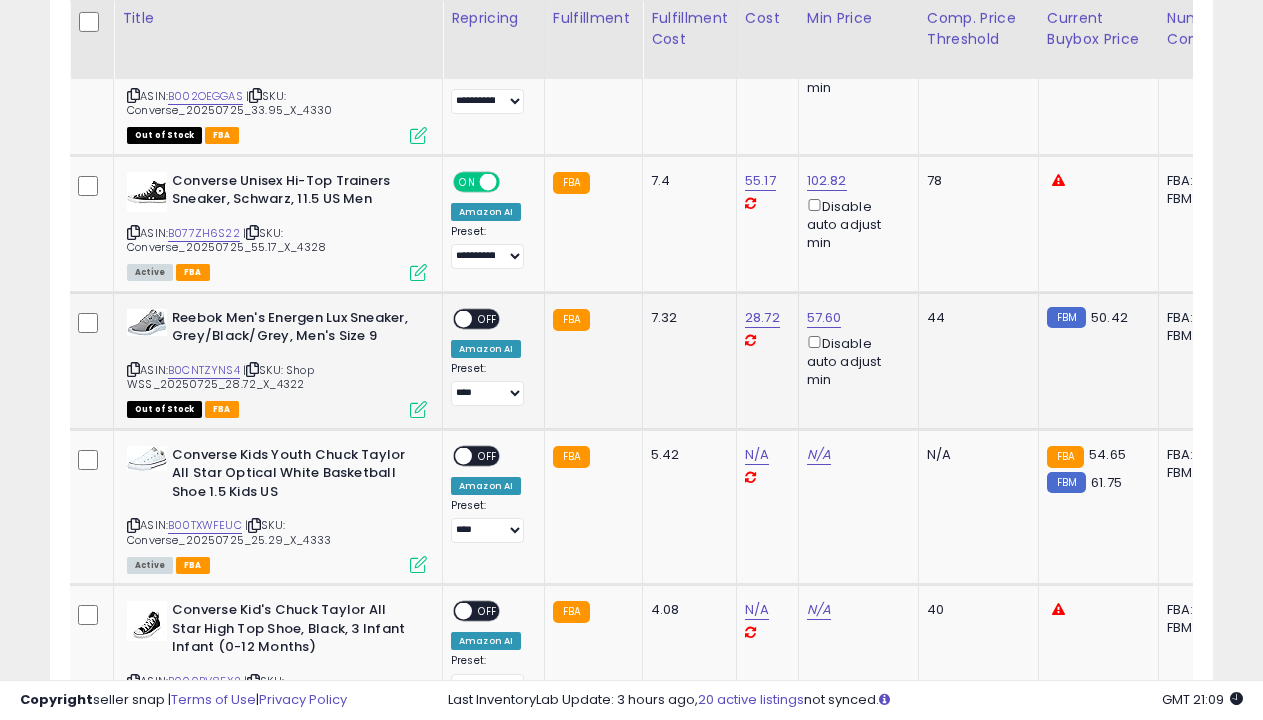 select on "**********" 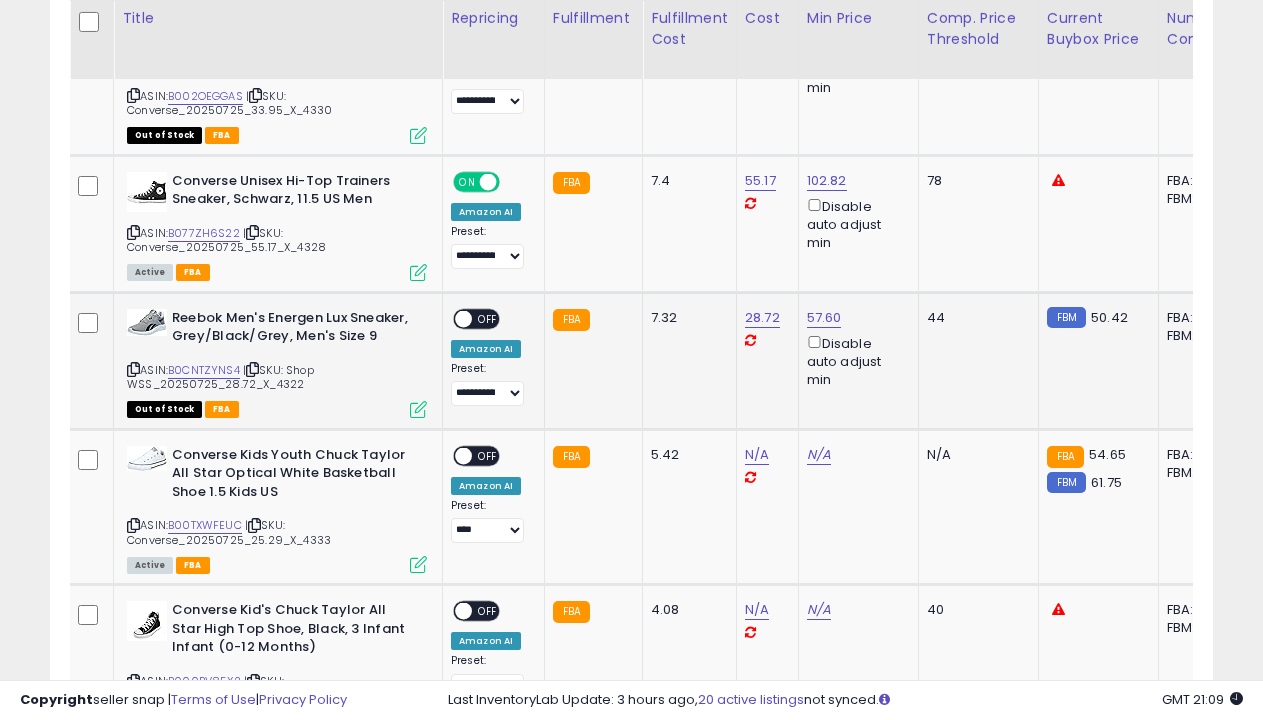 click on "OFF" at bounding box center [488, 318] 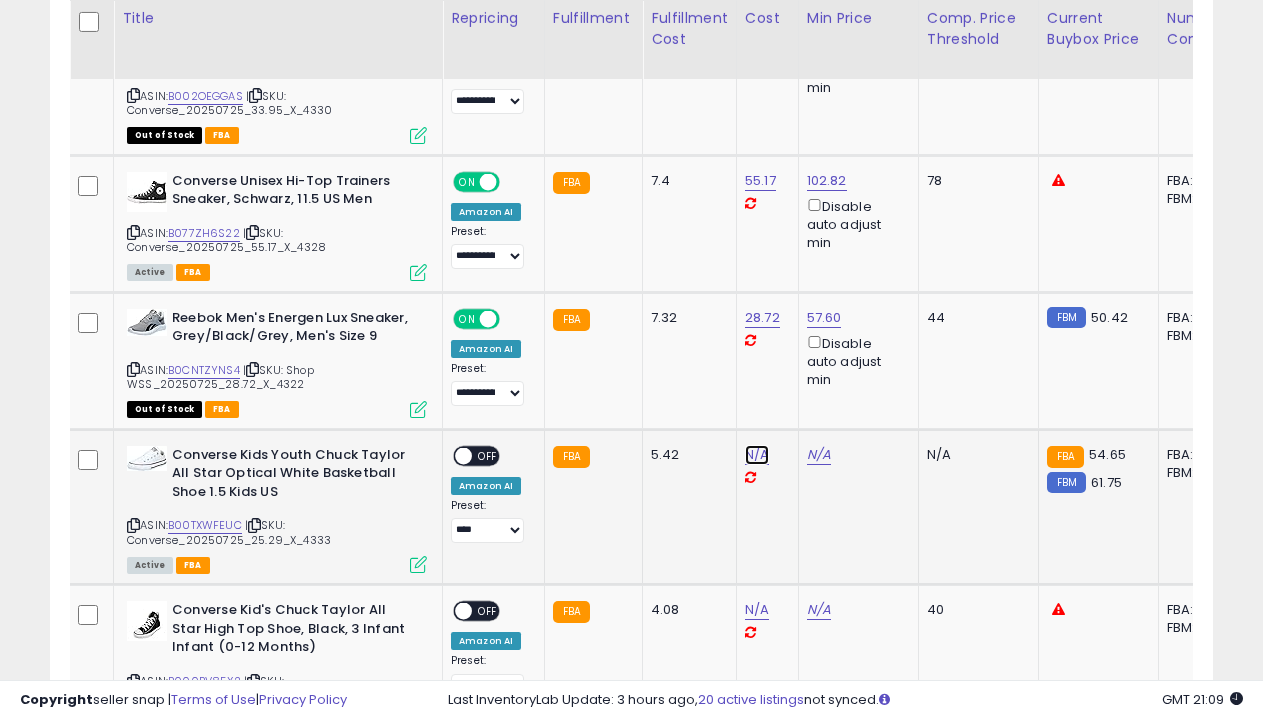 click on "N/A" at bounding box center [757, 455] 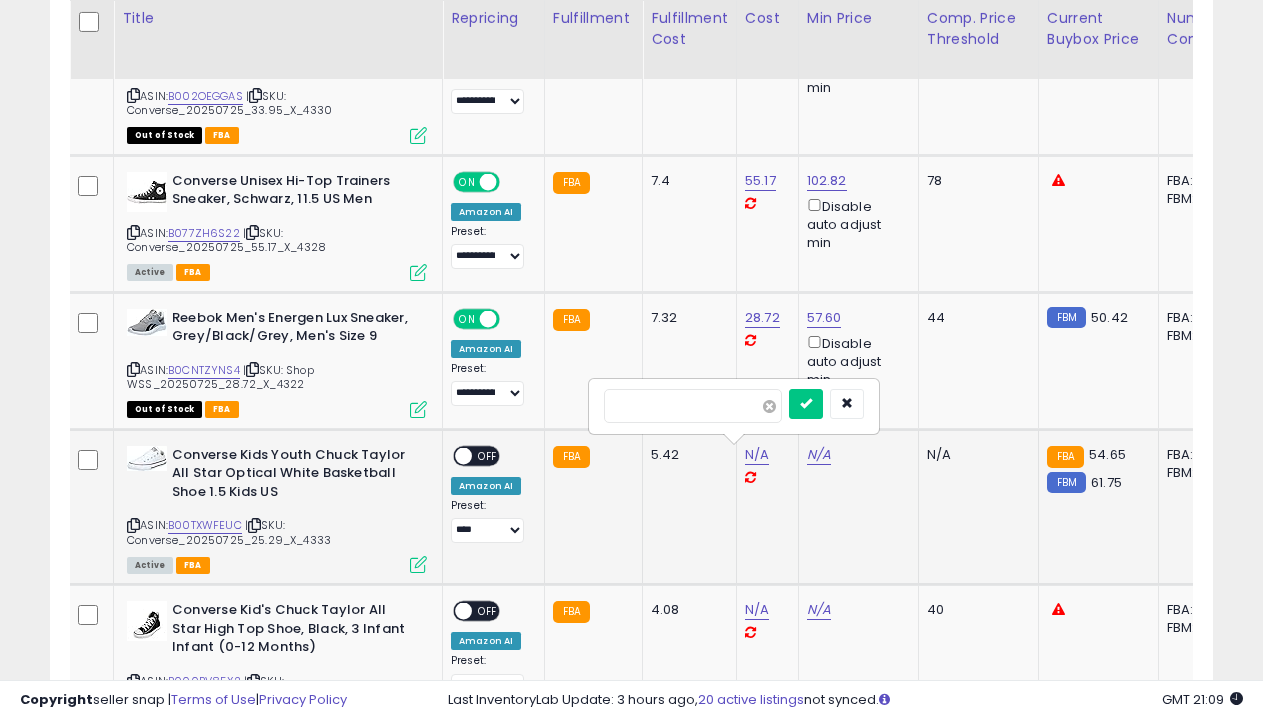 click at bounding box center [769, 406] 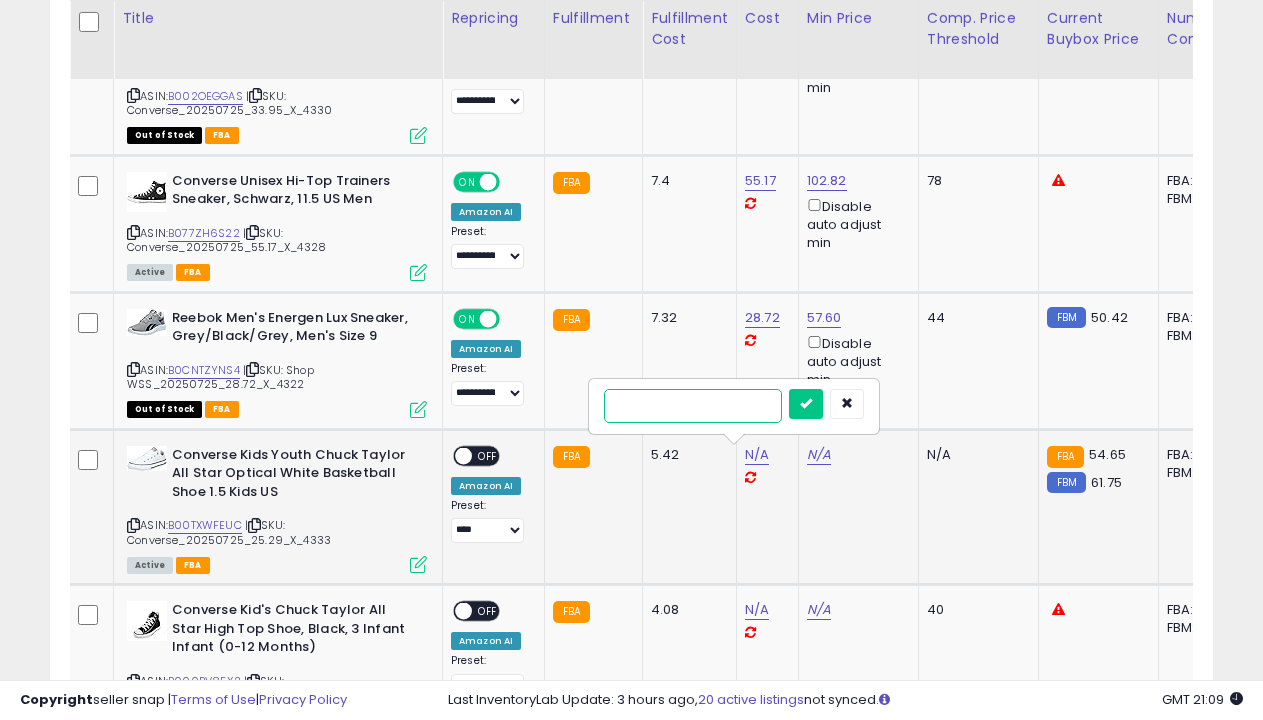 type on "*****" 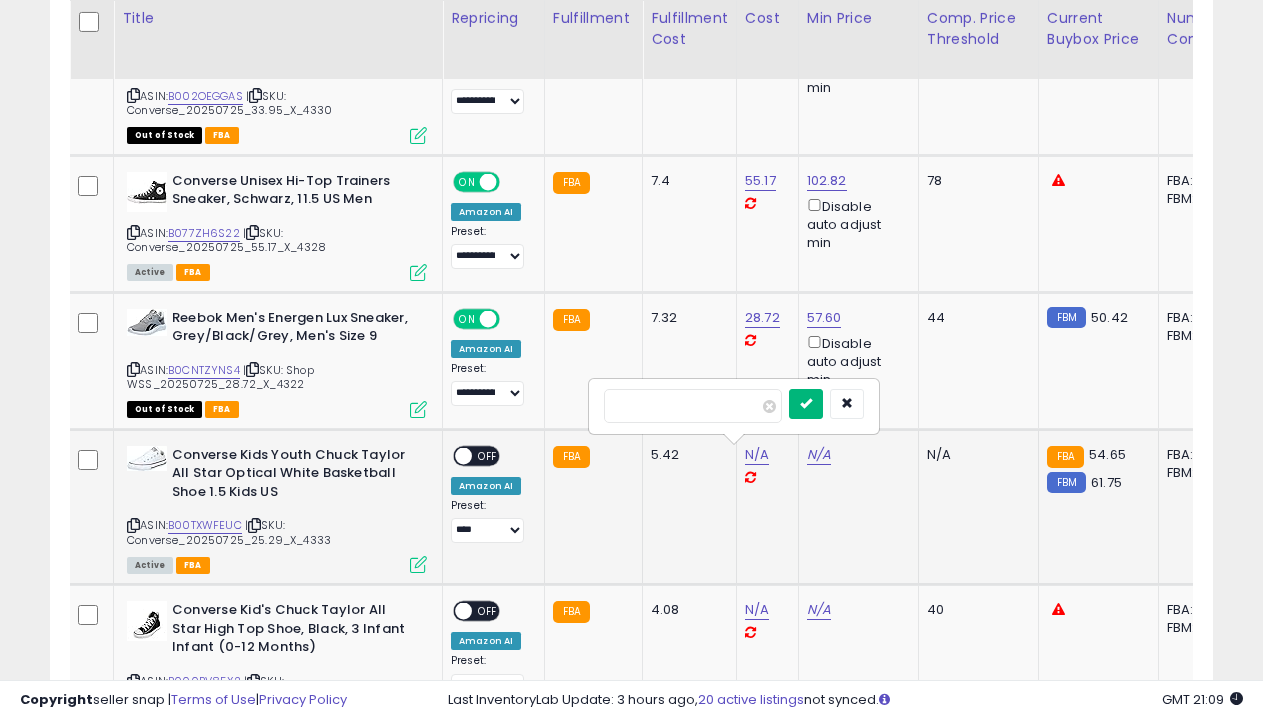 click at bounding box center (806, 403) 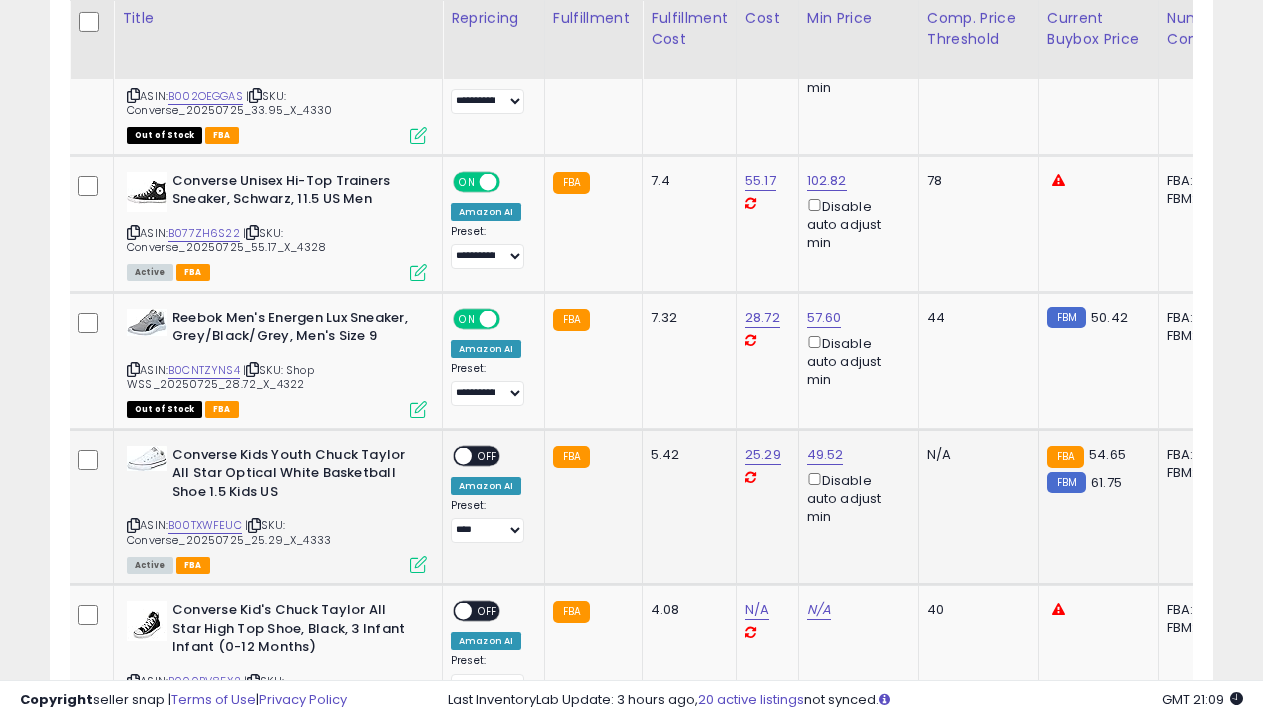 select on "**********" 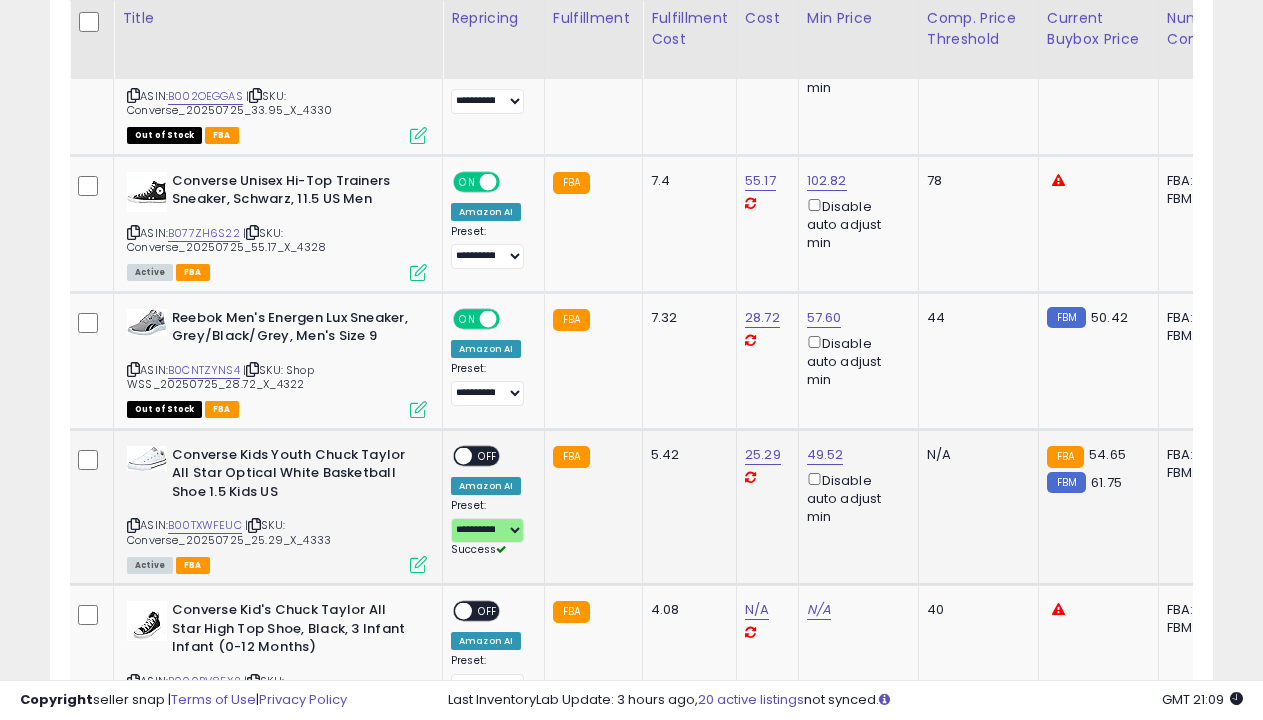 click on "OFF" at bounding box center (488, 455) 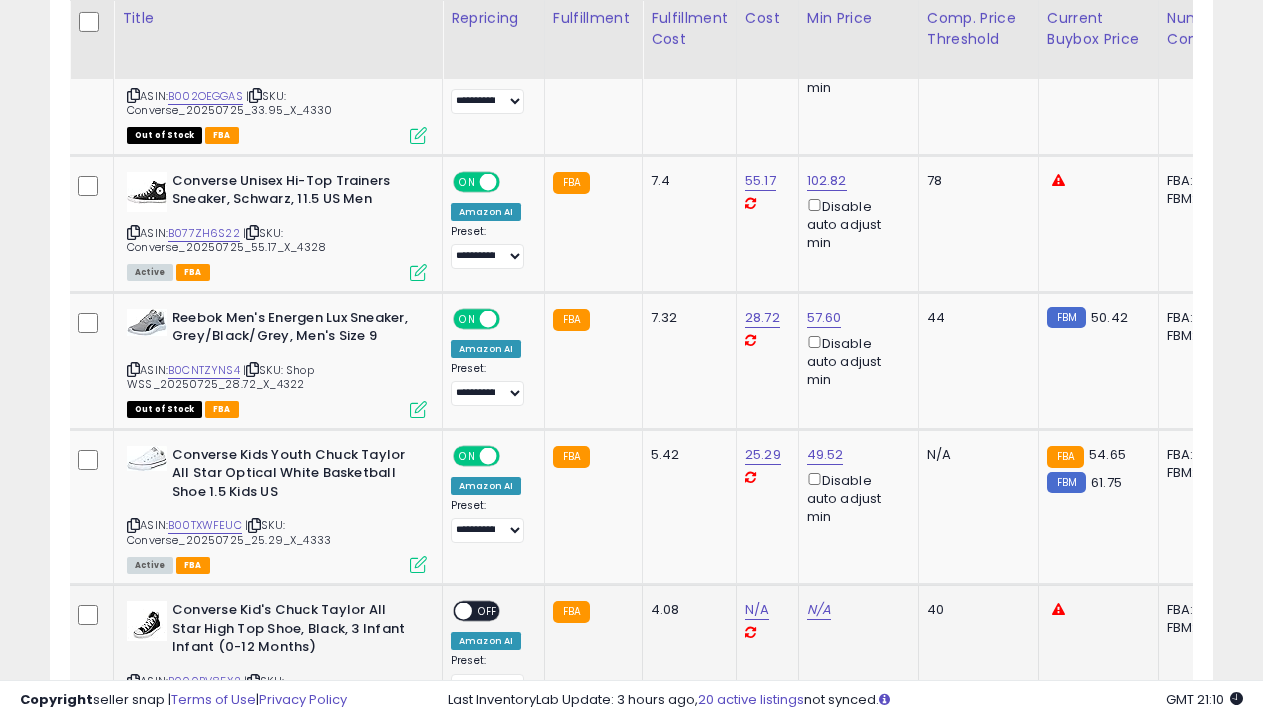 scroll, scrollTop: 3707, scrollLeft: 0, axis: vertical 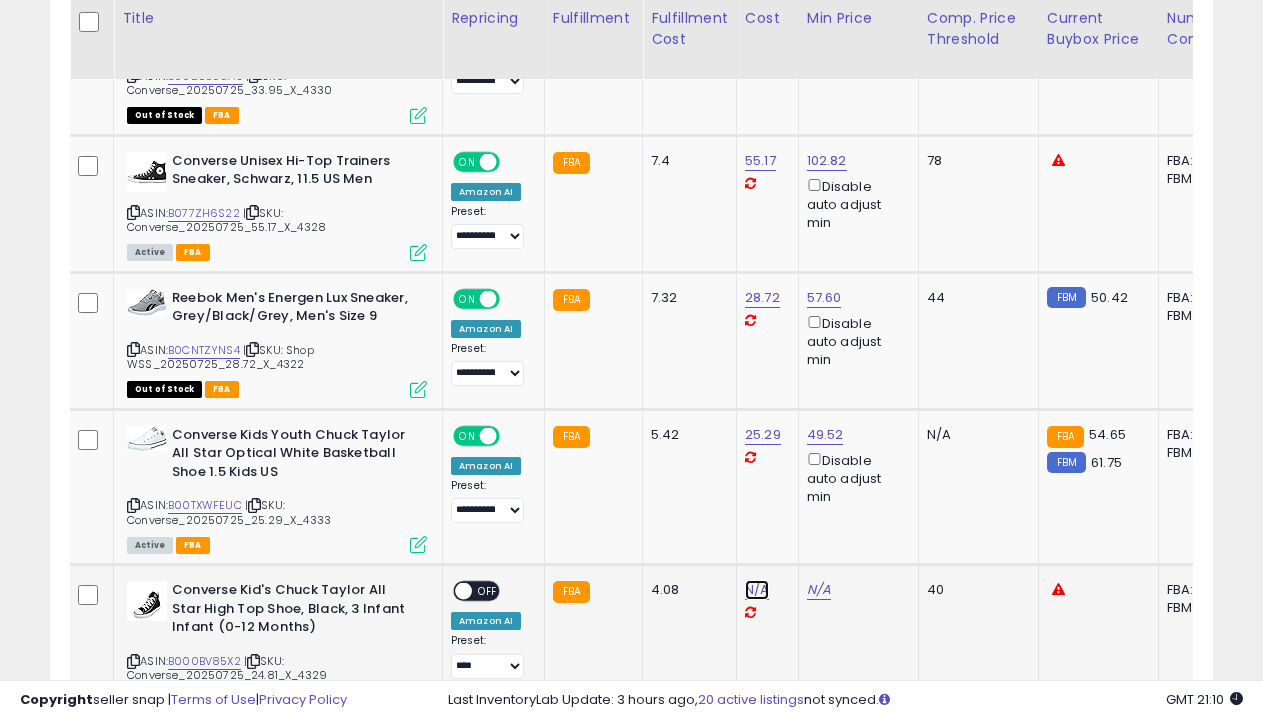 click on "N/A" at bounding box center (757, 590) 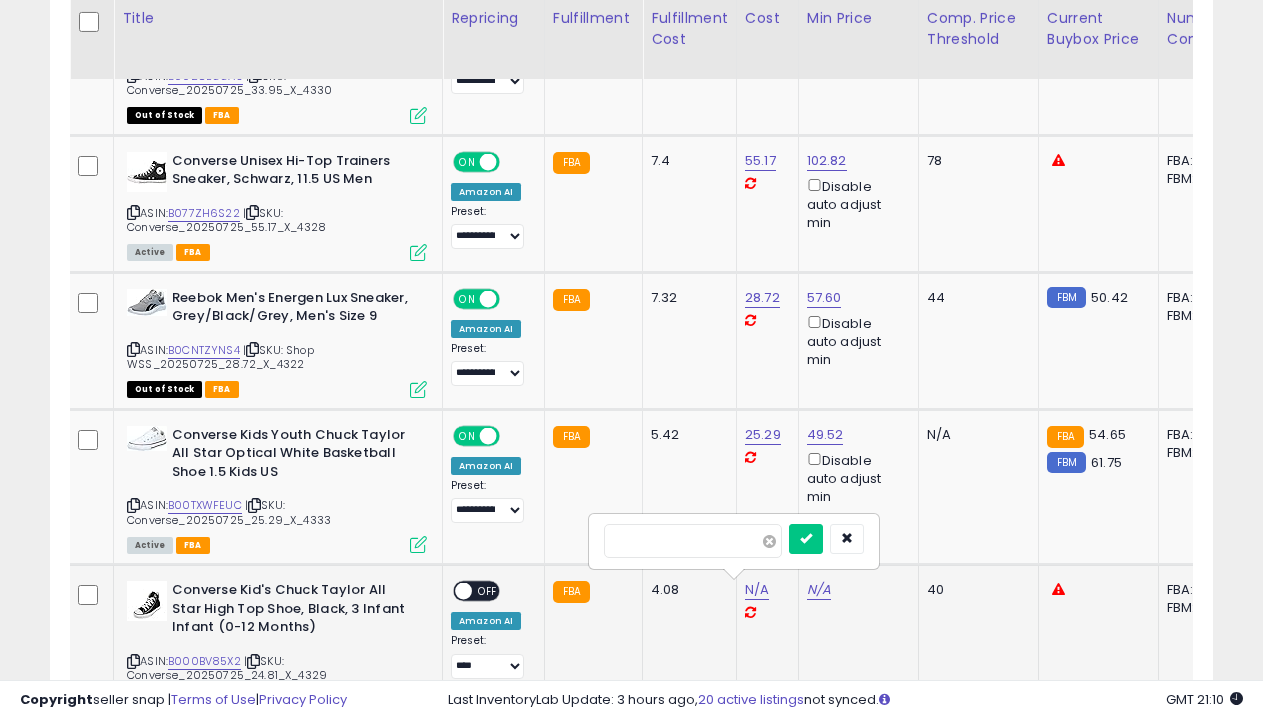 click at bounding box center (769, 541) 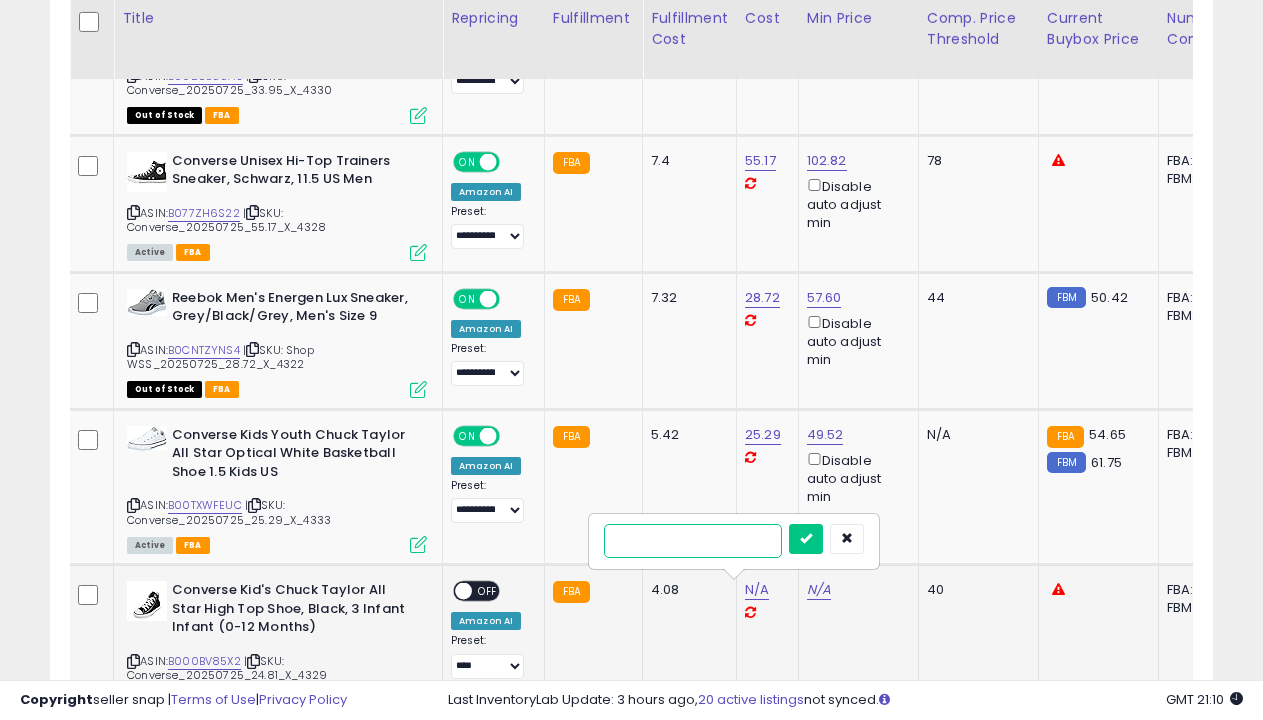 type on "*****" 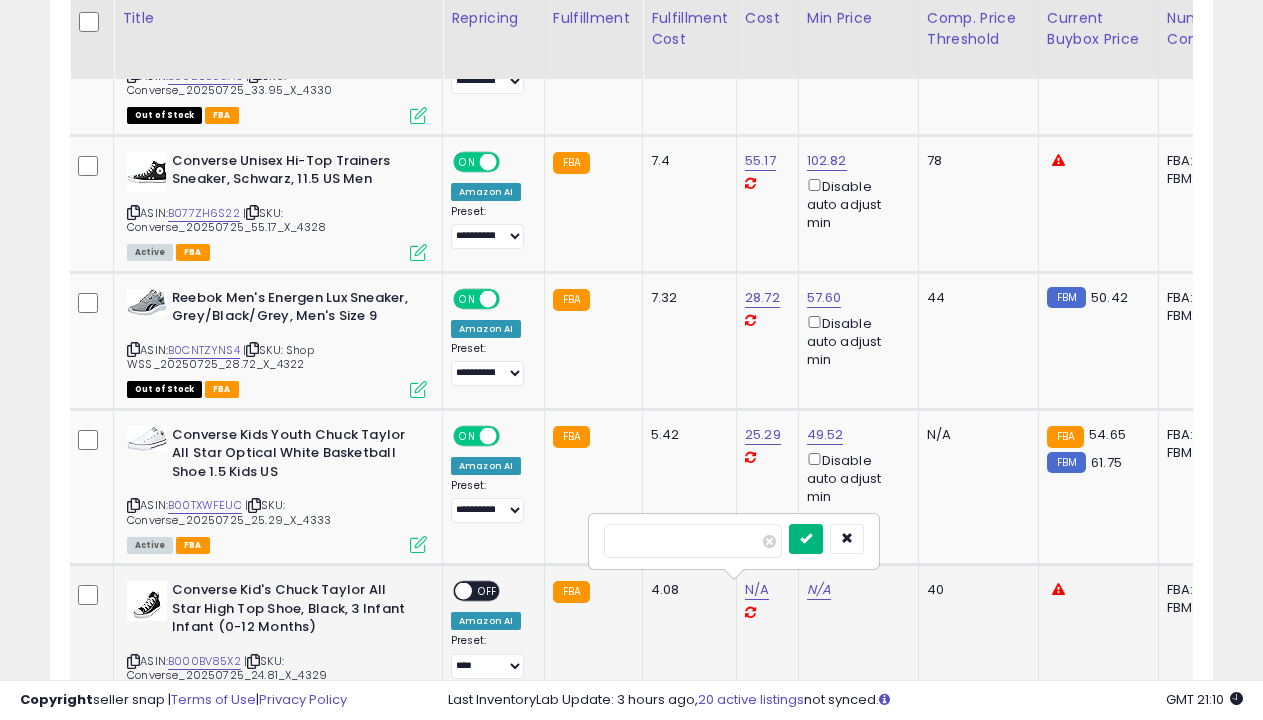 click at bounding box center [806, 538] 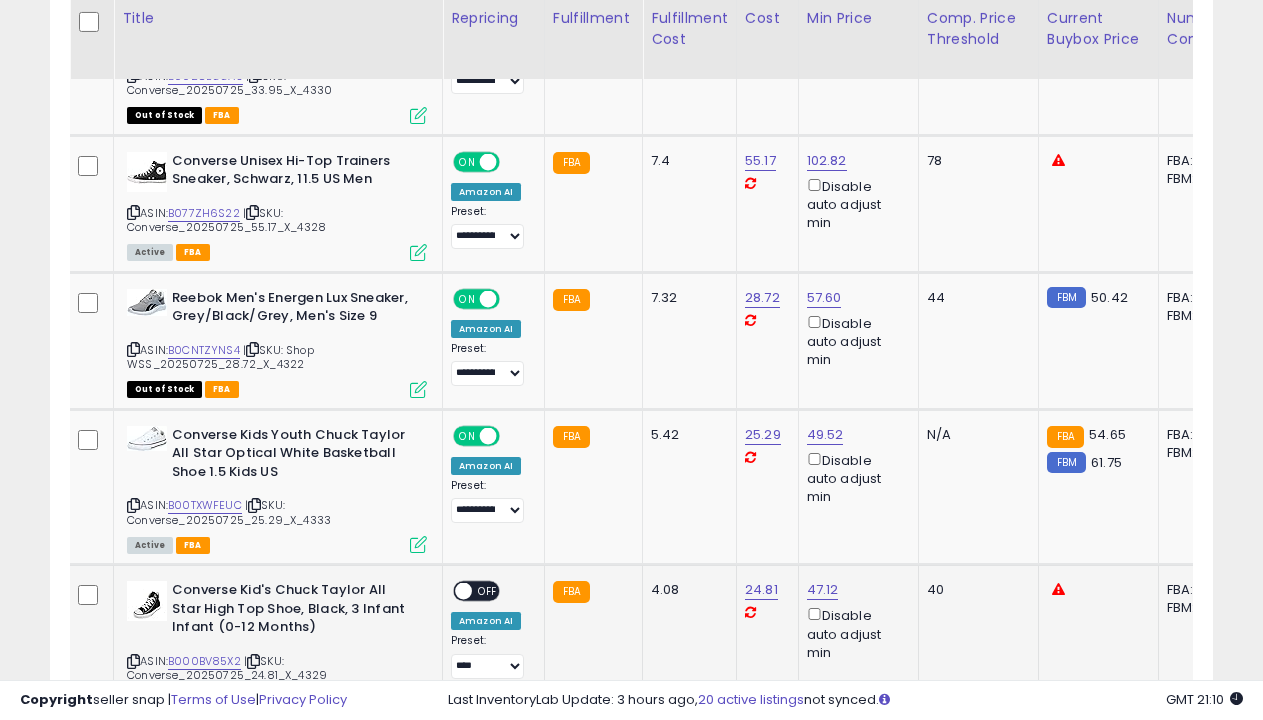 select on "**********" 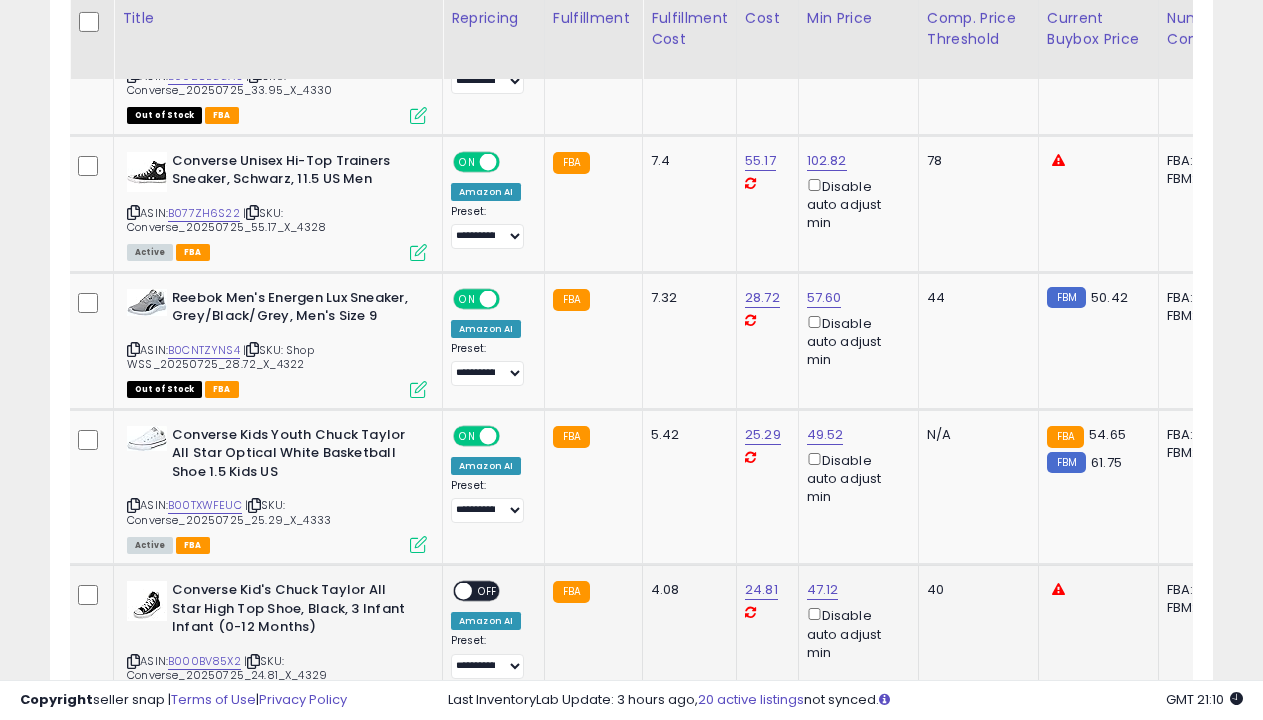 click on "OFF" at bounding box center [488, 591] 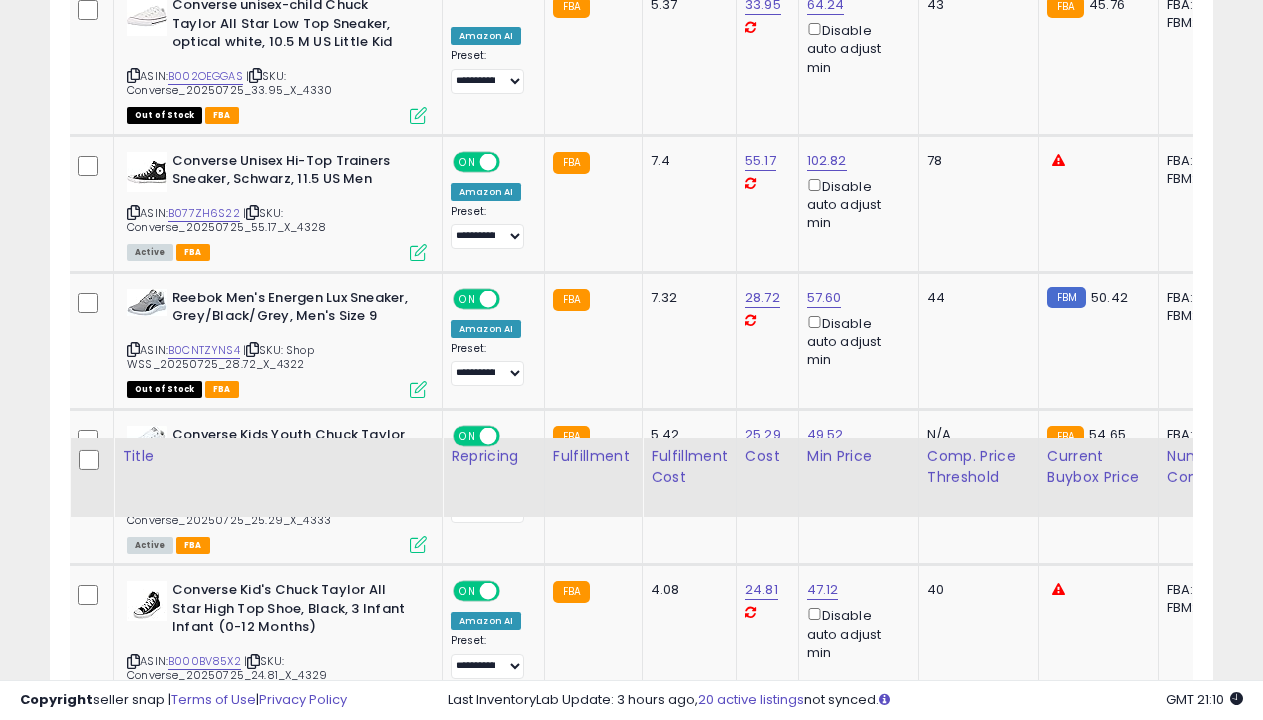 scroll, scrollTop: 4145, scrollLeft: 0, axis: vertical 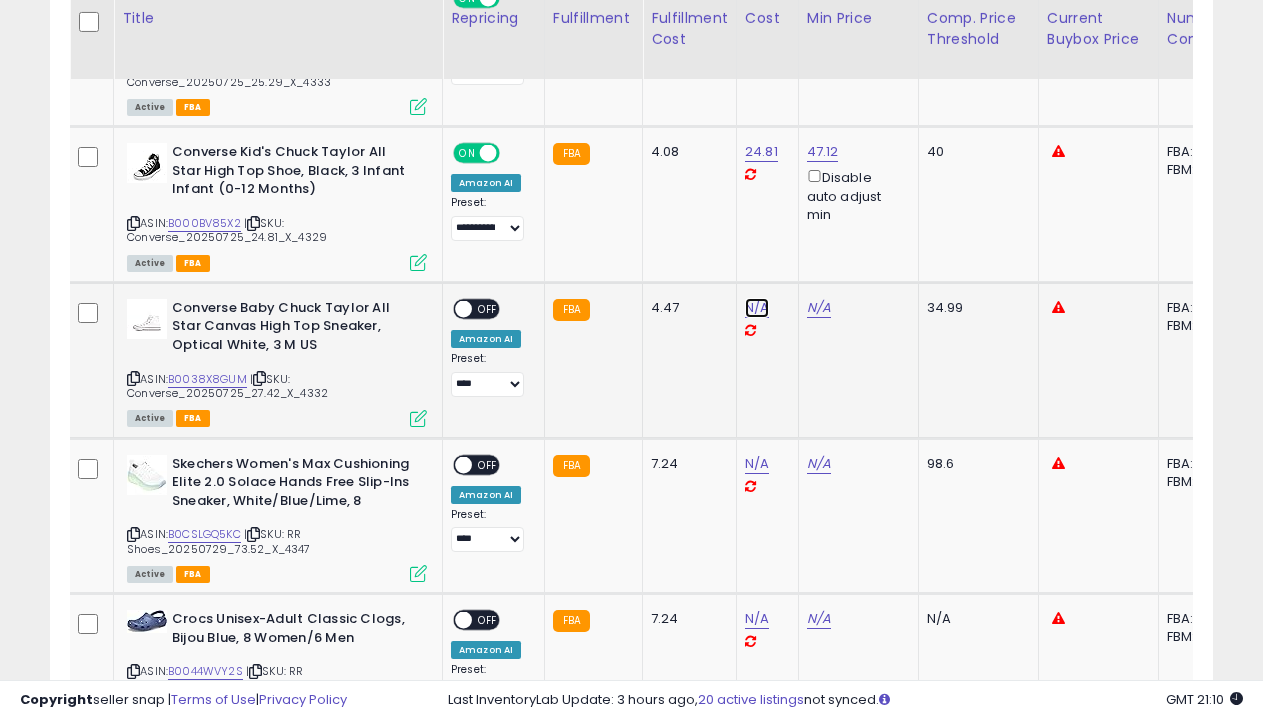 click on "N/A" at bounding box center [757, 308] 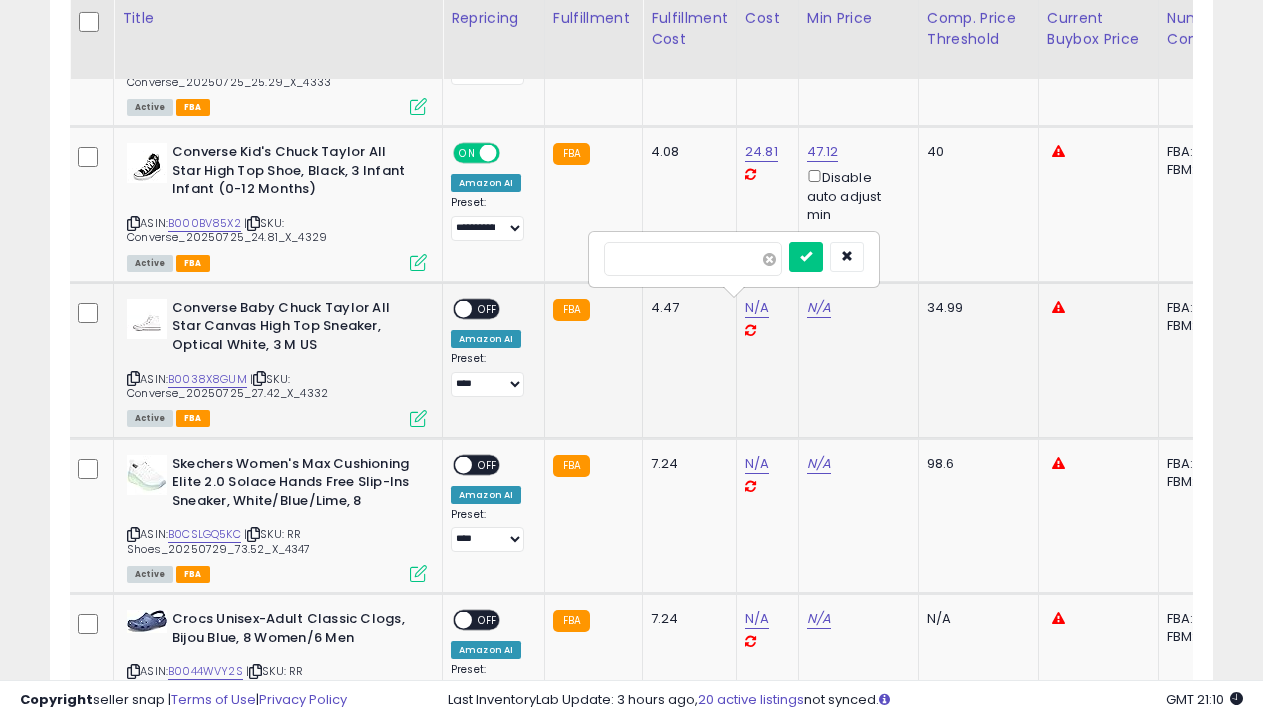 click at bounding box center [769, 259] 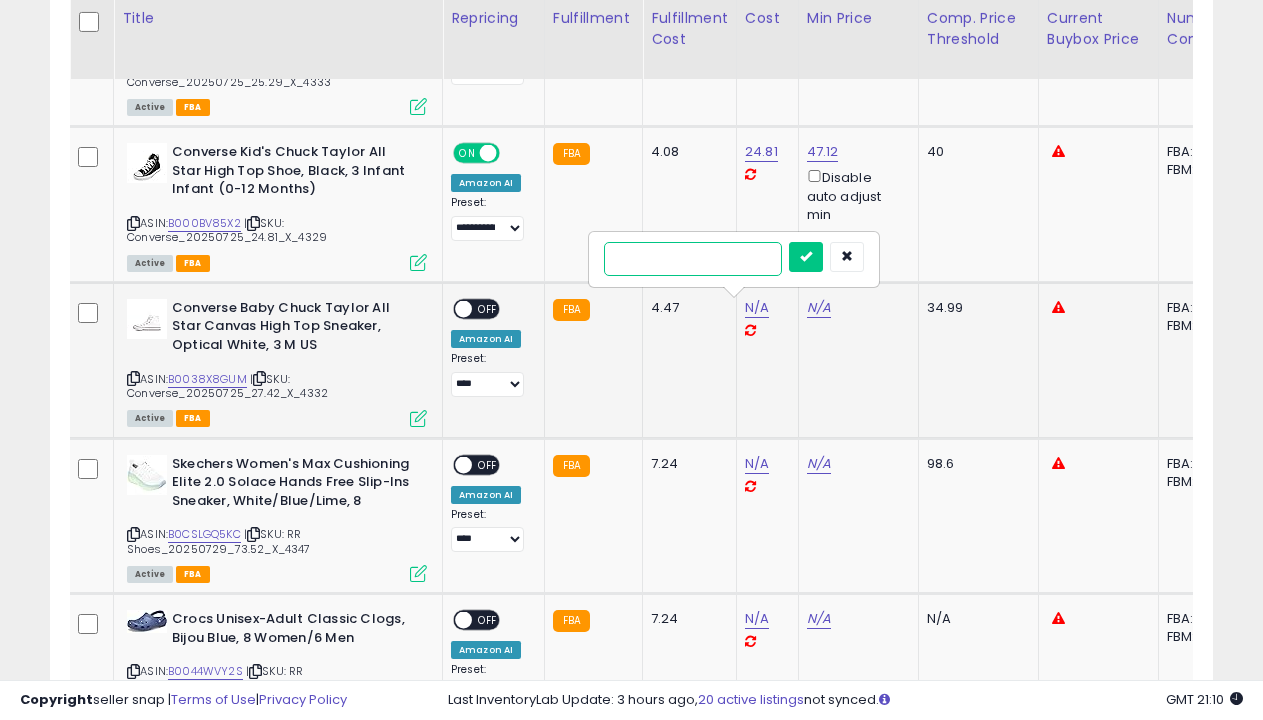 type on "*****" 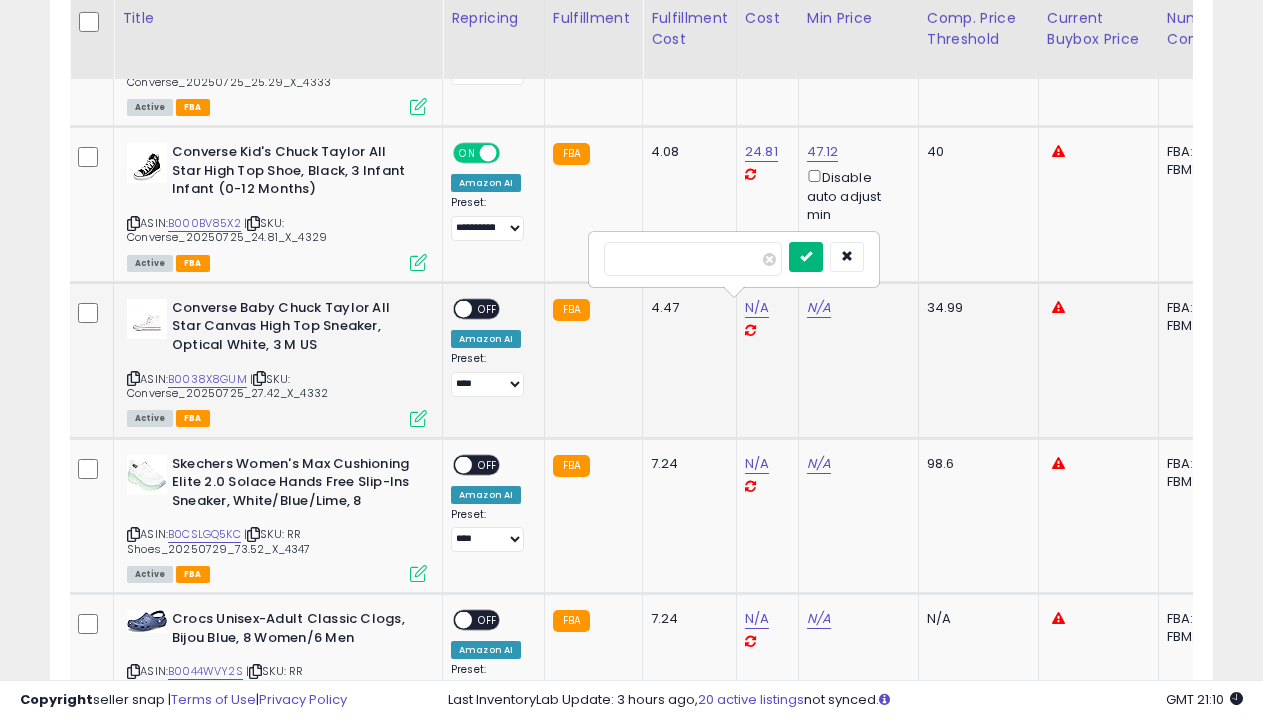 click at bounding box center [806, 256] 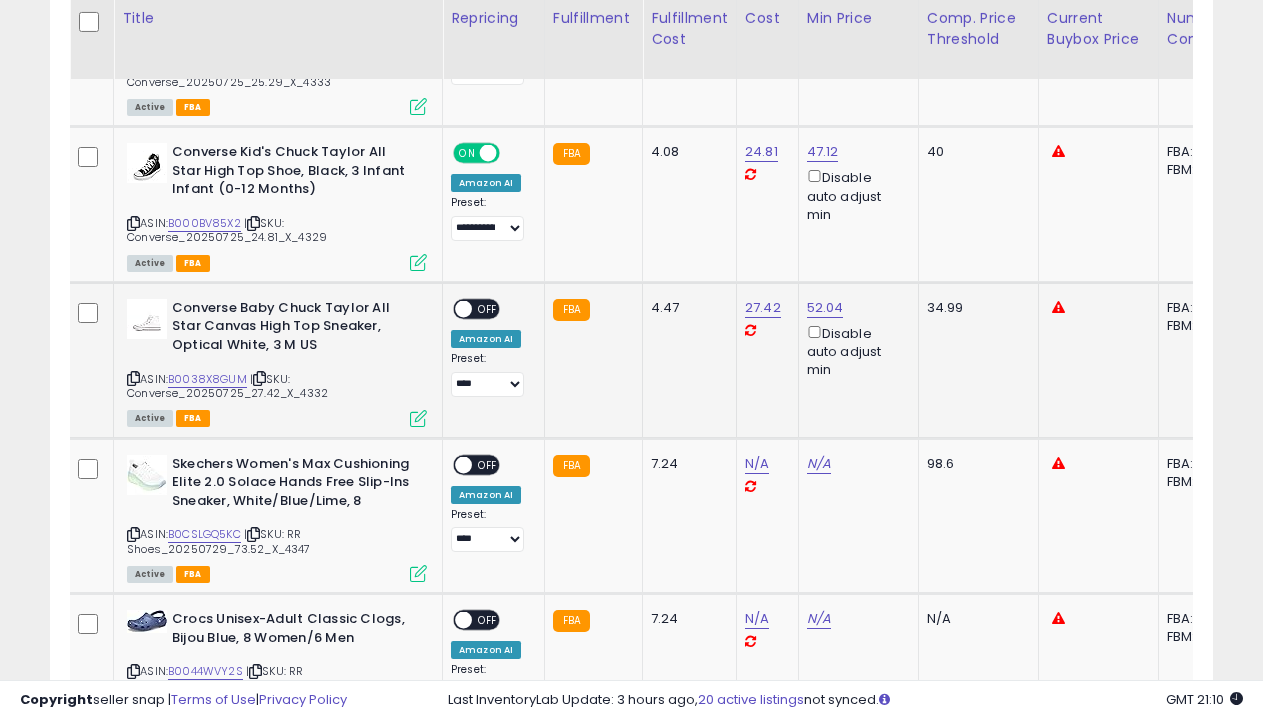 select on "**********" 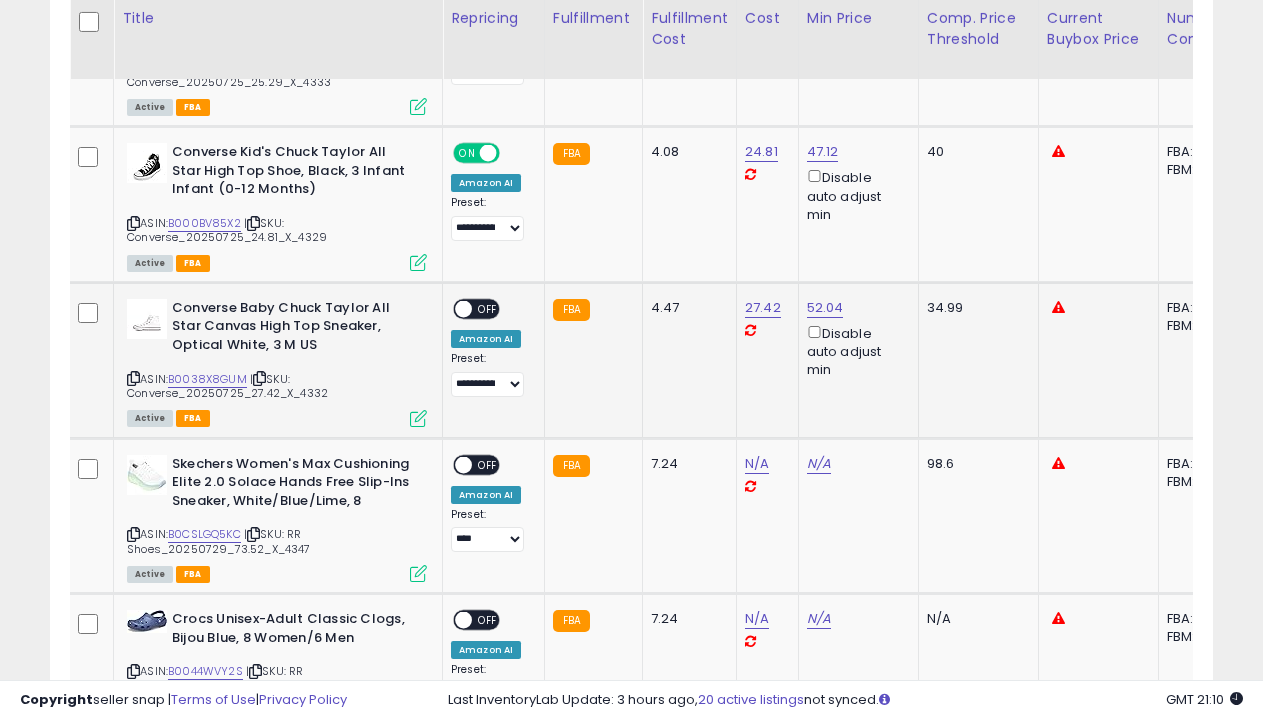 click on "OFF" at bounding box center [488, 309] 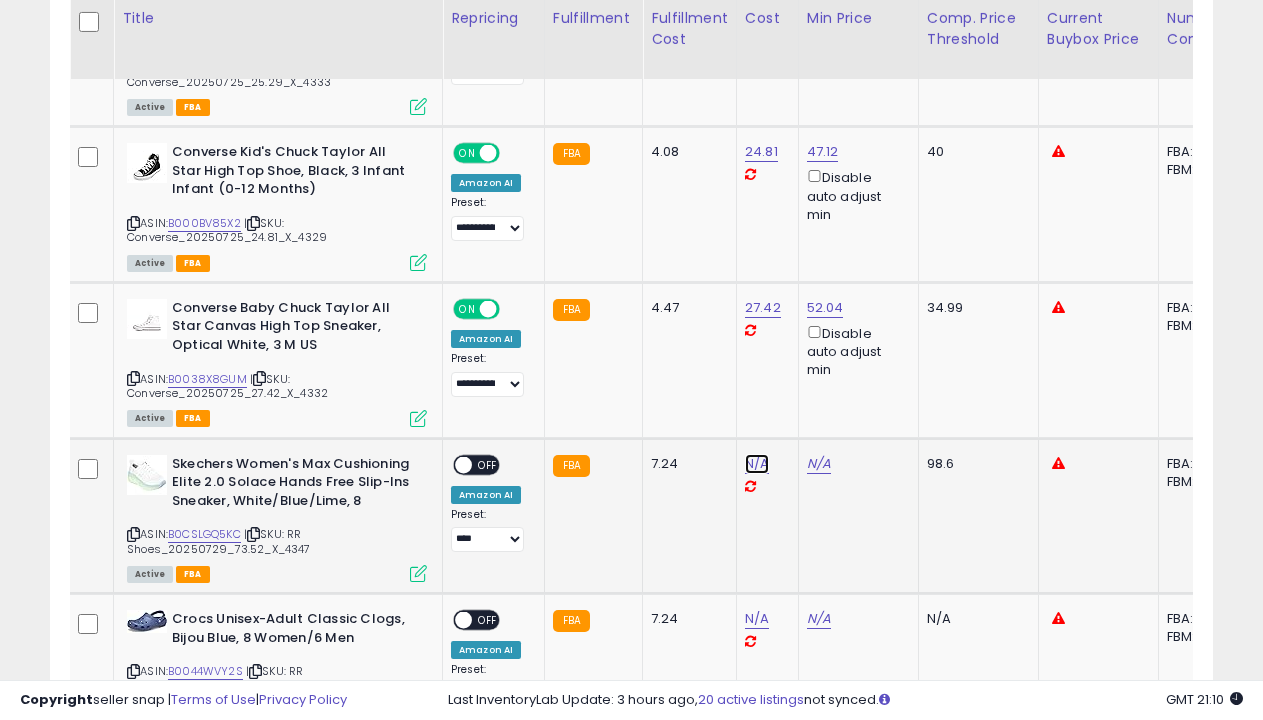 click on "N/A" at bounding box center [757, 464] 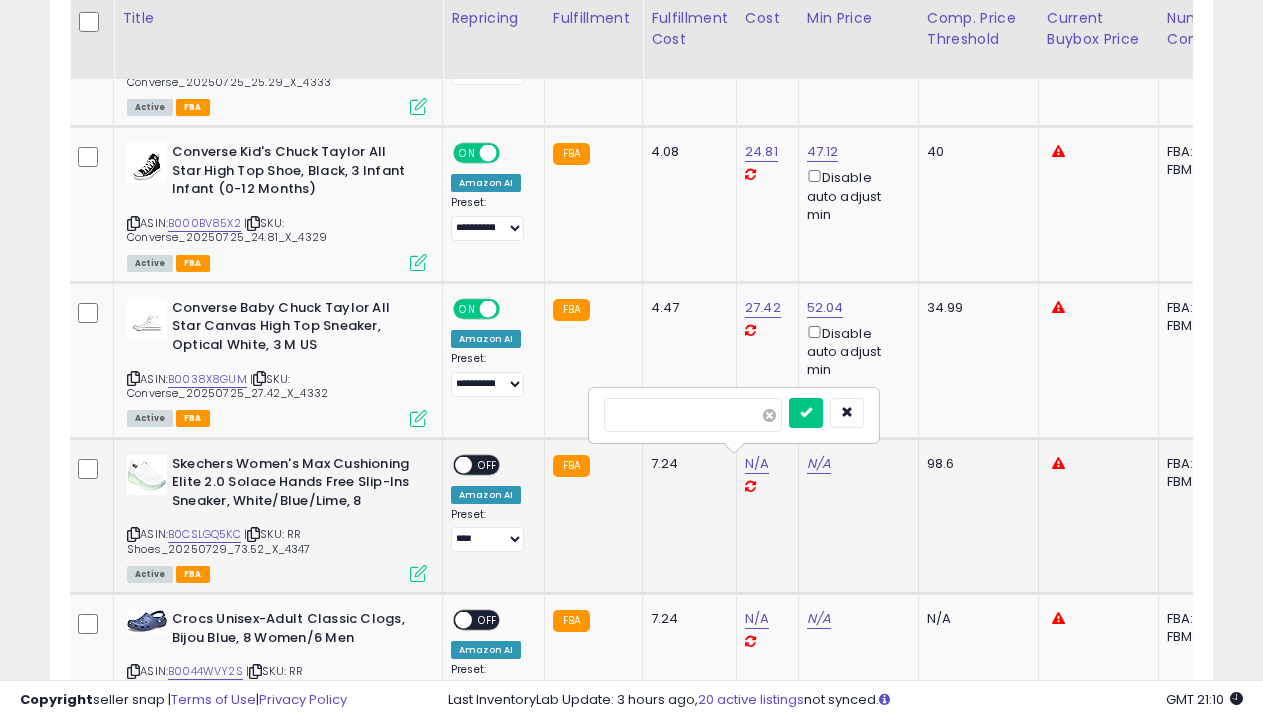 click at bounding box center (769, 415) 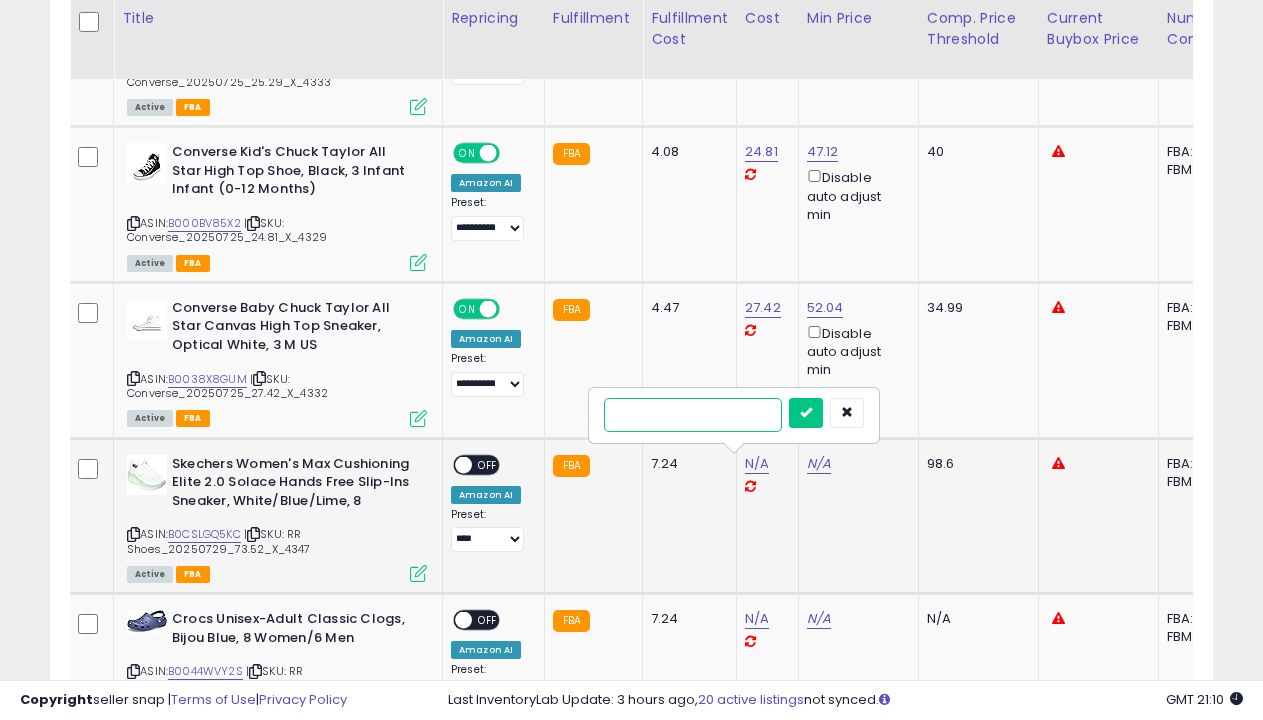type on "*****" 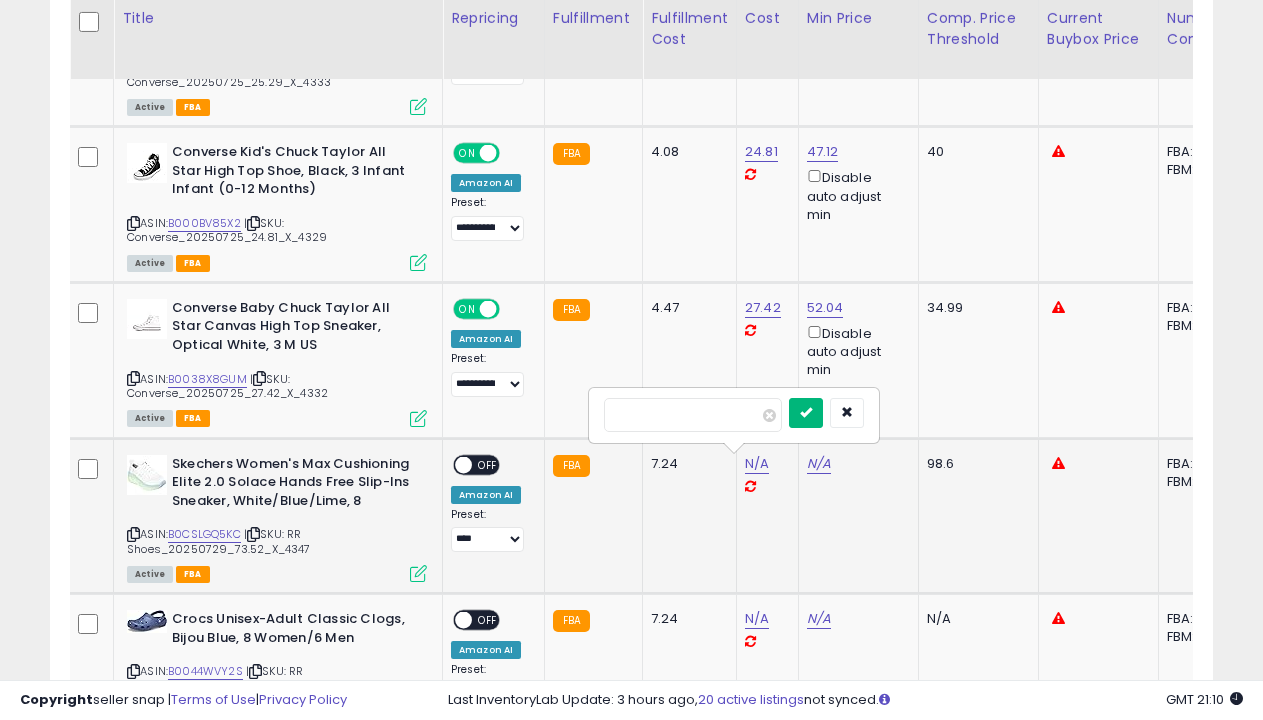 click at bounding box center (806, 412) 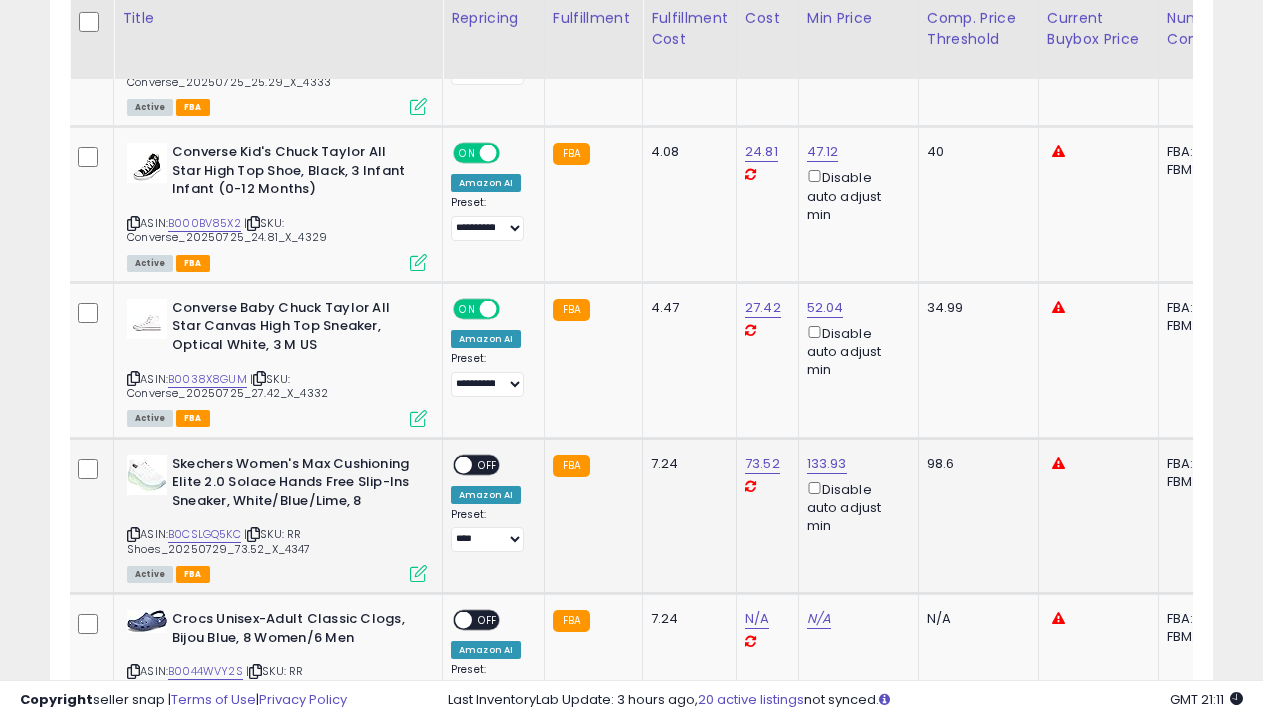 select on "**********" 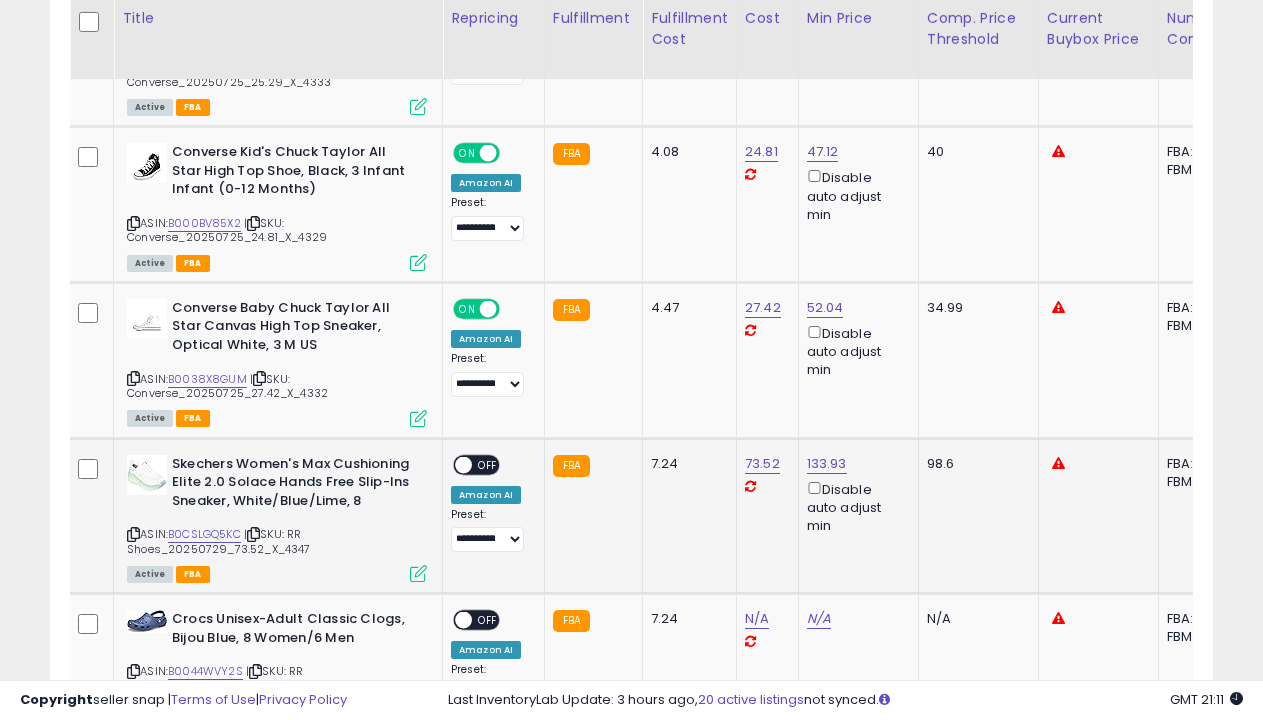 click on "OFF" at bounding box center (488, 464) 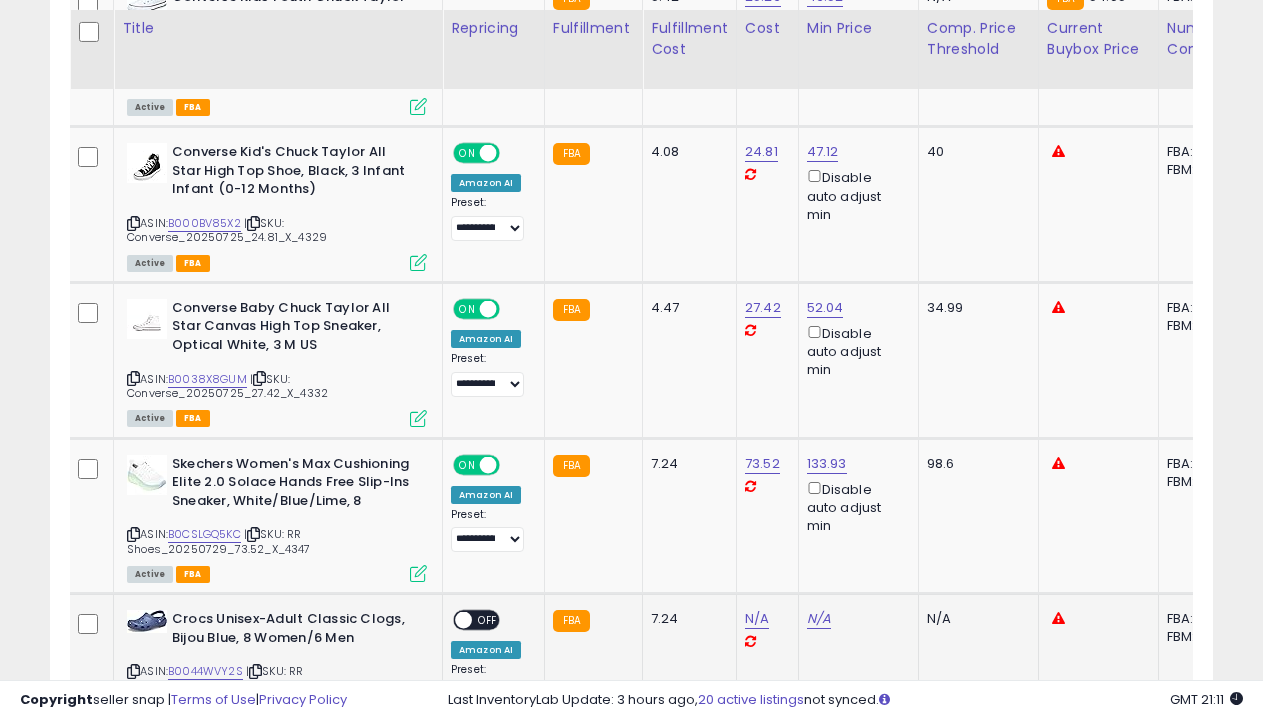 scroll, scrollTop: 4155, scrollLeft: 0, axis: vertical 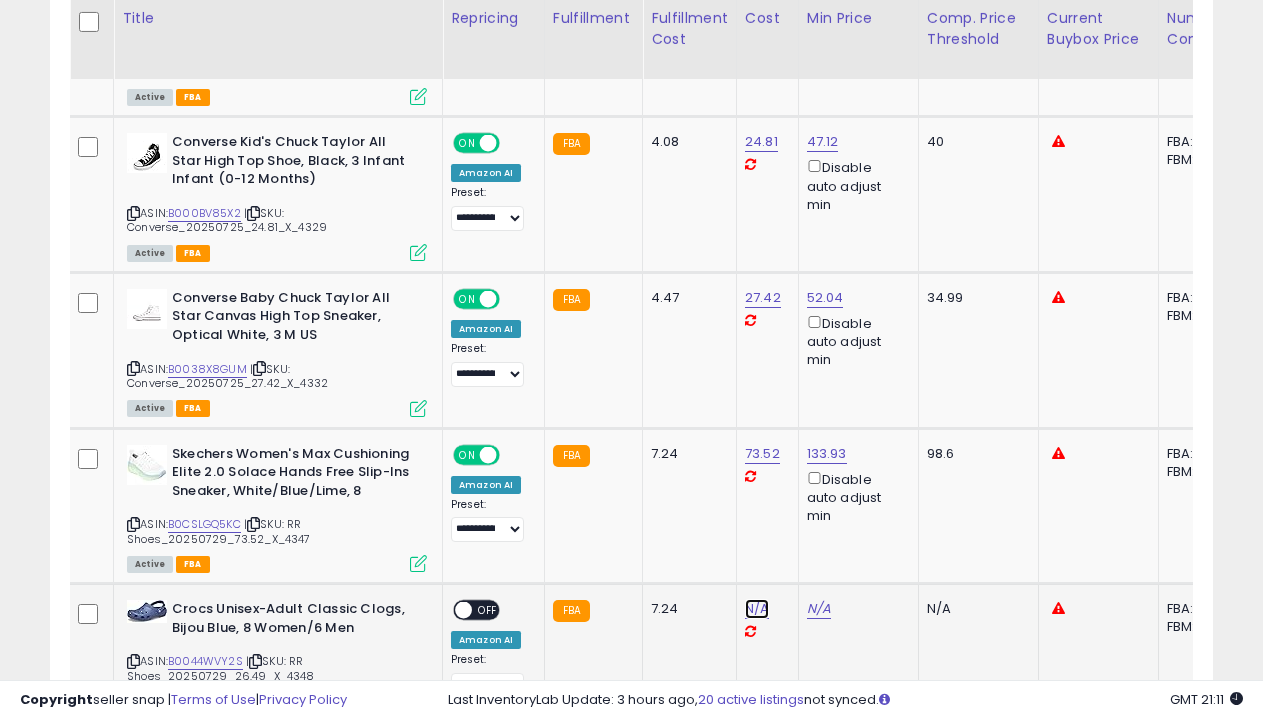 click on "N/A" at bounding box center (757, 609) 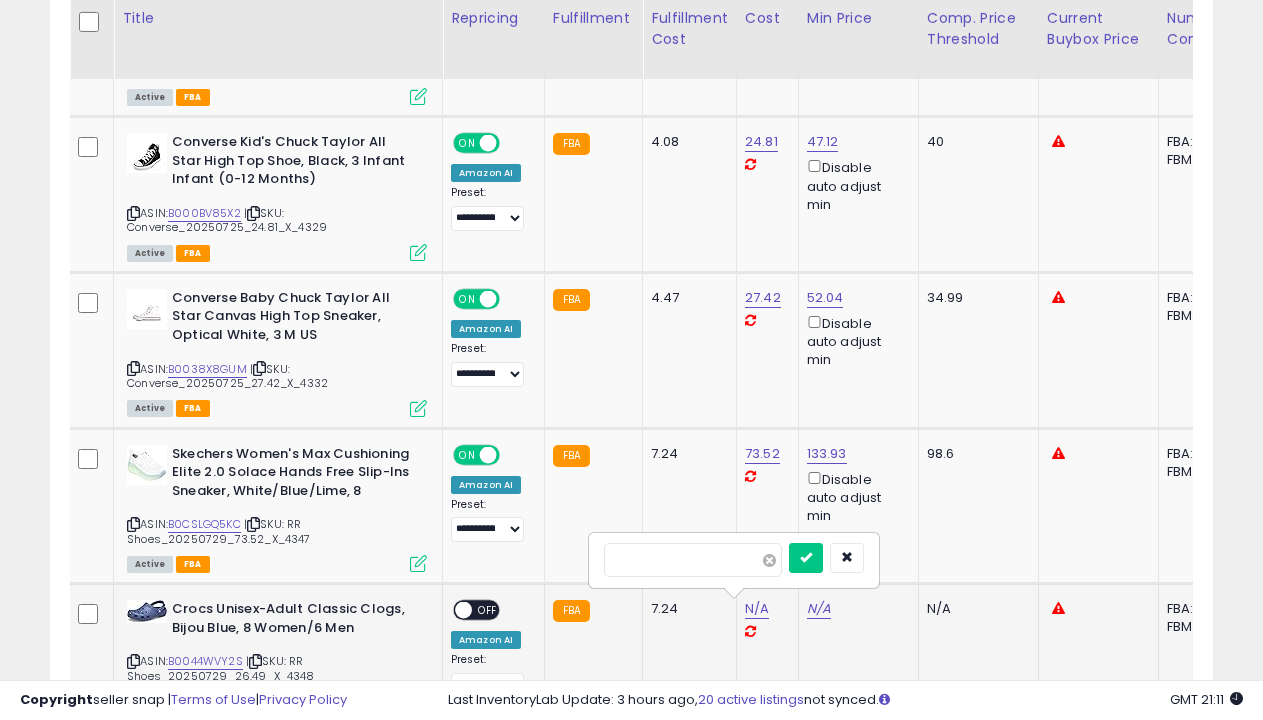 click at bounding box center (769, 560) 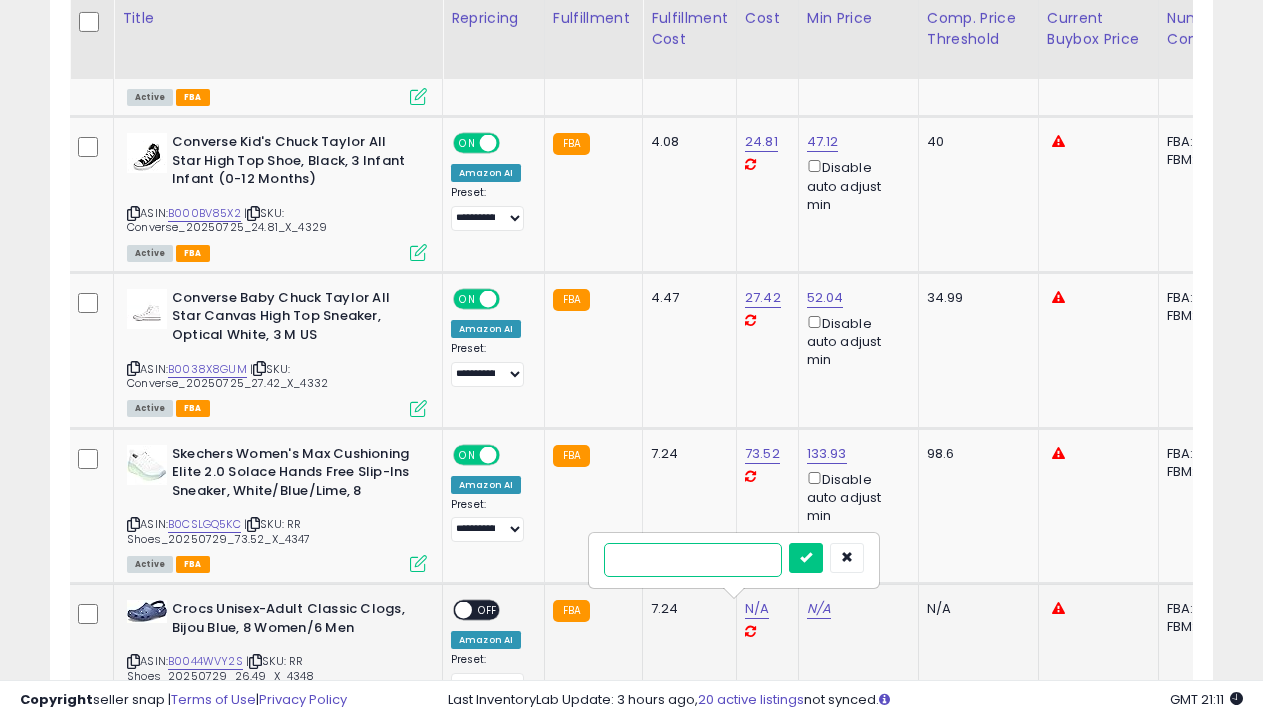 type on "*****" 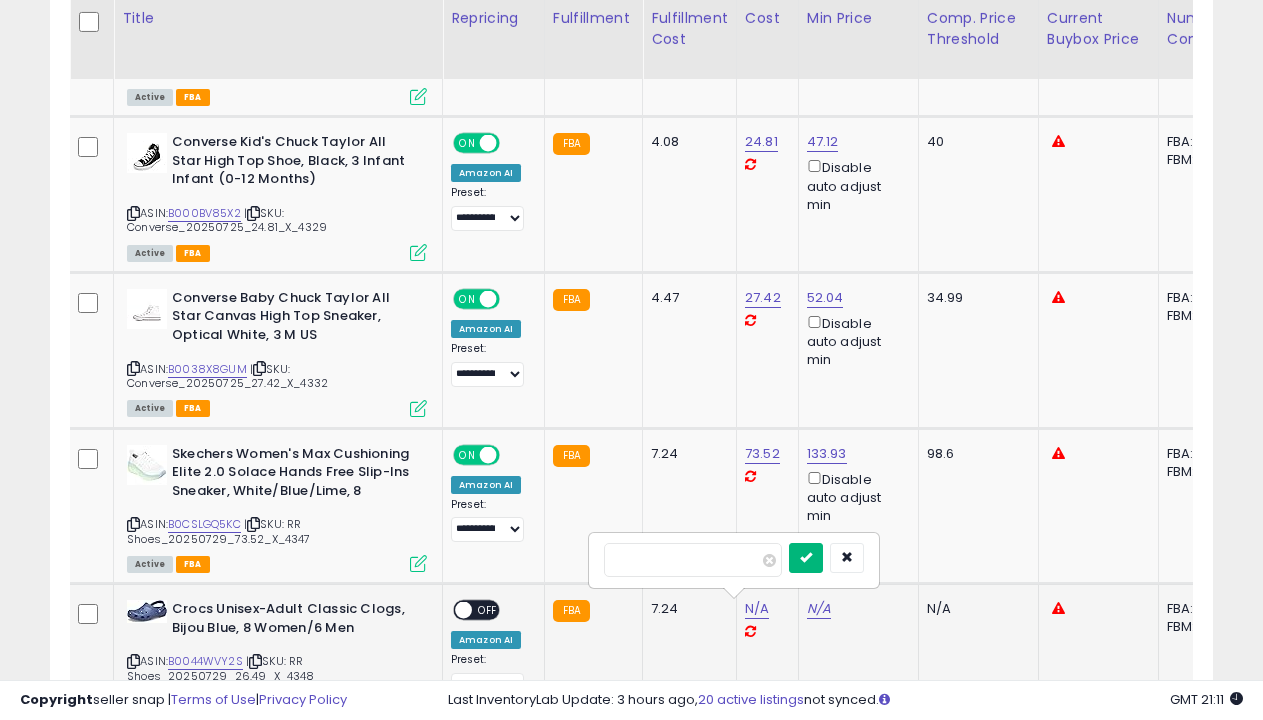 click at bounding box center [806, 557] 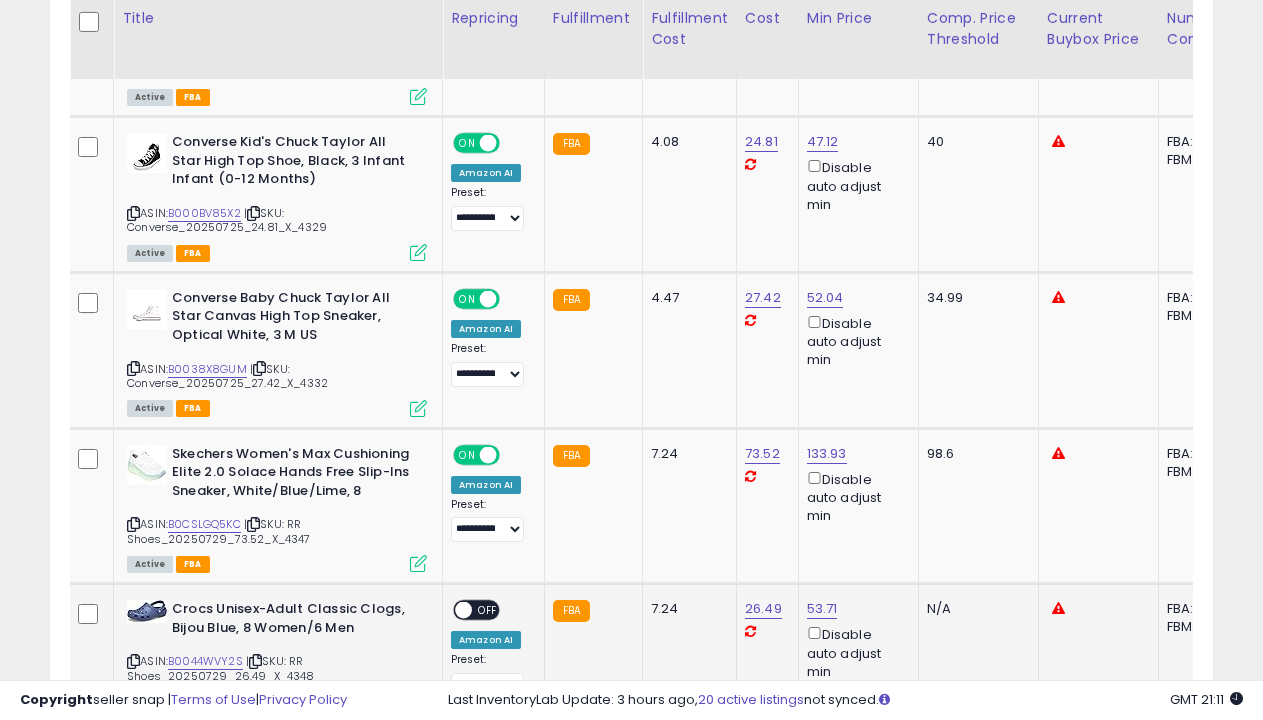 select on "**********" 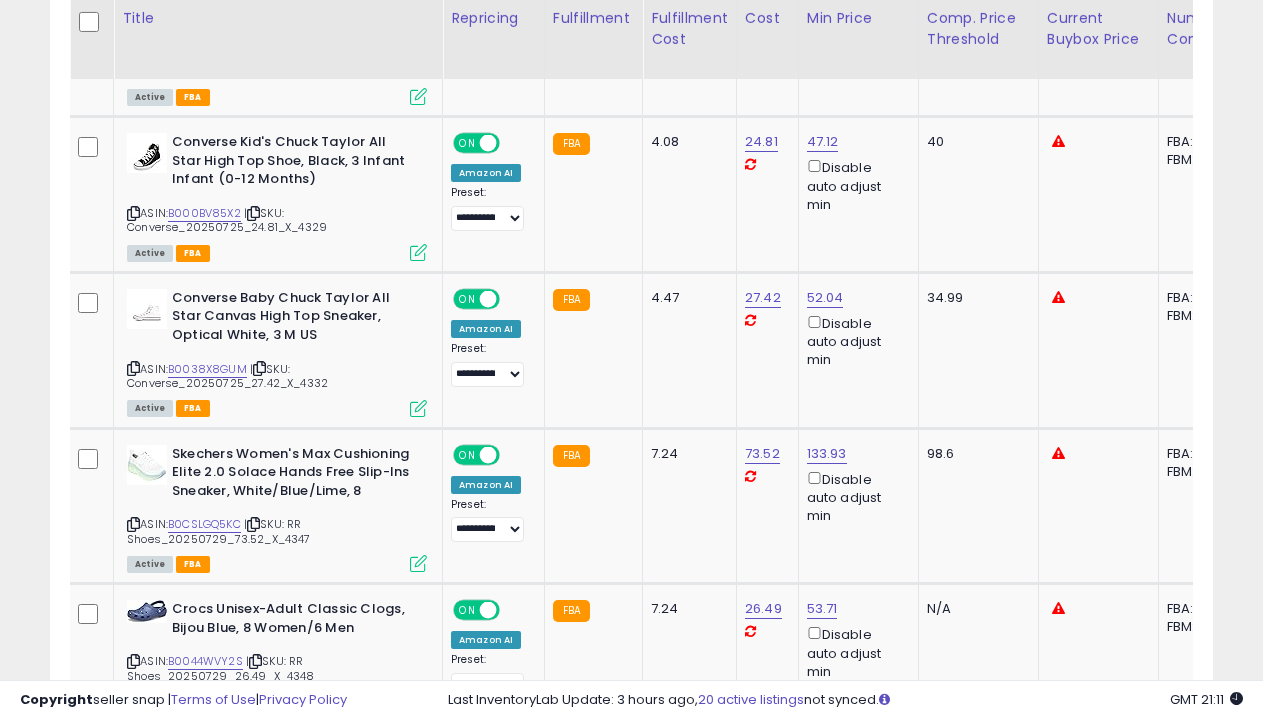scroll, scrollTop: 4593, scrollLeft: 0, axis: vertical 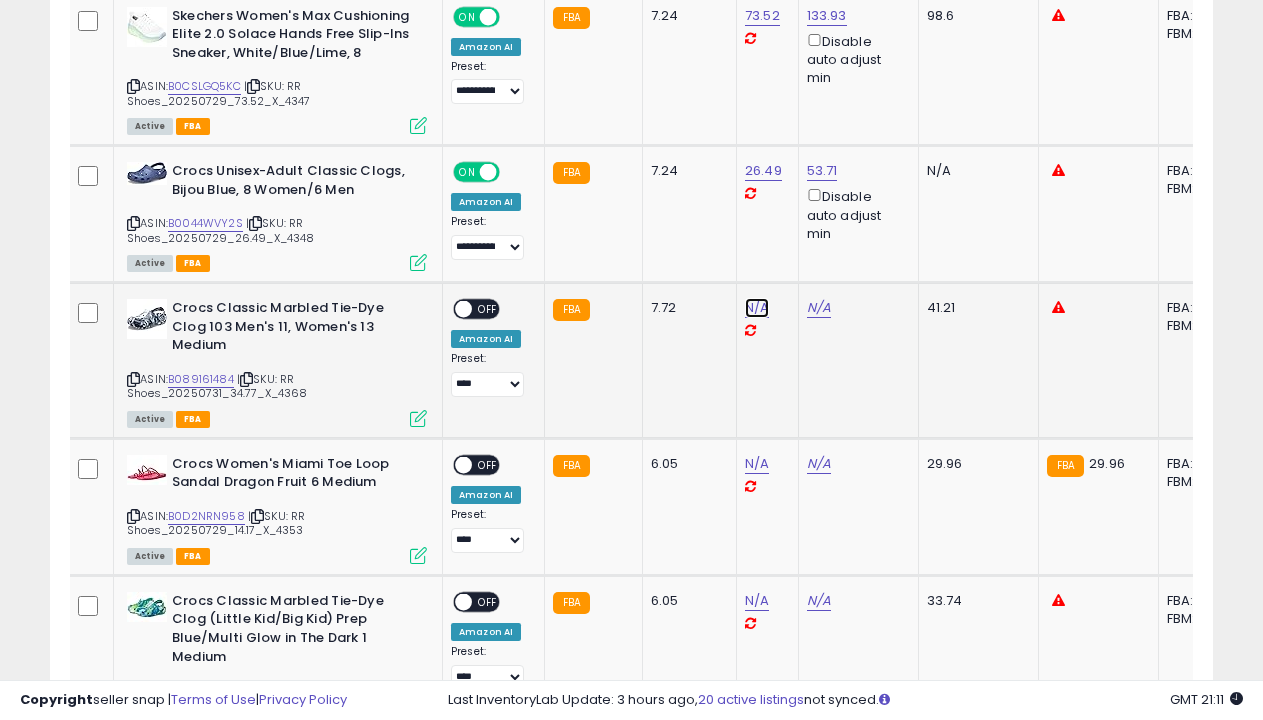 click on "N/A" at bounding box center [757, 308] 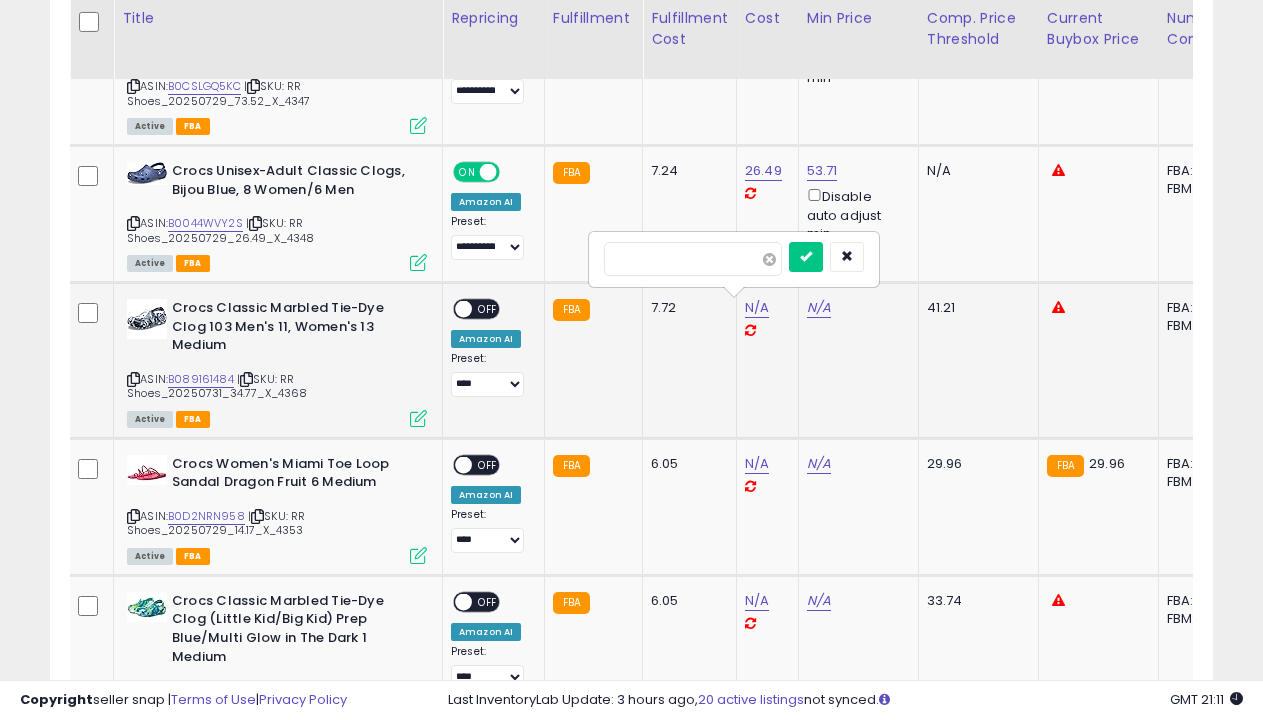 click at bounding box center [769, 259] 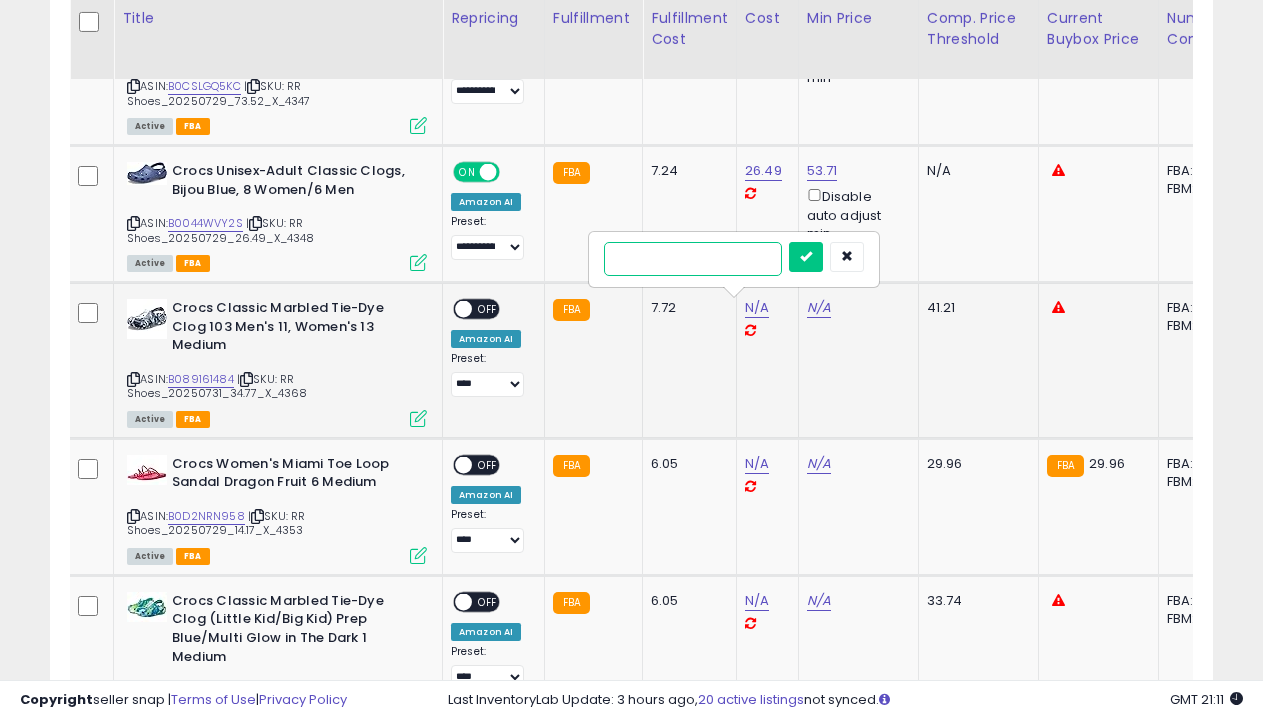 type on "*****" 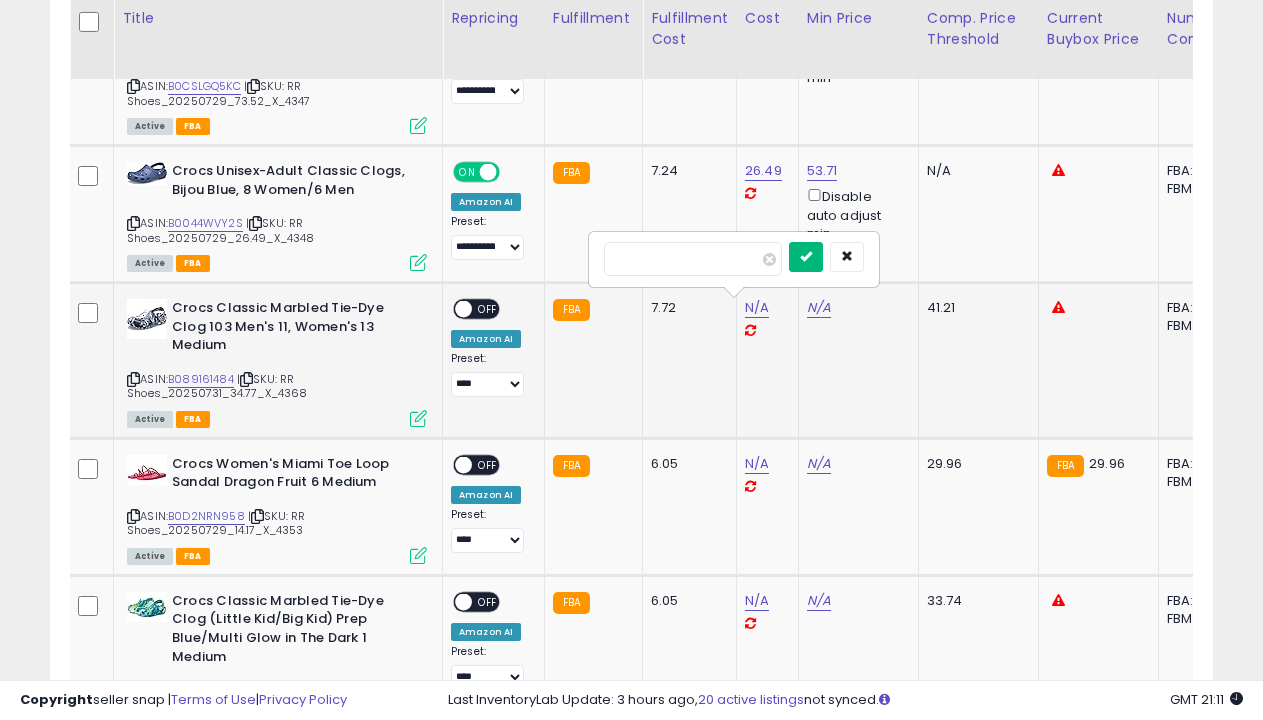 click at bounding box center [806, 256] 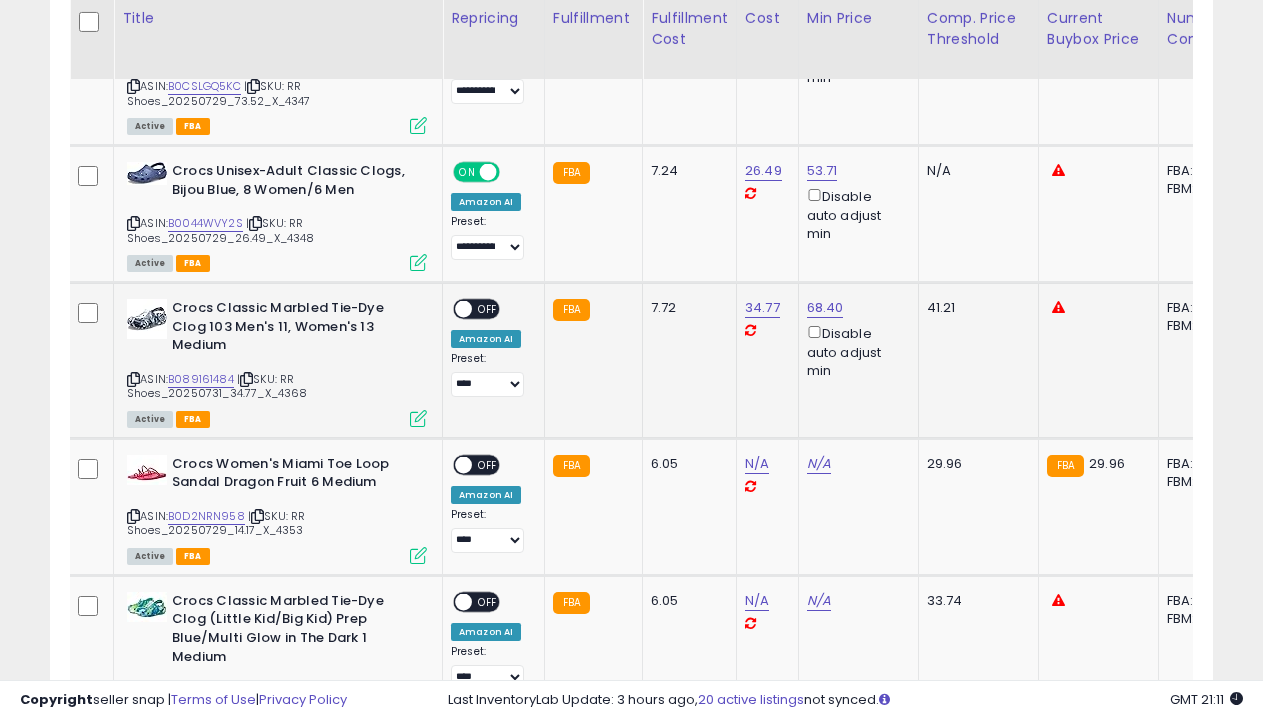 select on "**********" 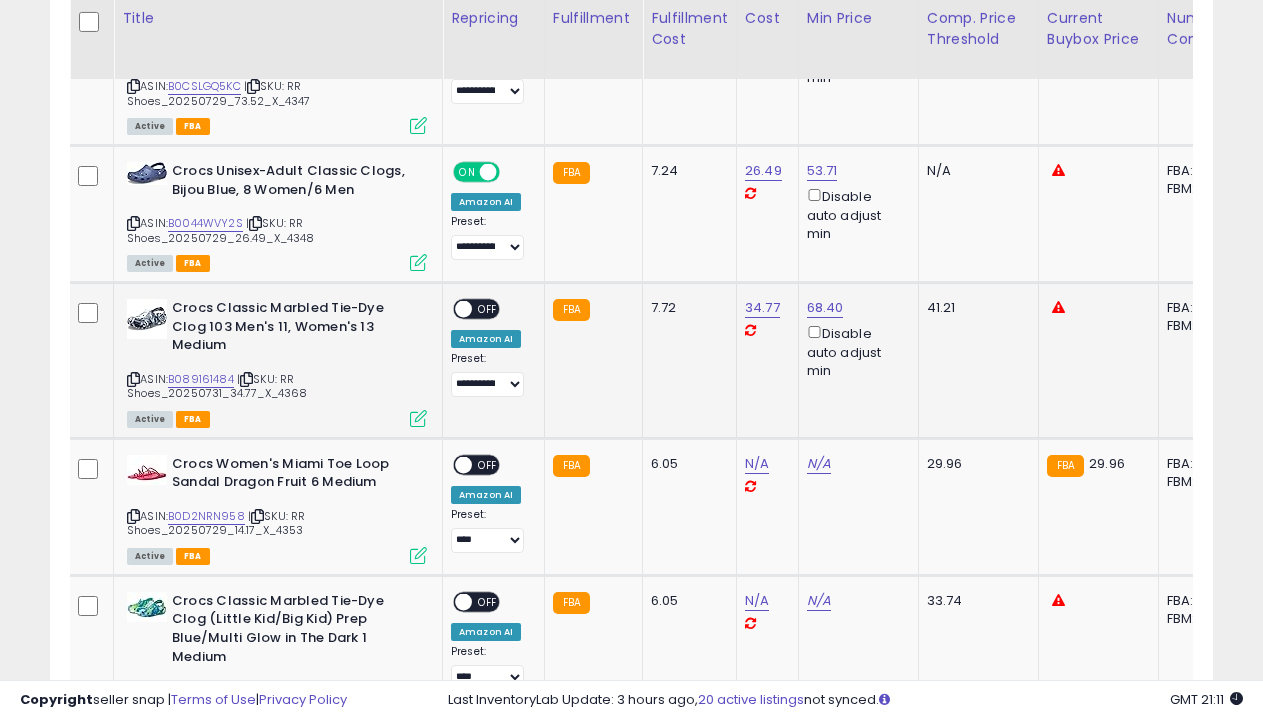click on "OFF" at bounding box center (488, 309) 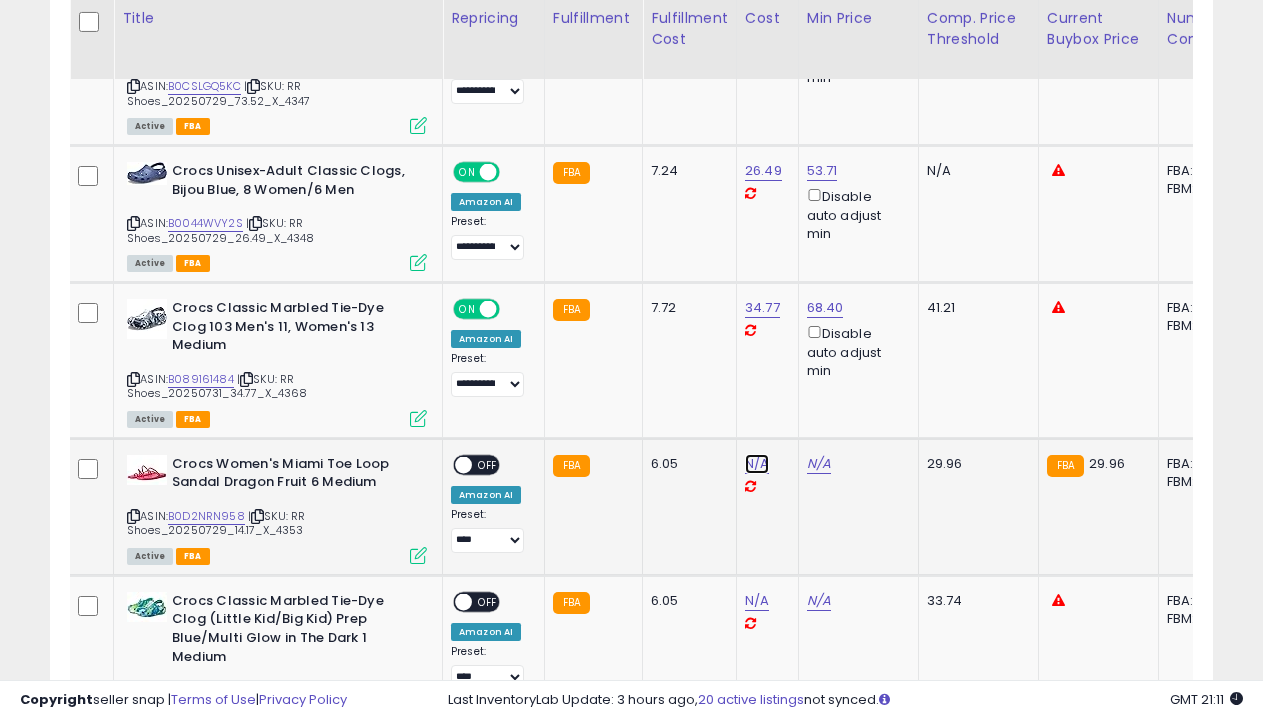 click on "N/A" at bounding box center (757, 464) 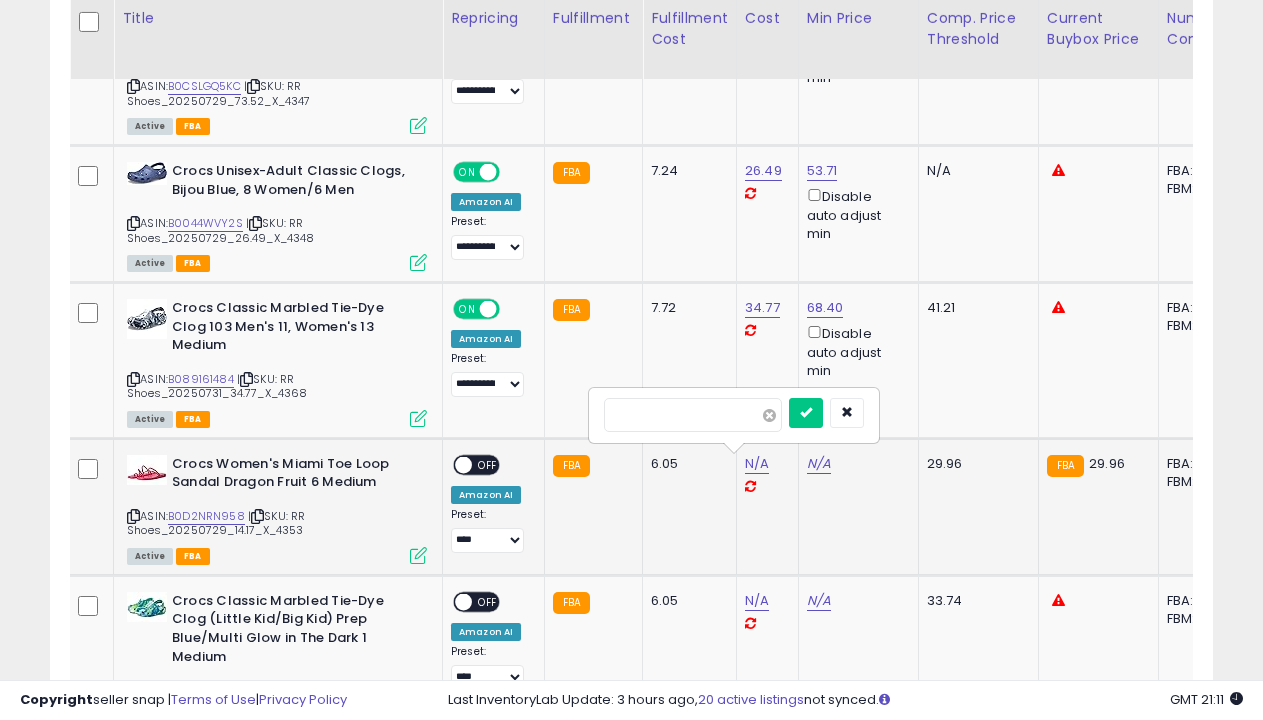 click at bounding box center [769, 415] 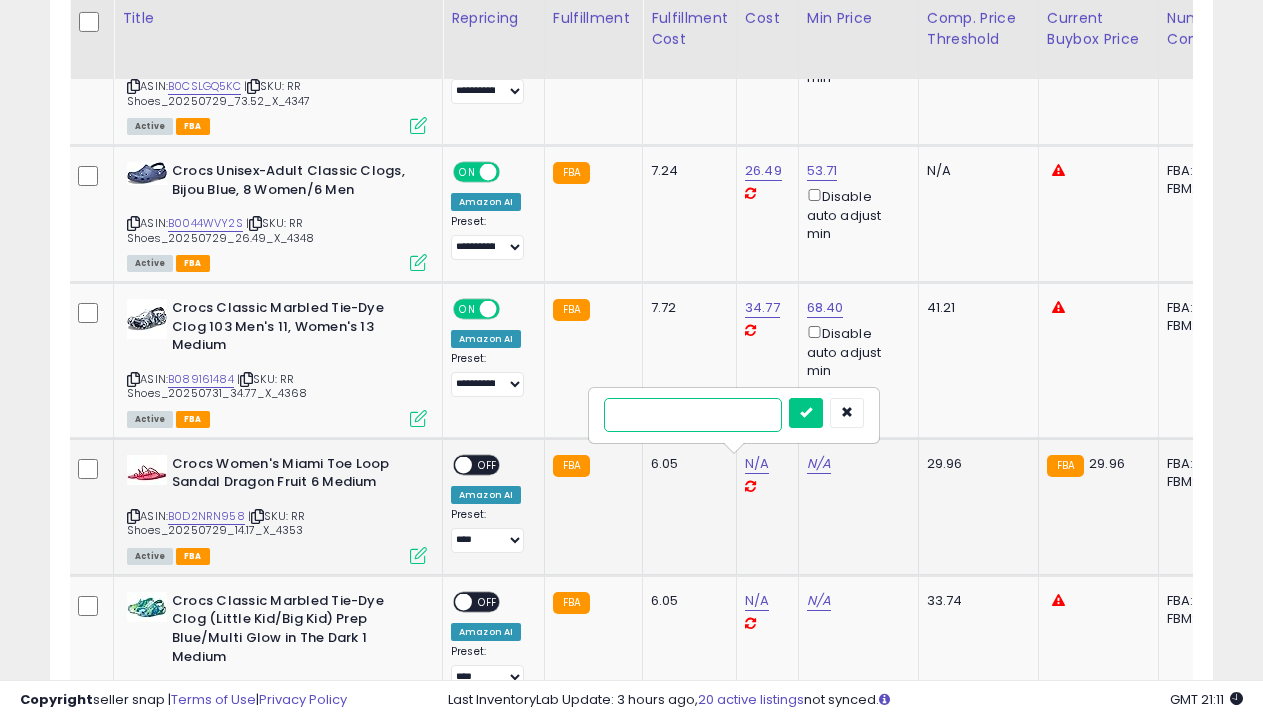 type on "*****" 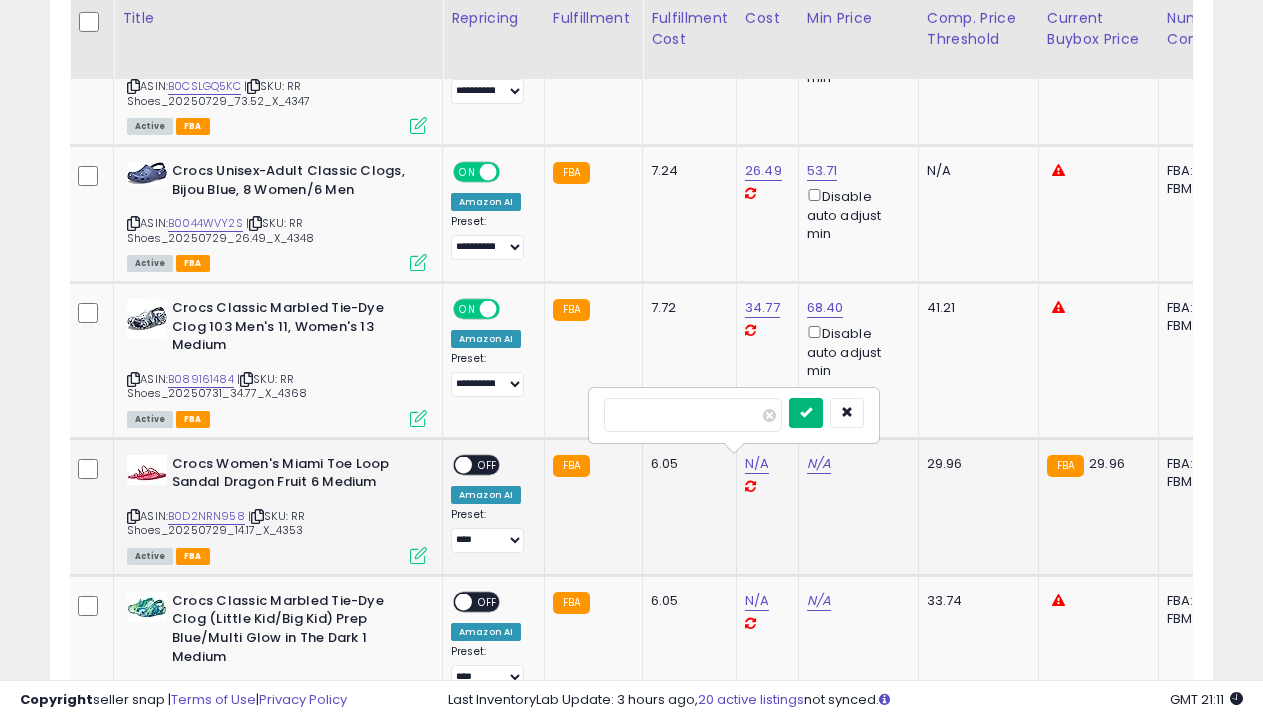 click at bounding box center [806, 412] 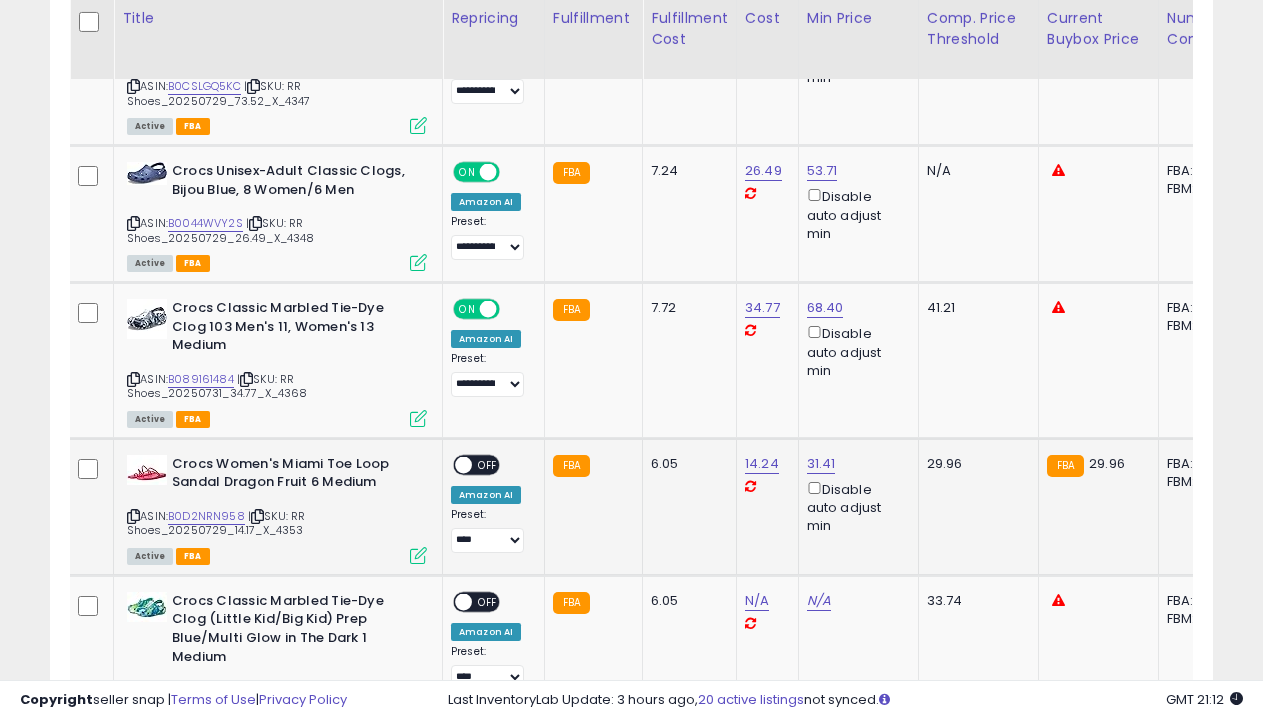 select on "**********" 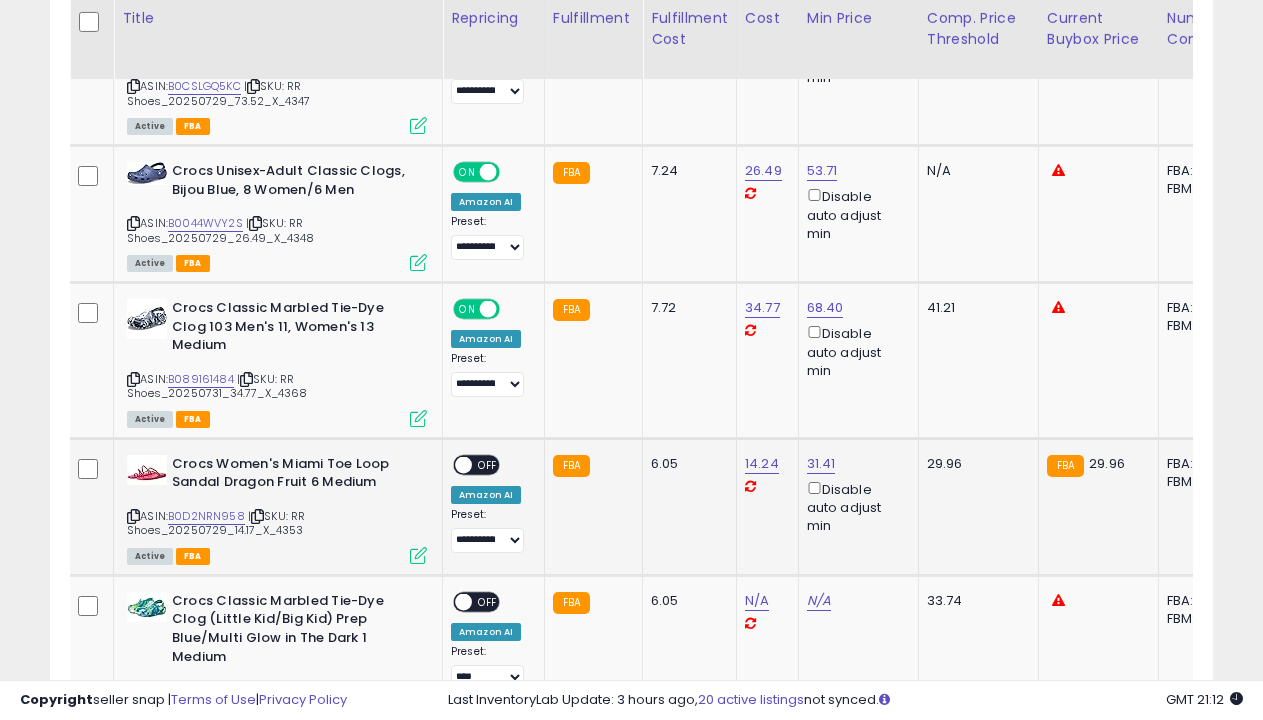click on "OFF" at bounding box center (488, 464) 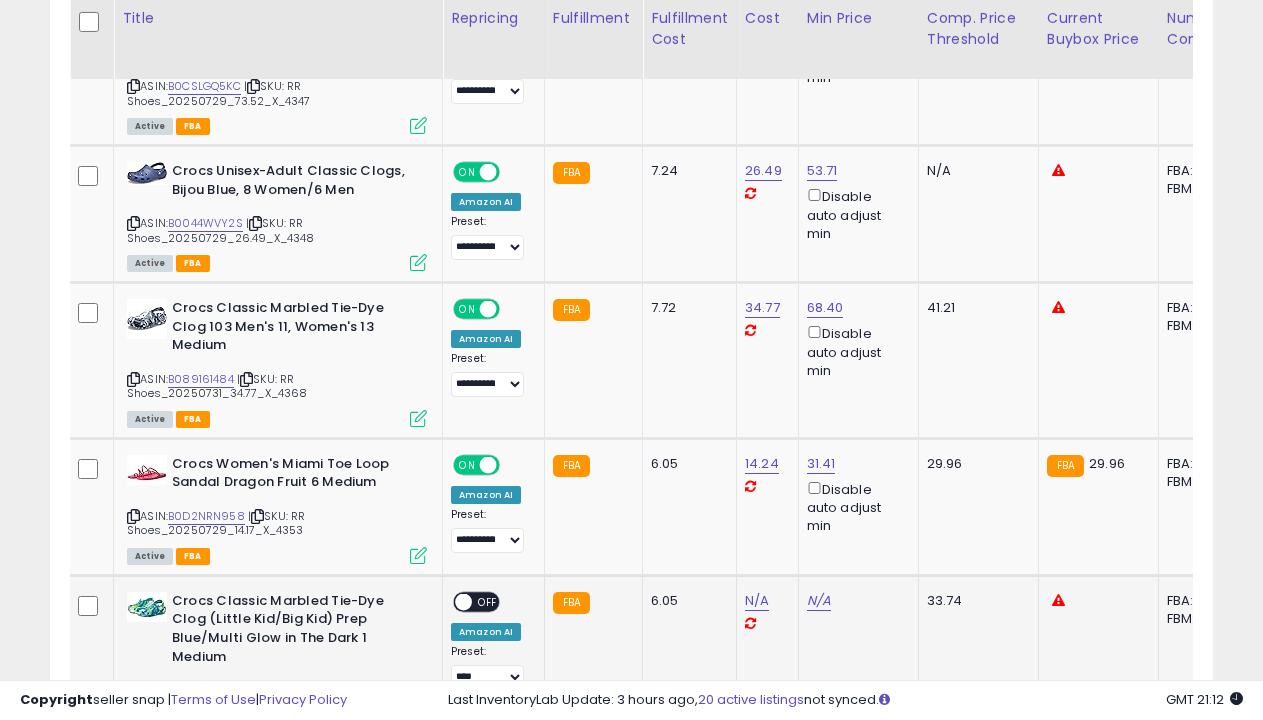 scroll, scrollTop: 4622, scrollLeft: 0, axis: vertical 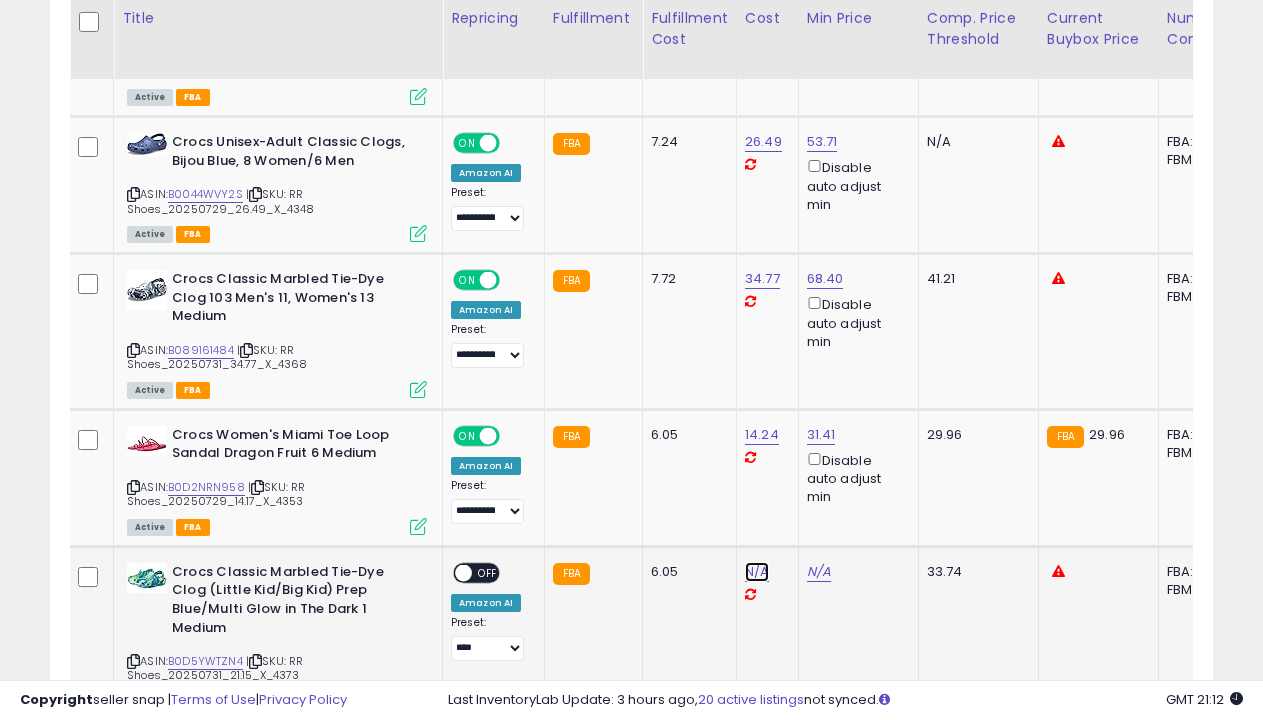 click on "N/A" at bounding box center [757, 572] 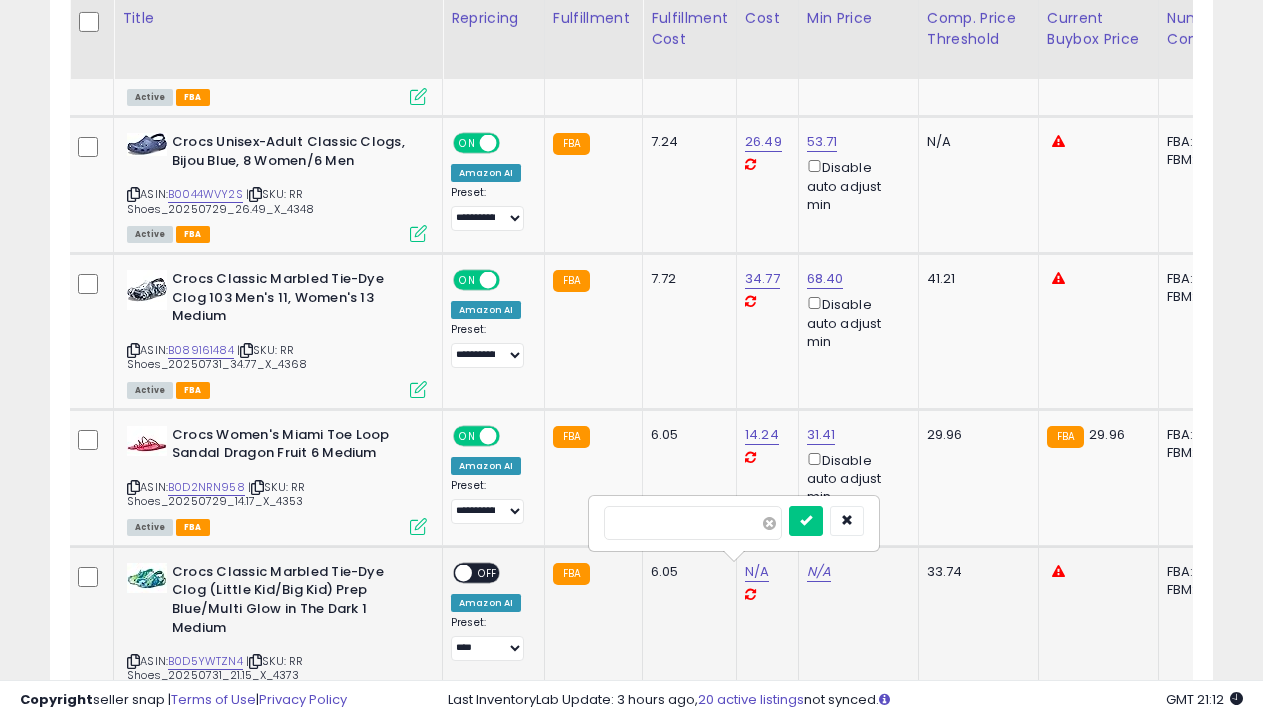 click at bounding box center [769, 523] 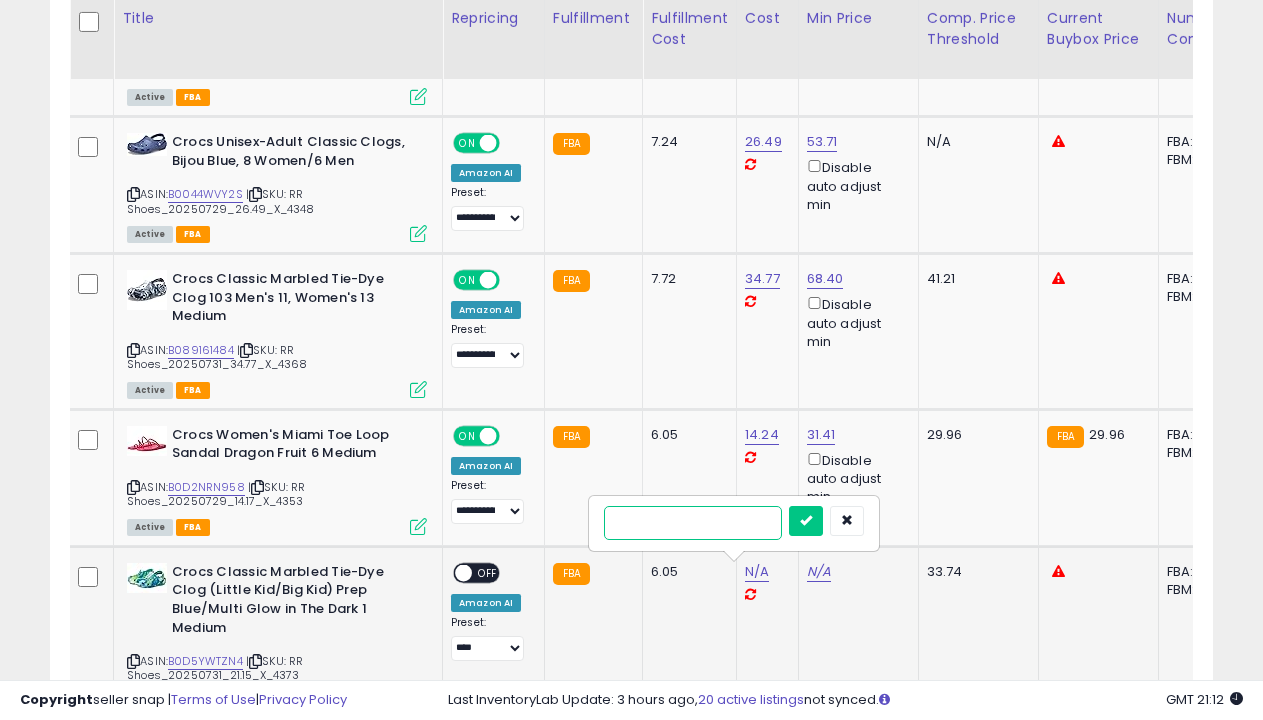 type on "*****" 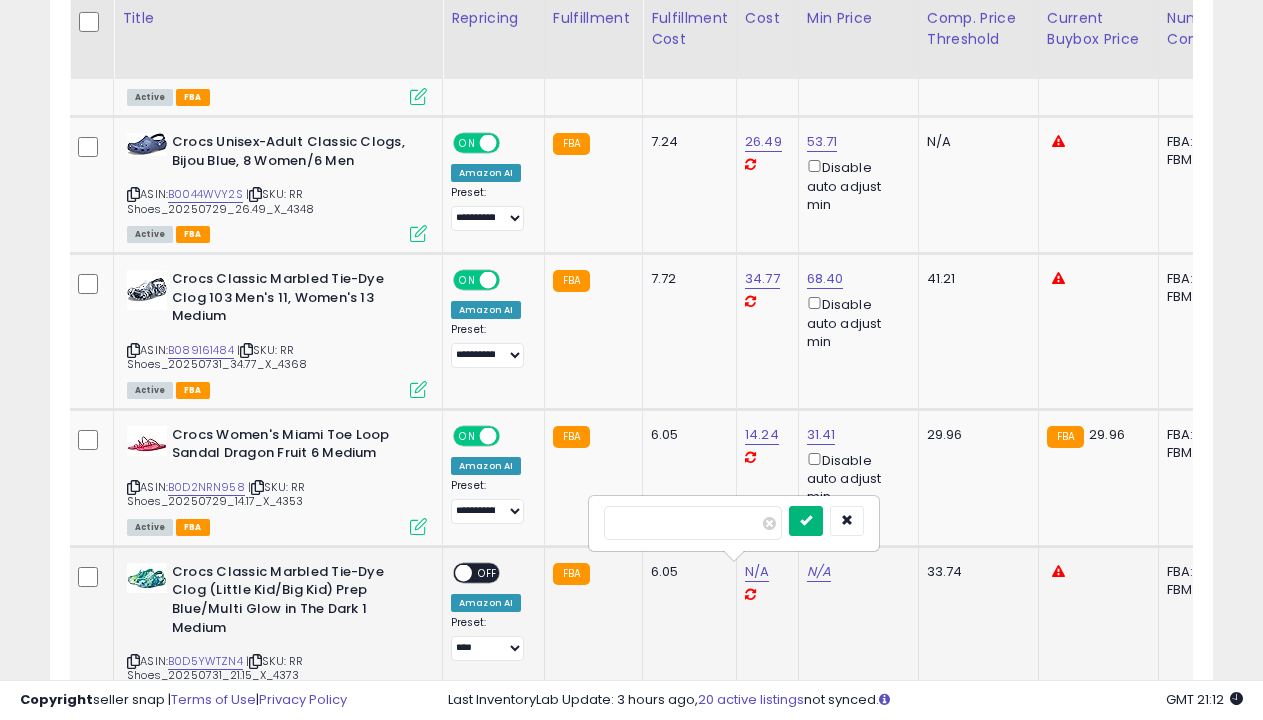 click at bounding box center (806, 520) 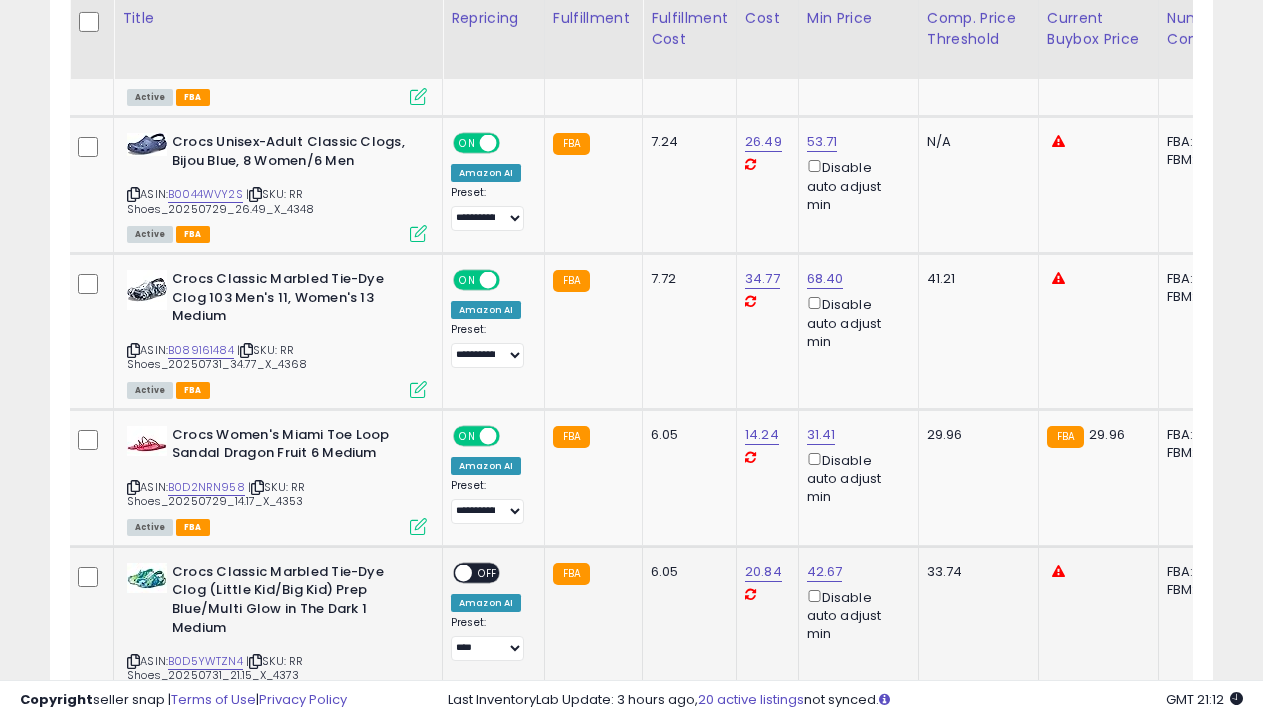 select on "**********" 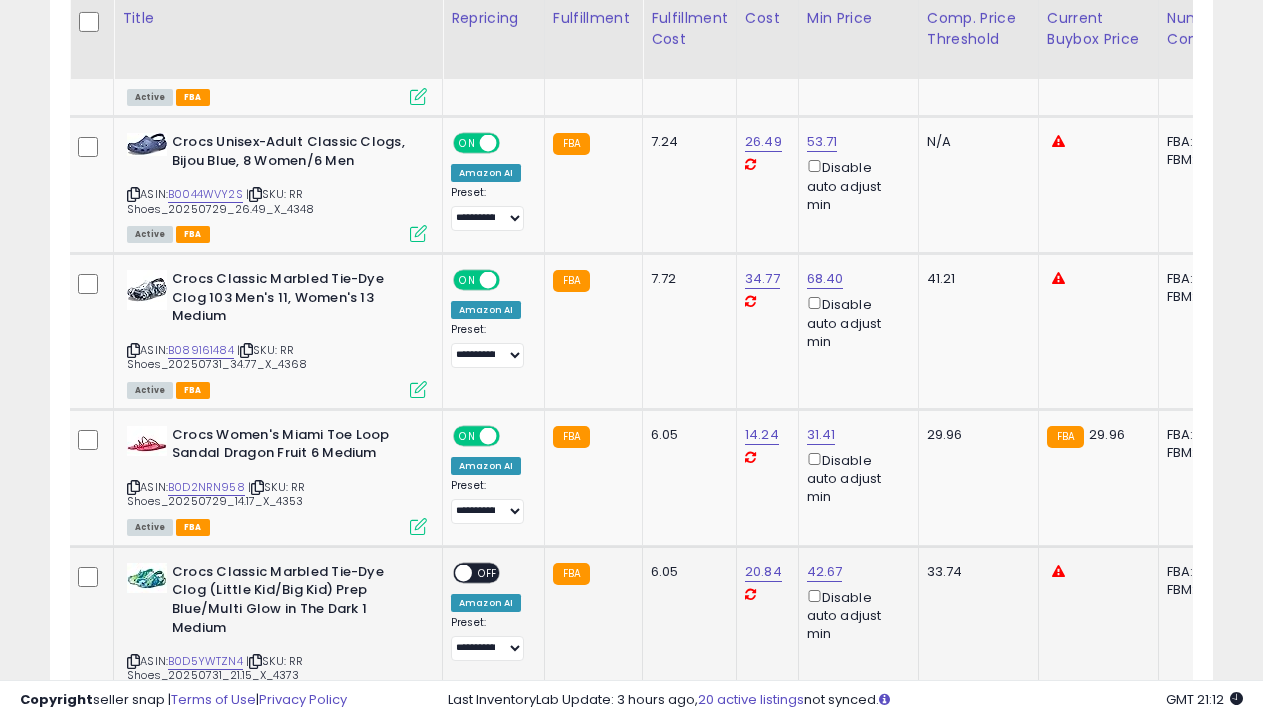 click on "OFF" at bounding box center [488, 572] 